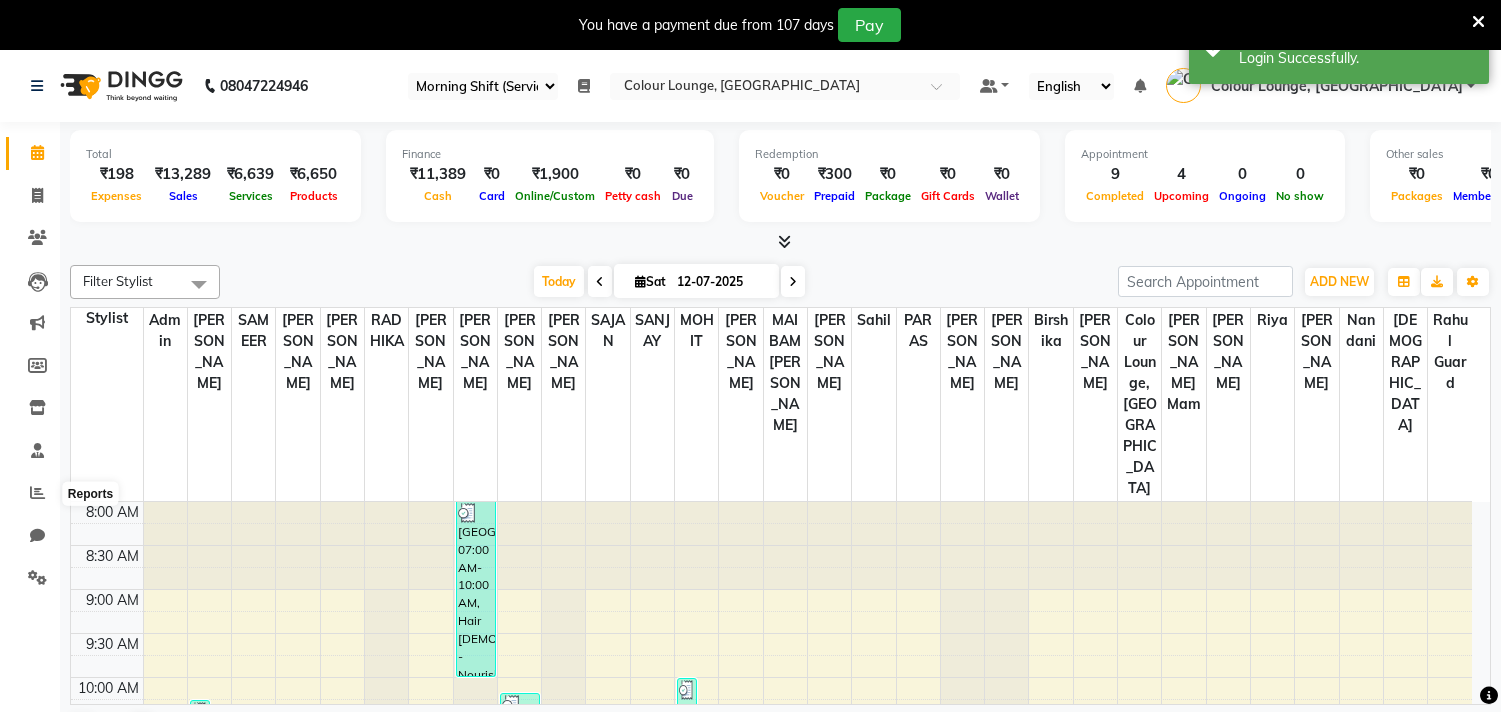 select on "83" 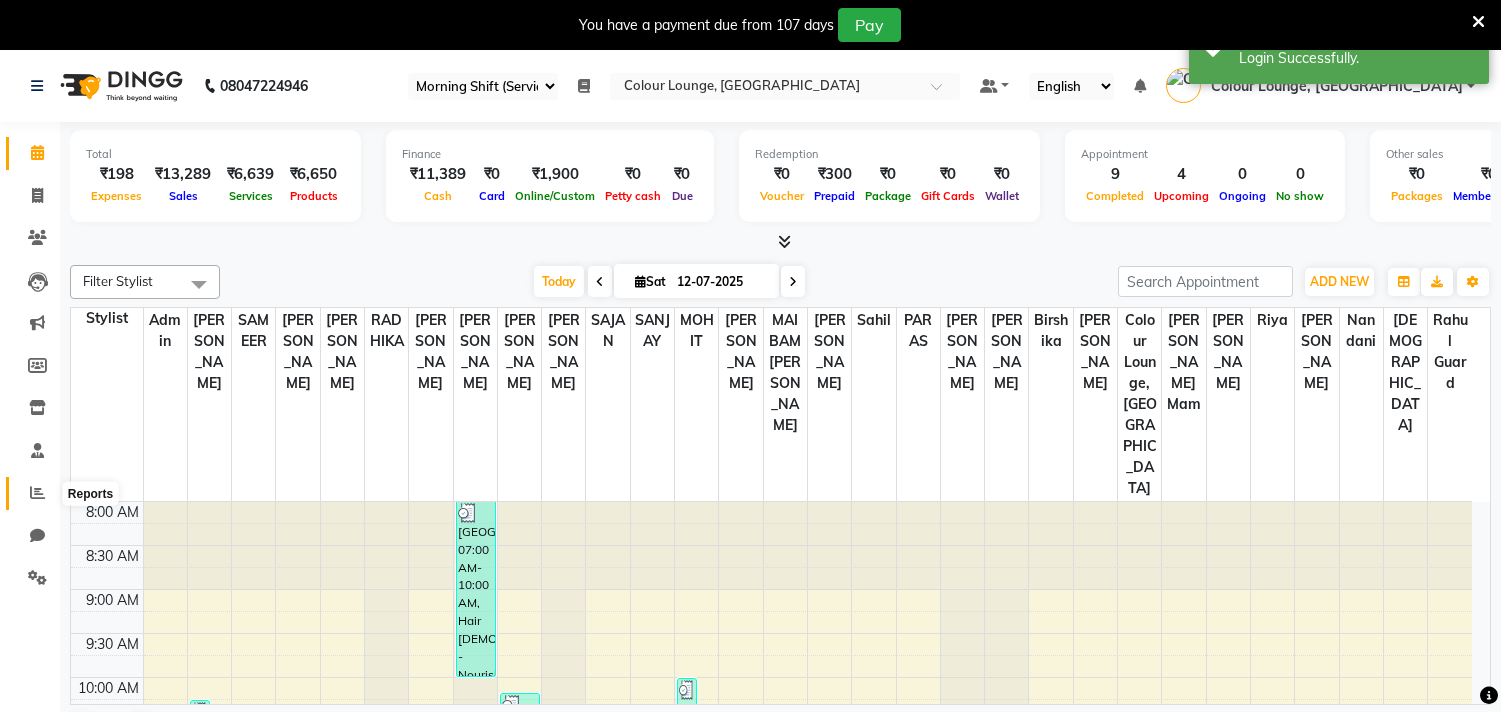 click 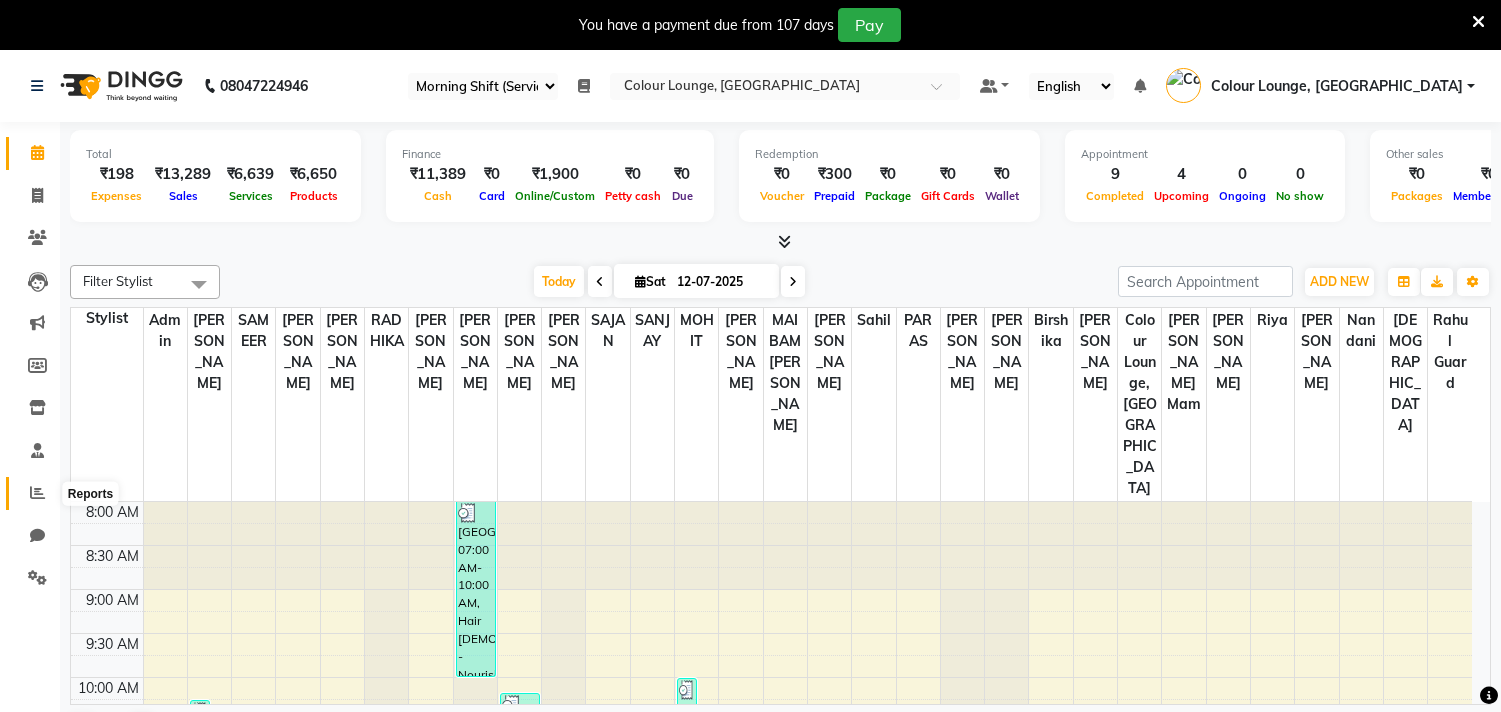 scroll, scrollTop: 0, scrollLeft: 0, axis: both 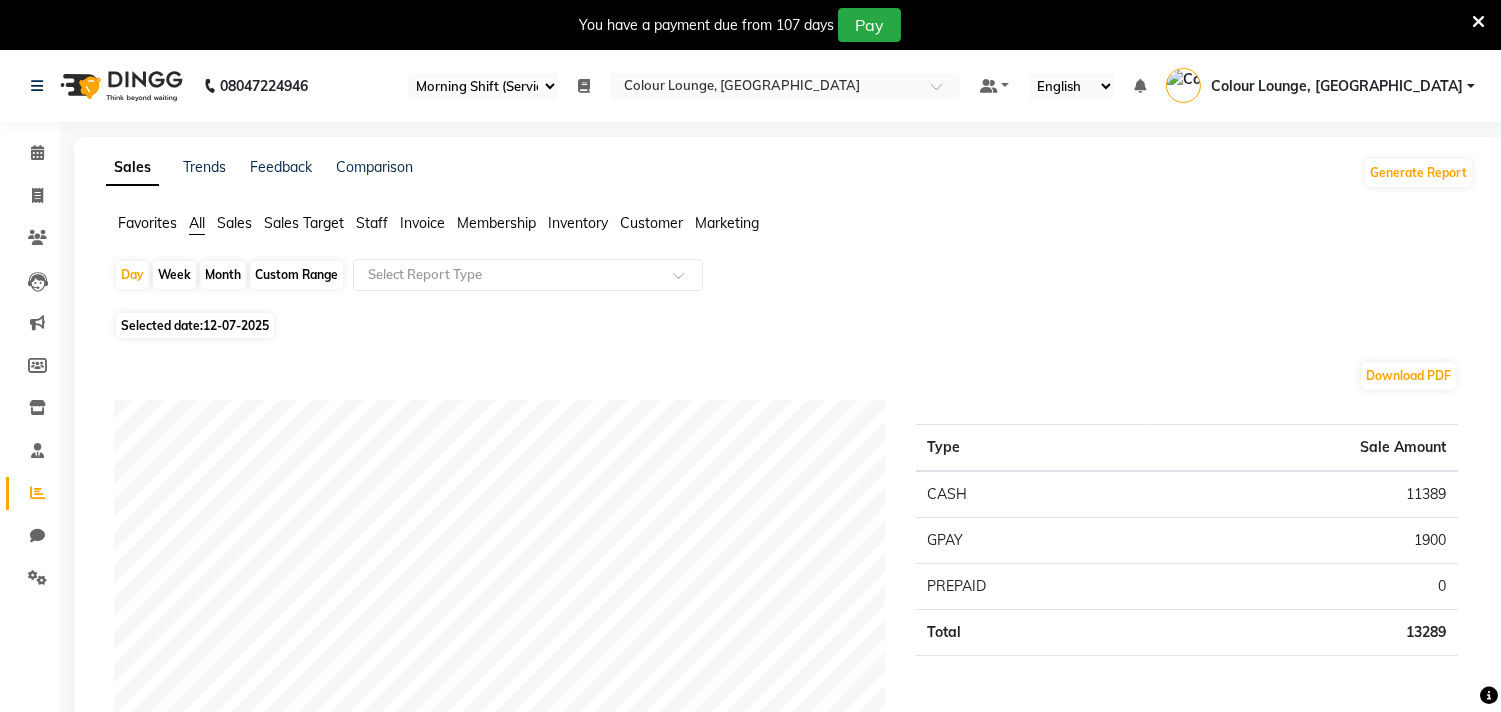 click on "Staff" 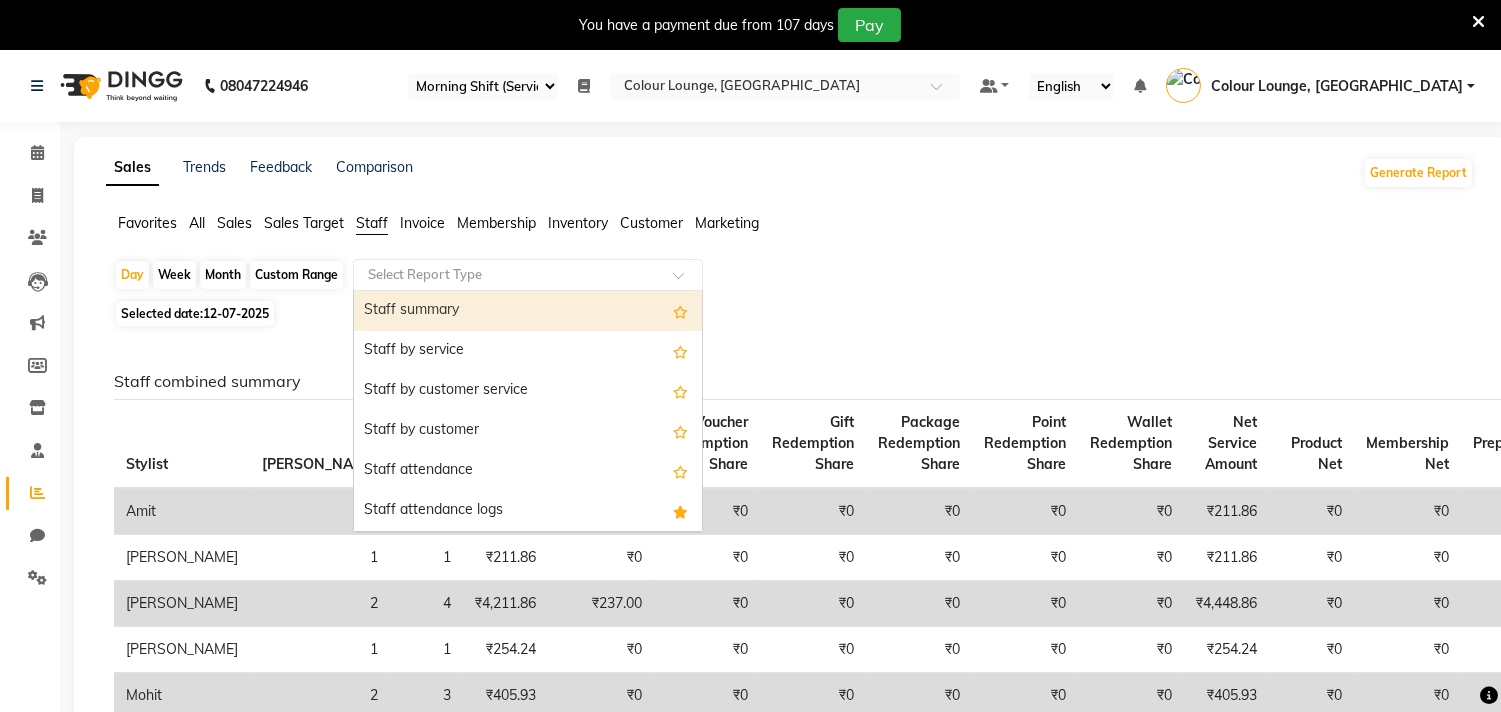 click 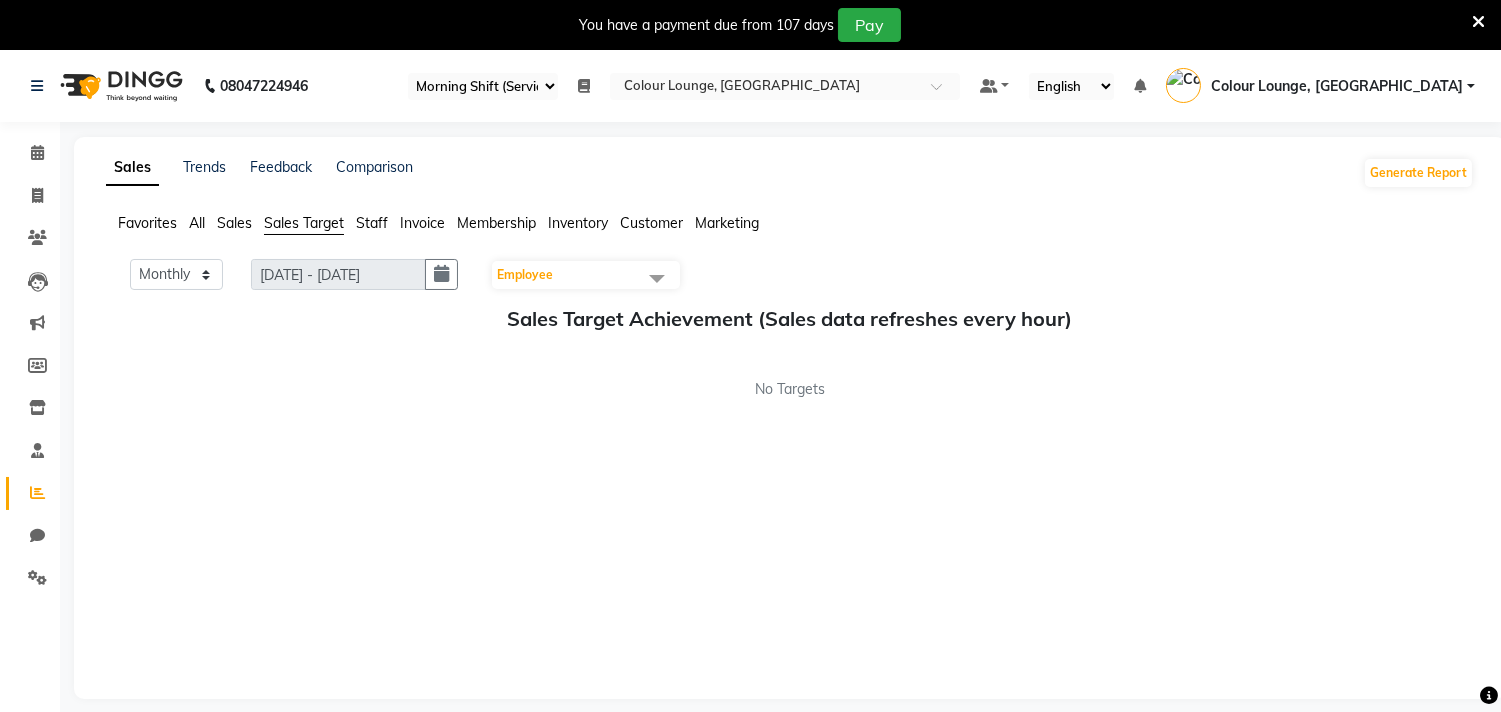 click on "Sales" 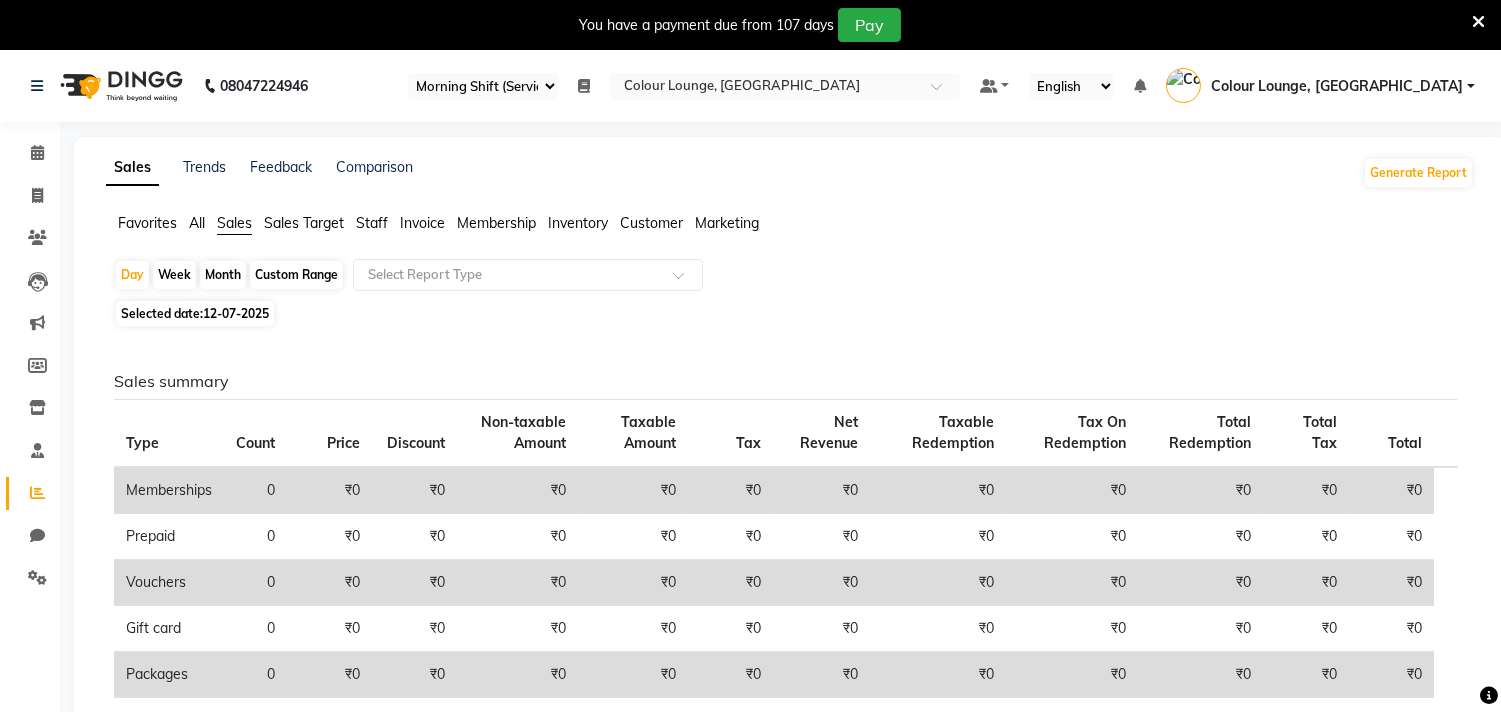click on "12-07-2025" 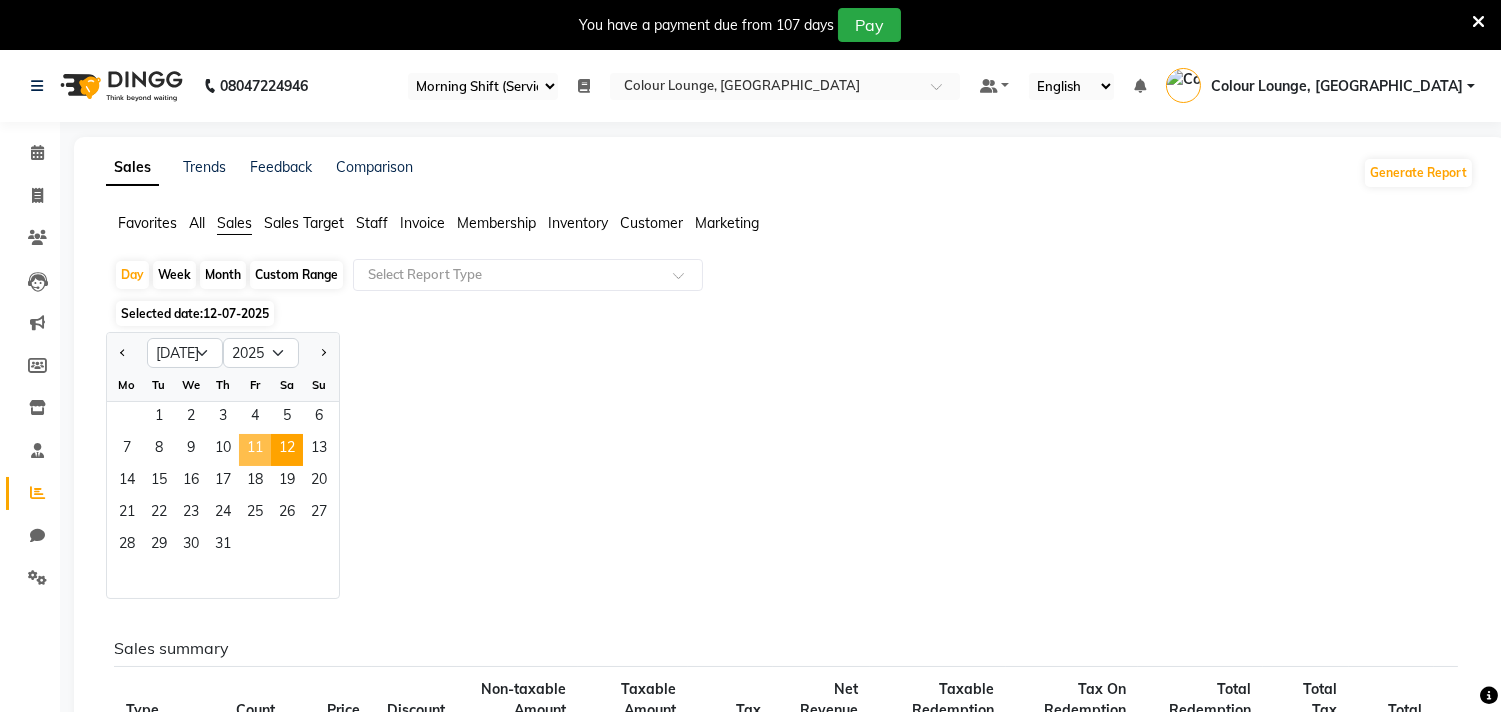 click on "11" 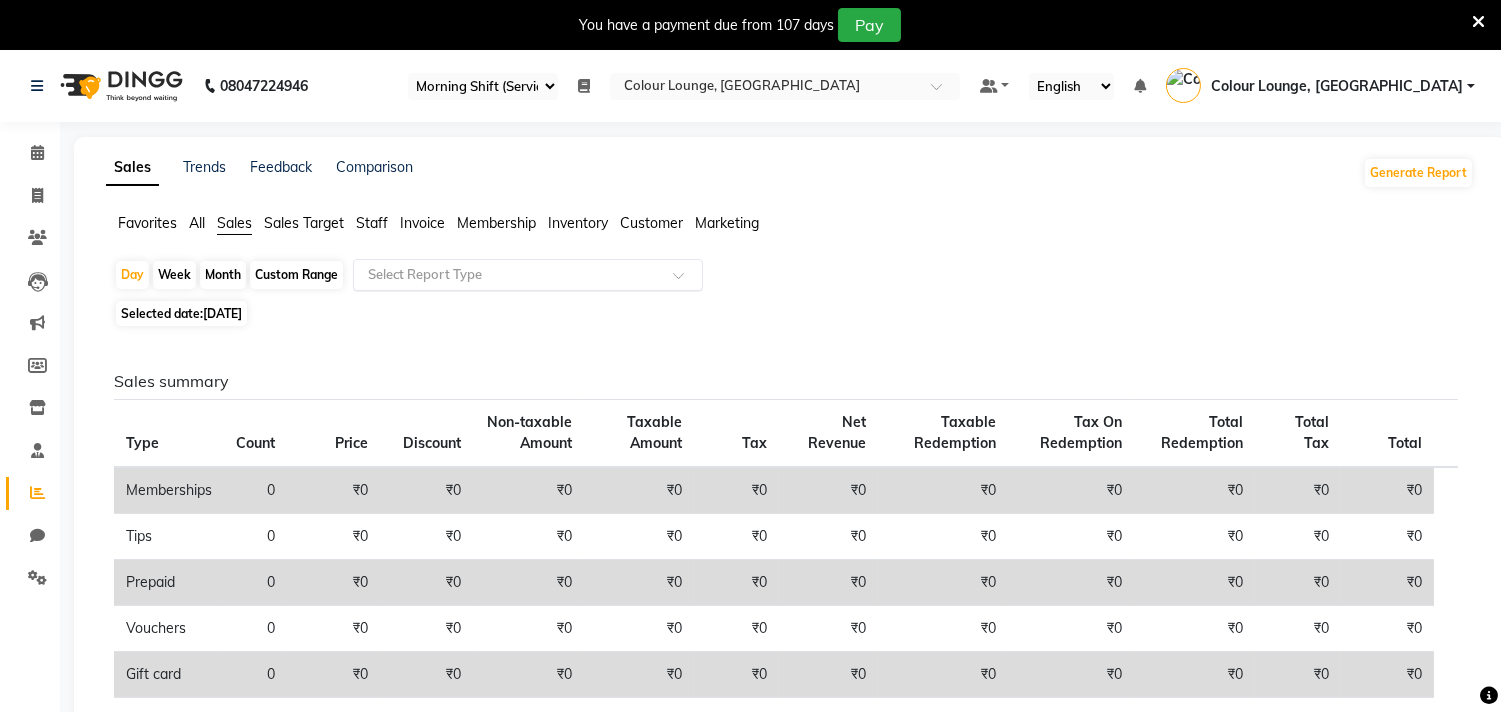 click 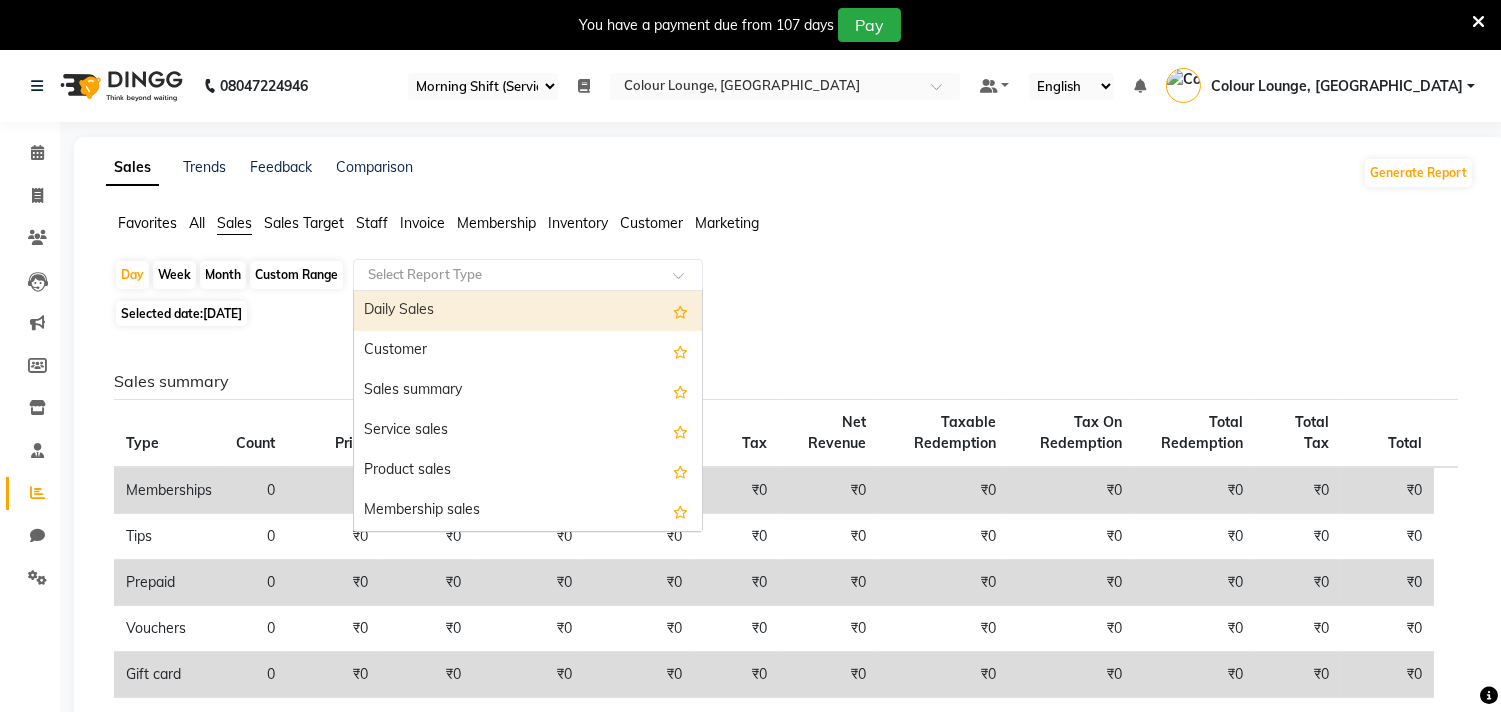 click on "Daily Sales" at bounding box center (528, 311) 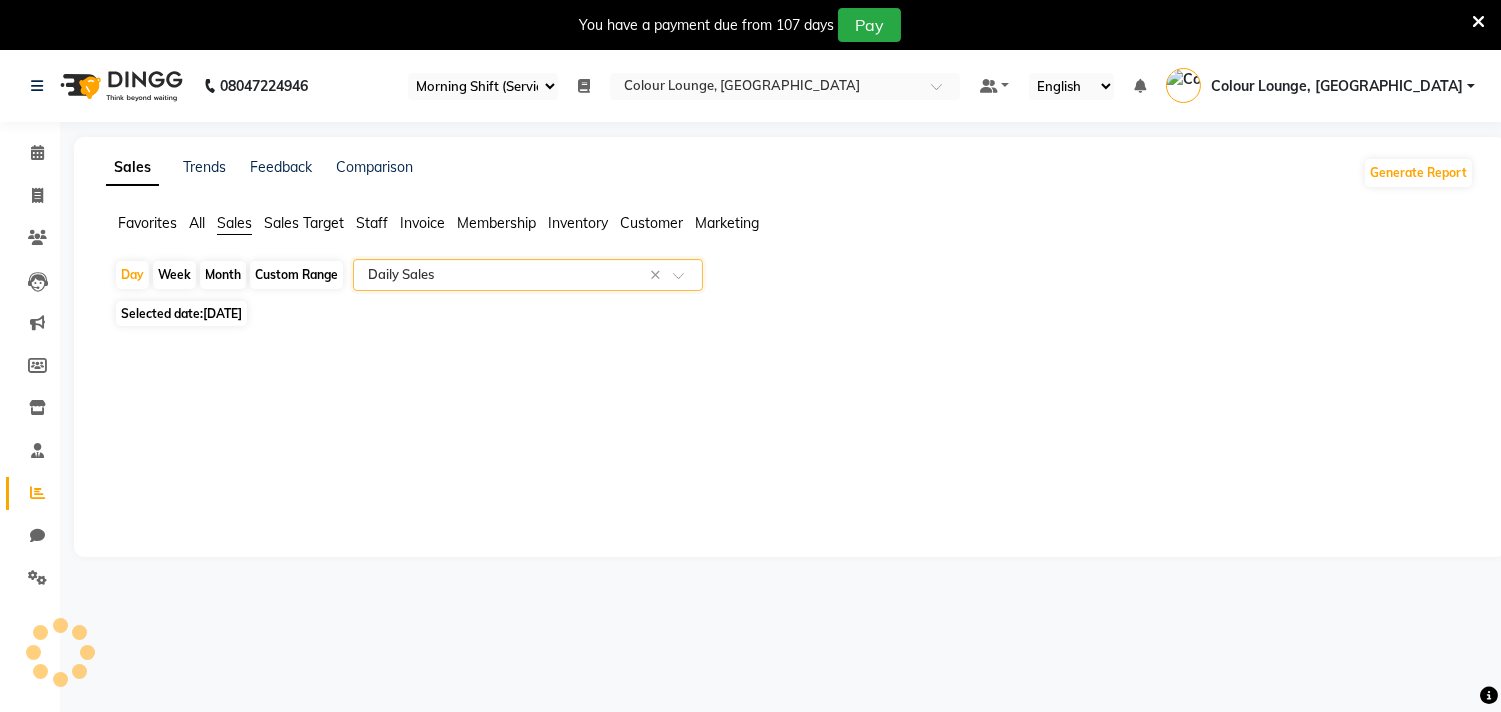 select on "filtered_report" 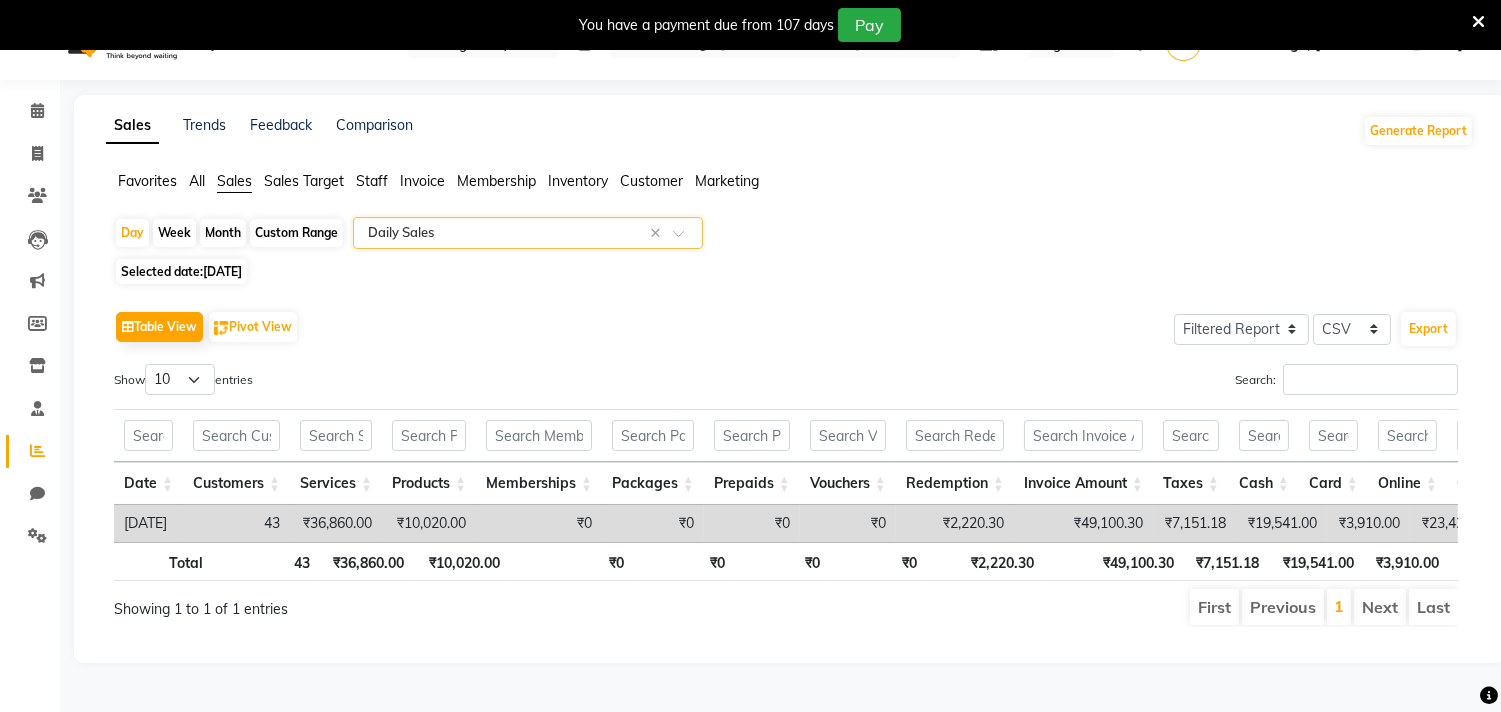 scroll, scrollTop: 57, scrollLeft: 0, axis: vertical 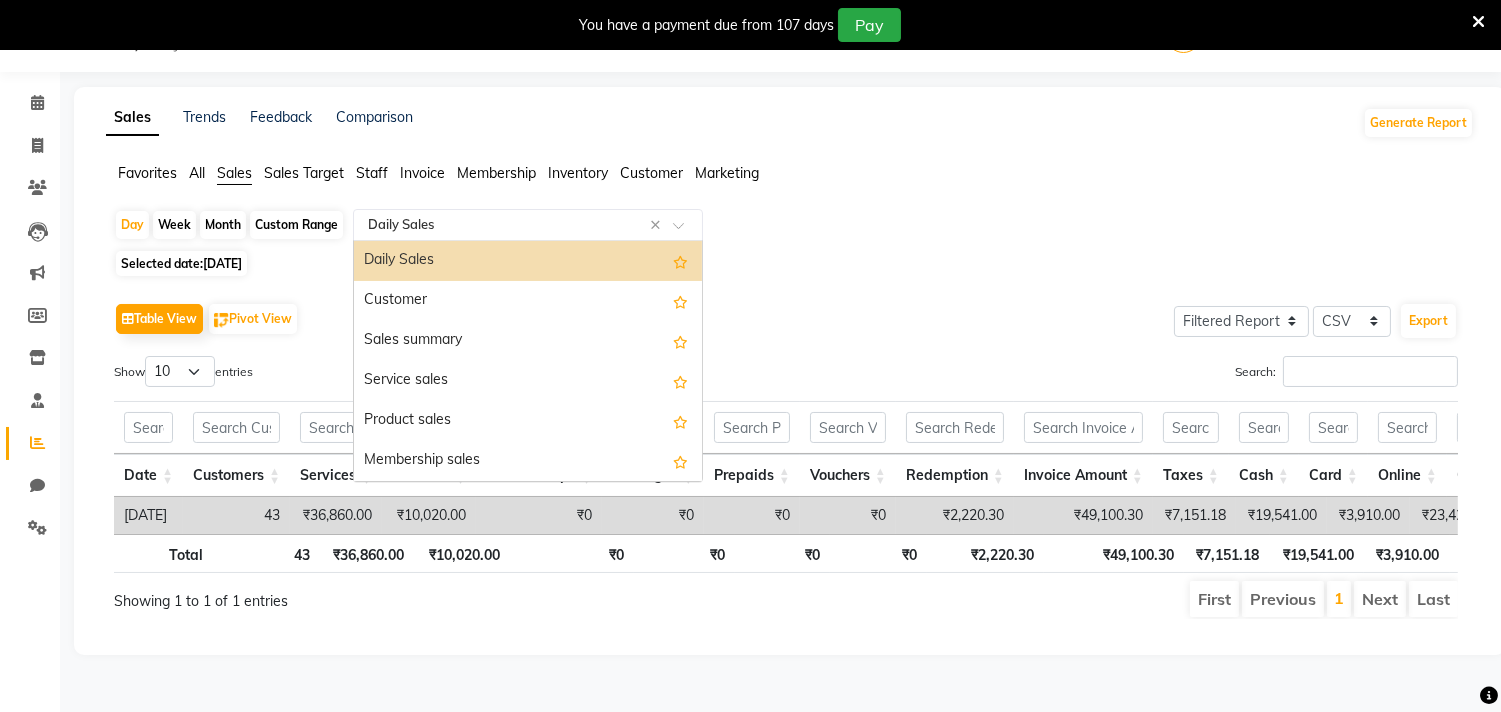 click on "Select Report Type × Daily Sales ×" 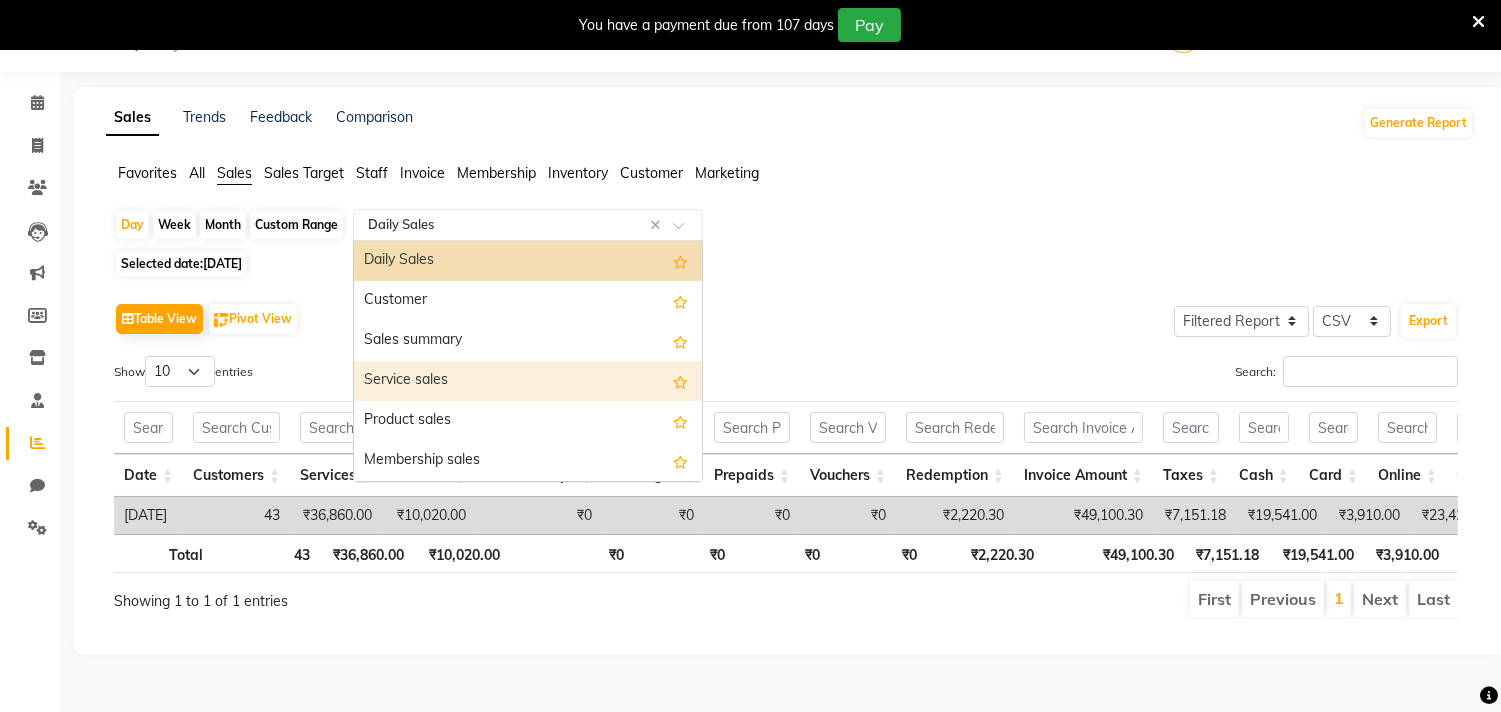 click on "Service sales" at bounding box center [528, 381] 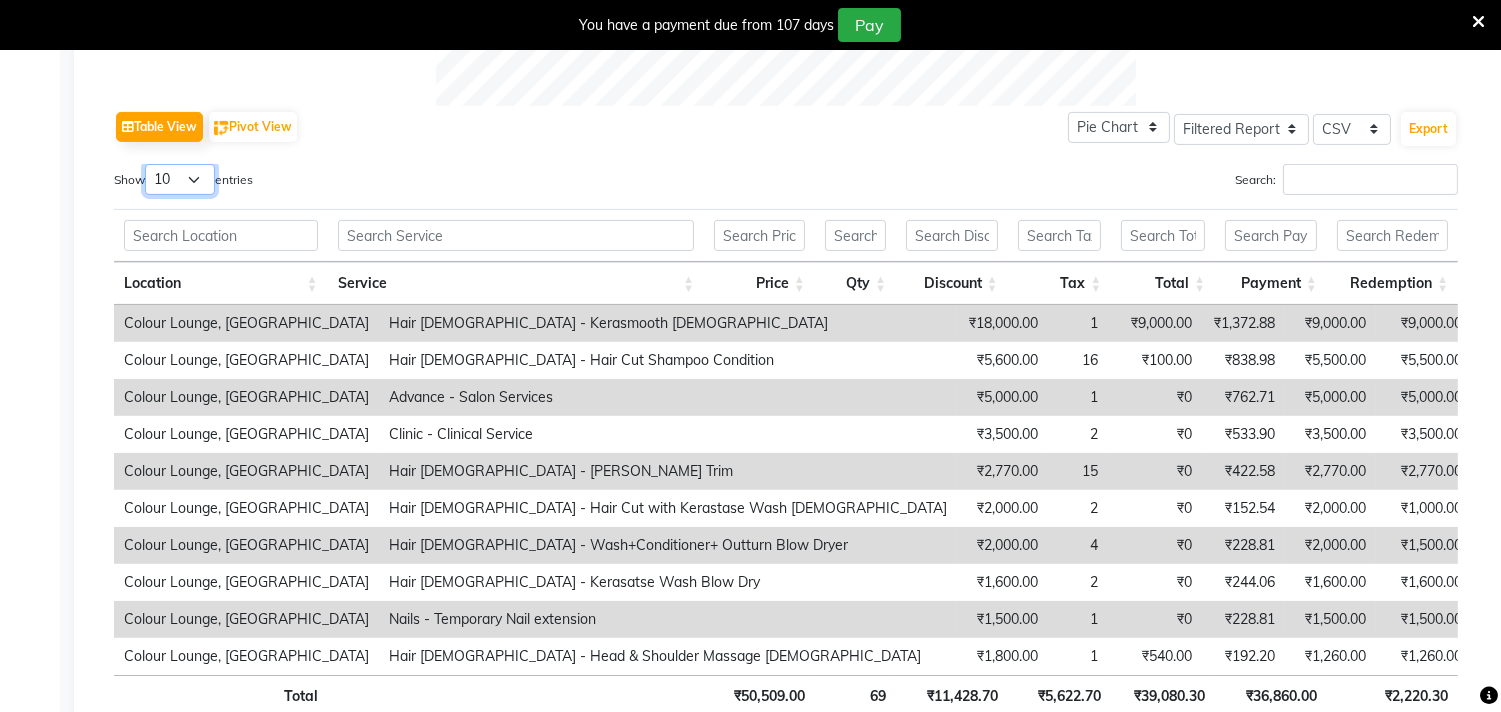 drag, startPoint x: 173, startPoint y: 177, endPoint x: 174, endPoint y: 191, distance: 14.035668 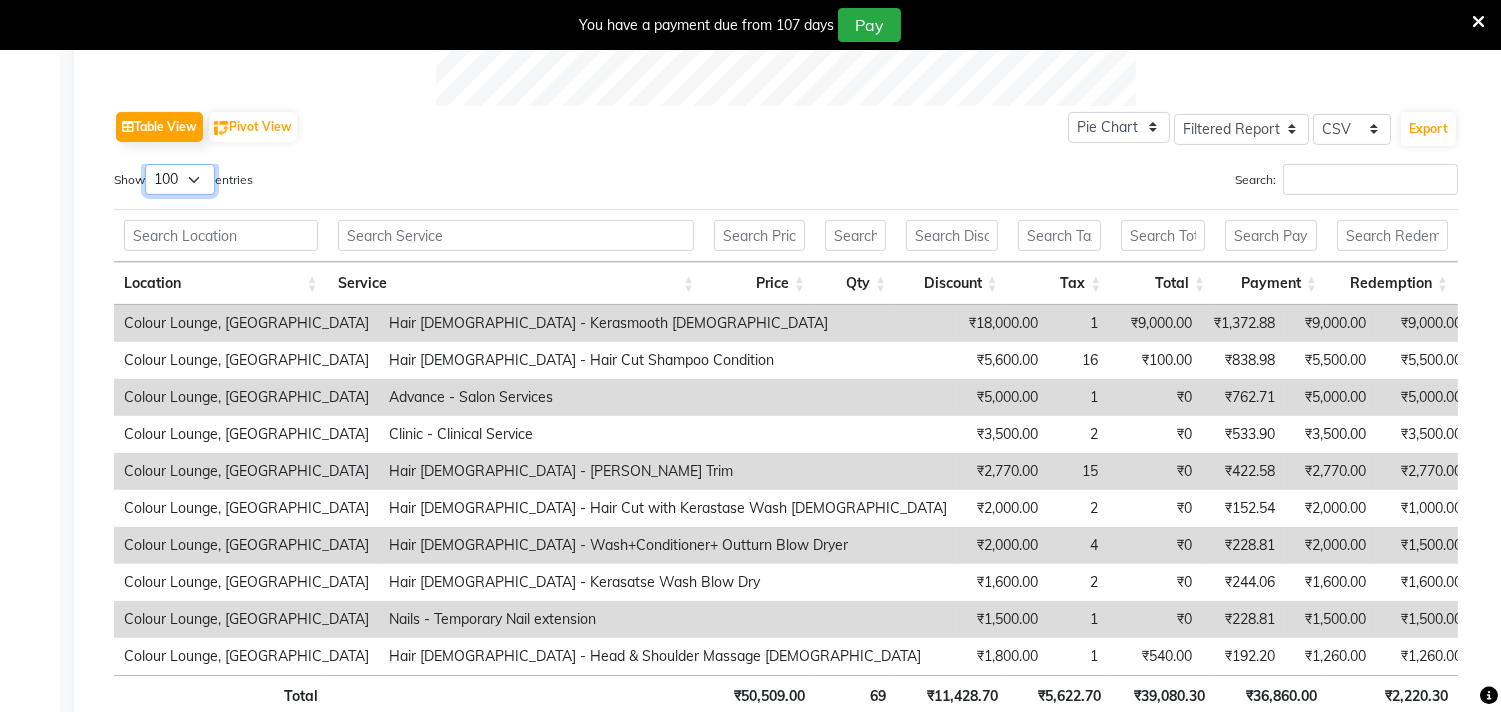 click on "10 25 50 100" at bounding box center [180, 179] 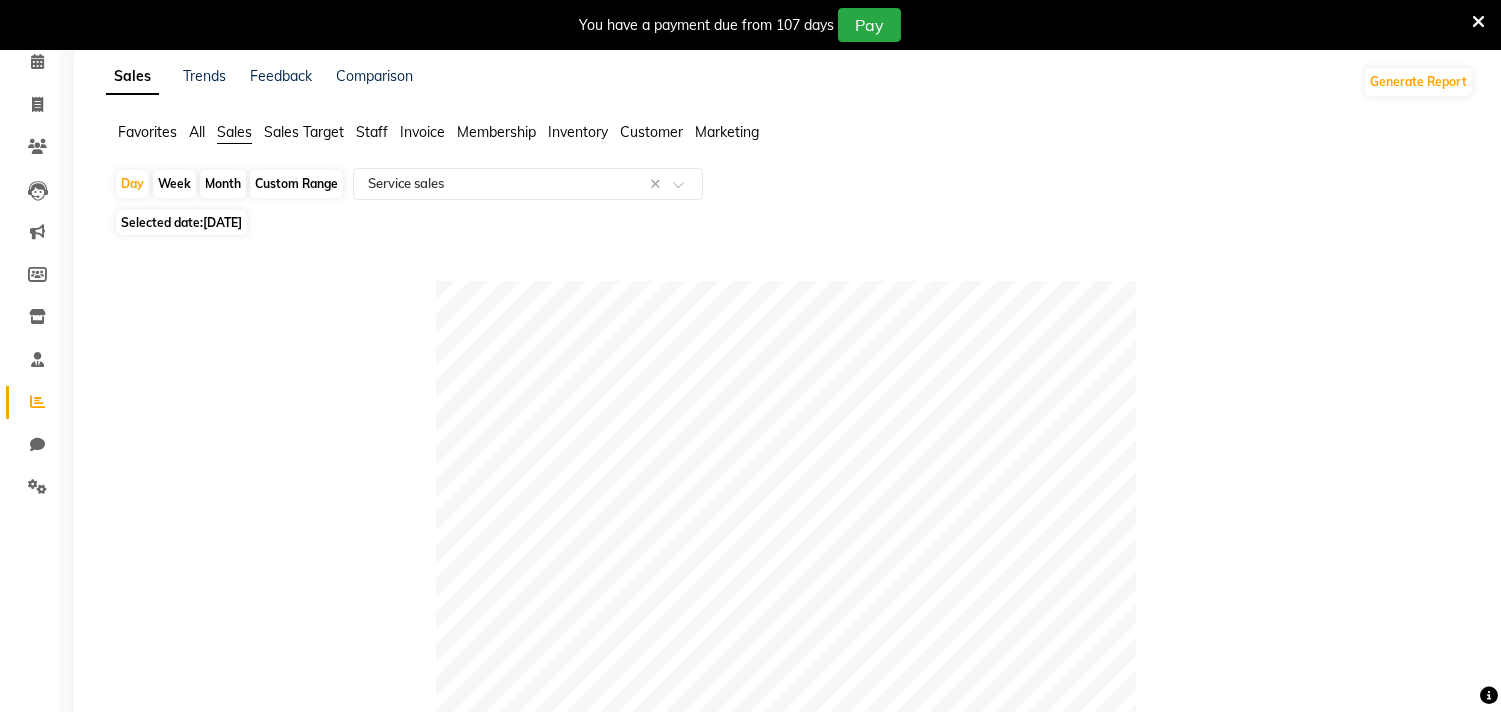 scroll, scrollTop: 67, scrollLeft: 0, axis: vertical 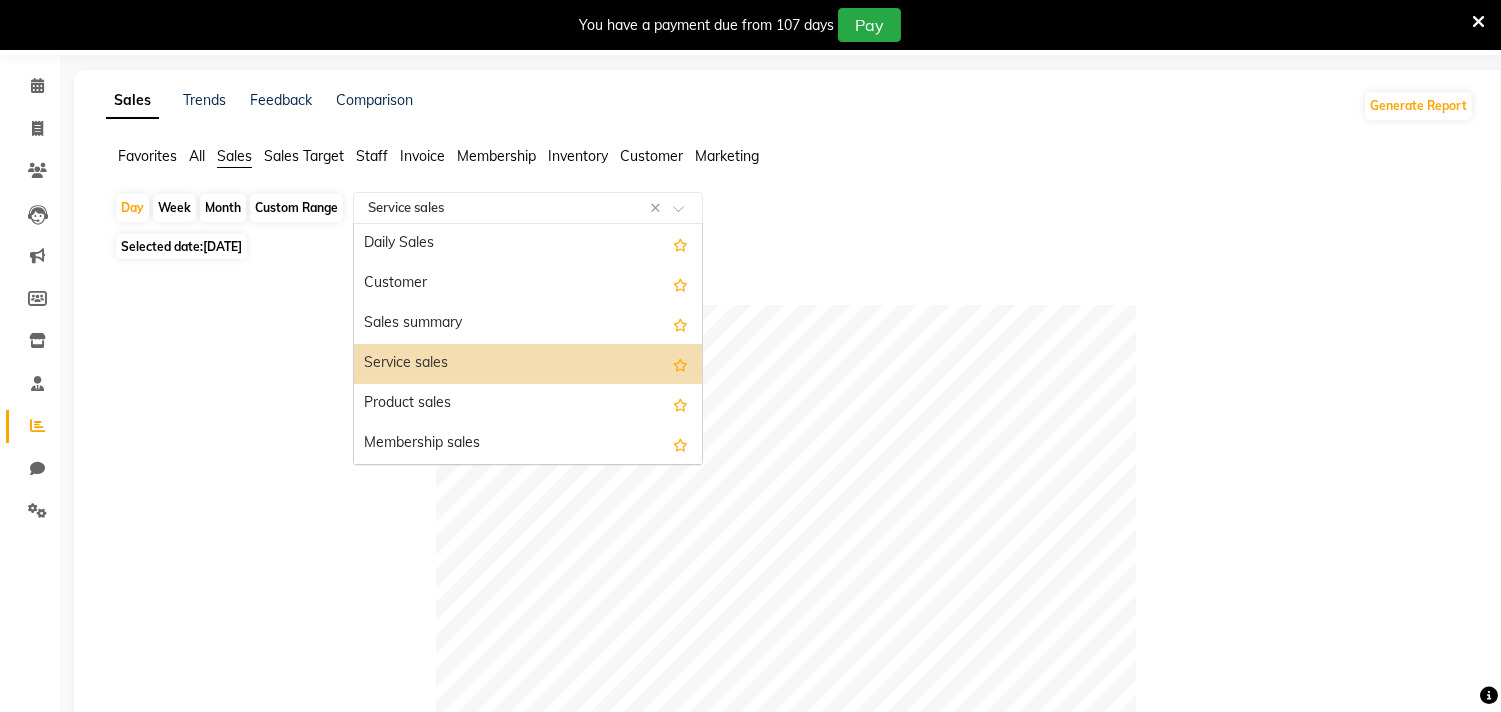 click on "Select Report Type × Service sales ×" 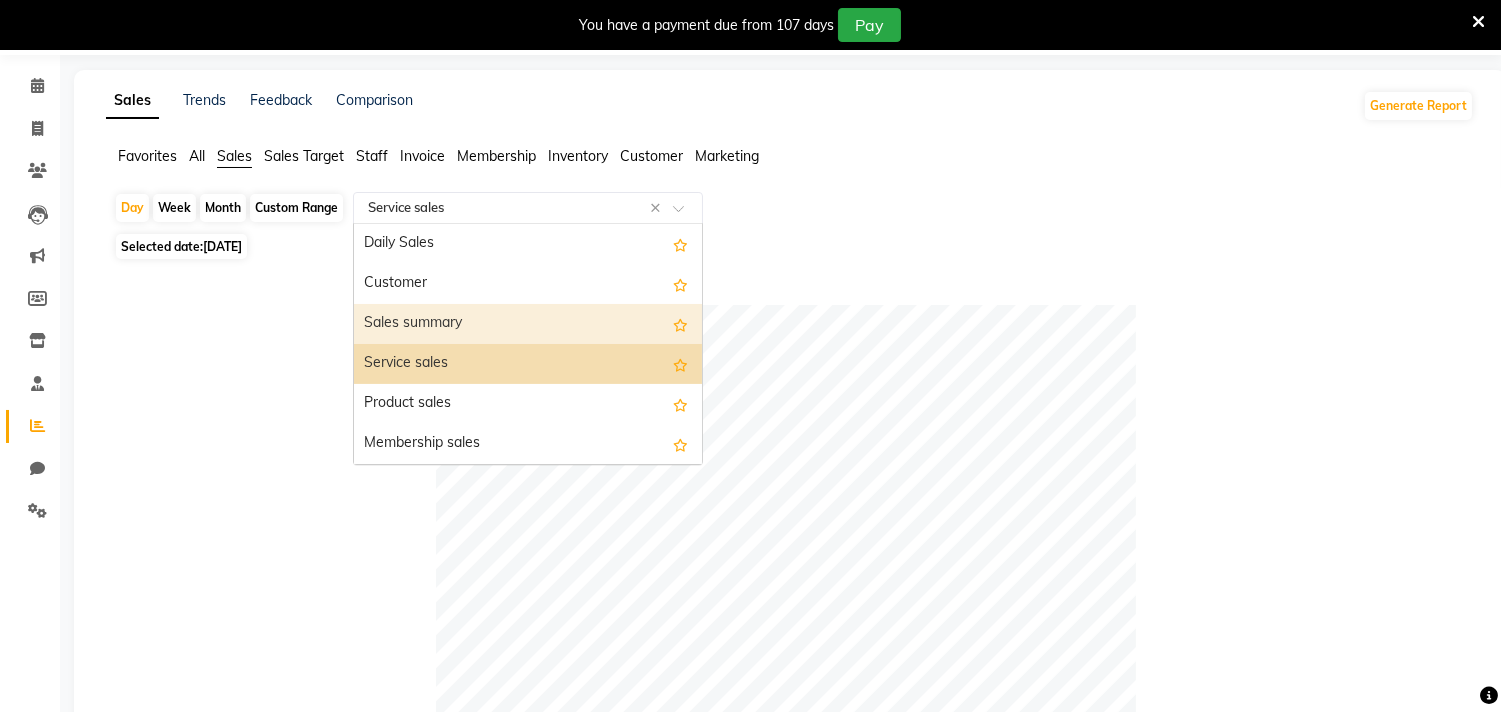 scroll, scrollTop: 480, scrollLeft: 0, axis: vertical 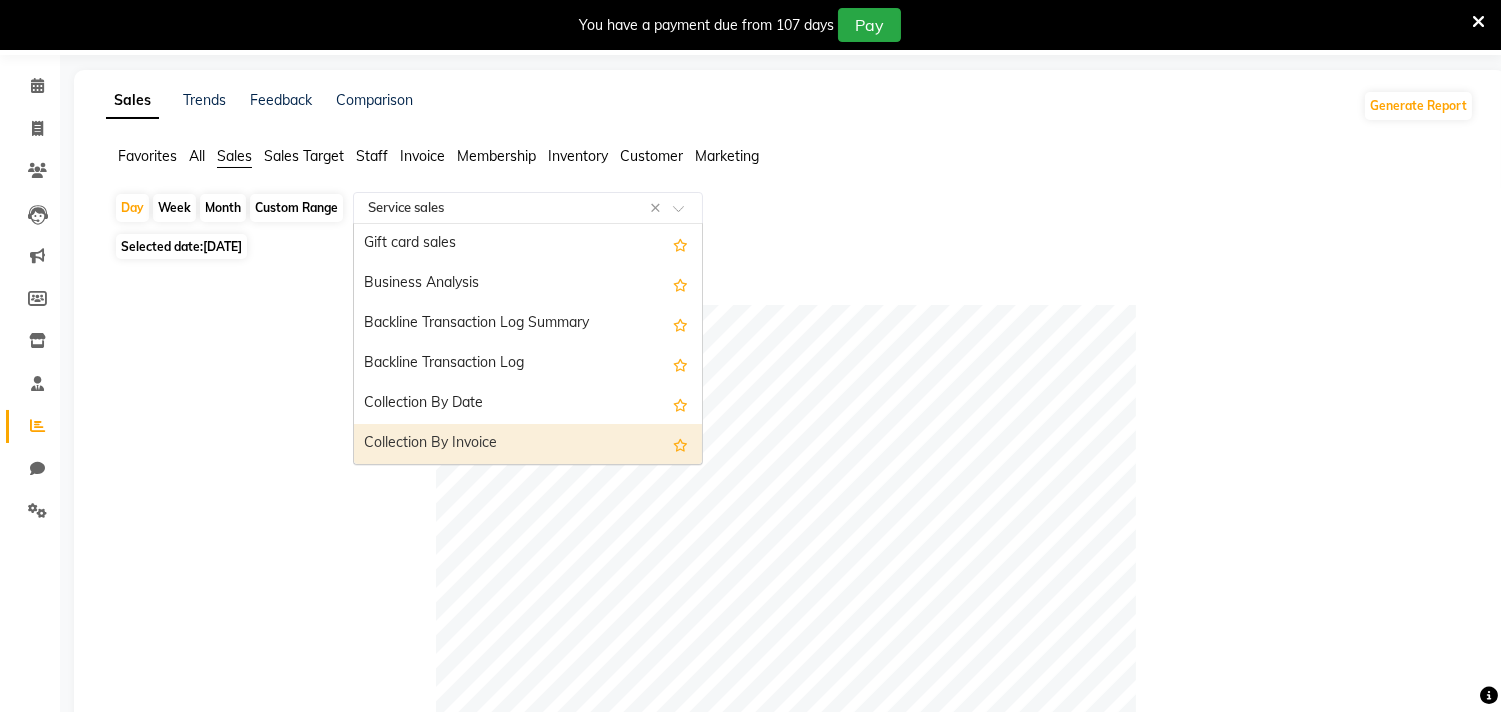 click on "Collection By Invoice" at bounding box center (528, 444) 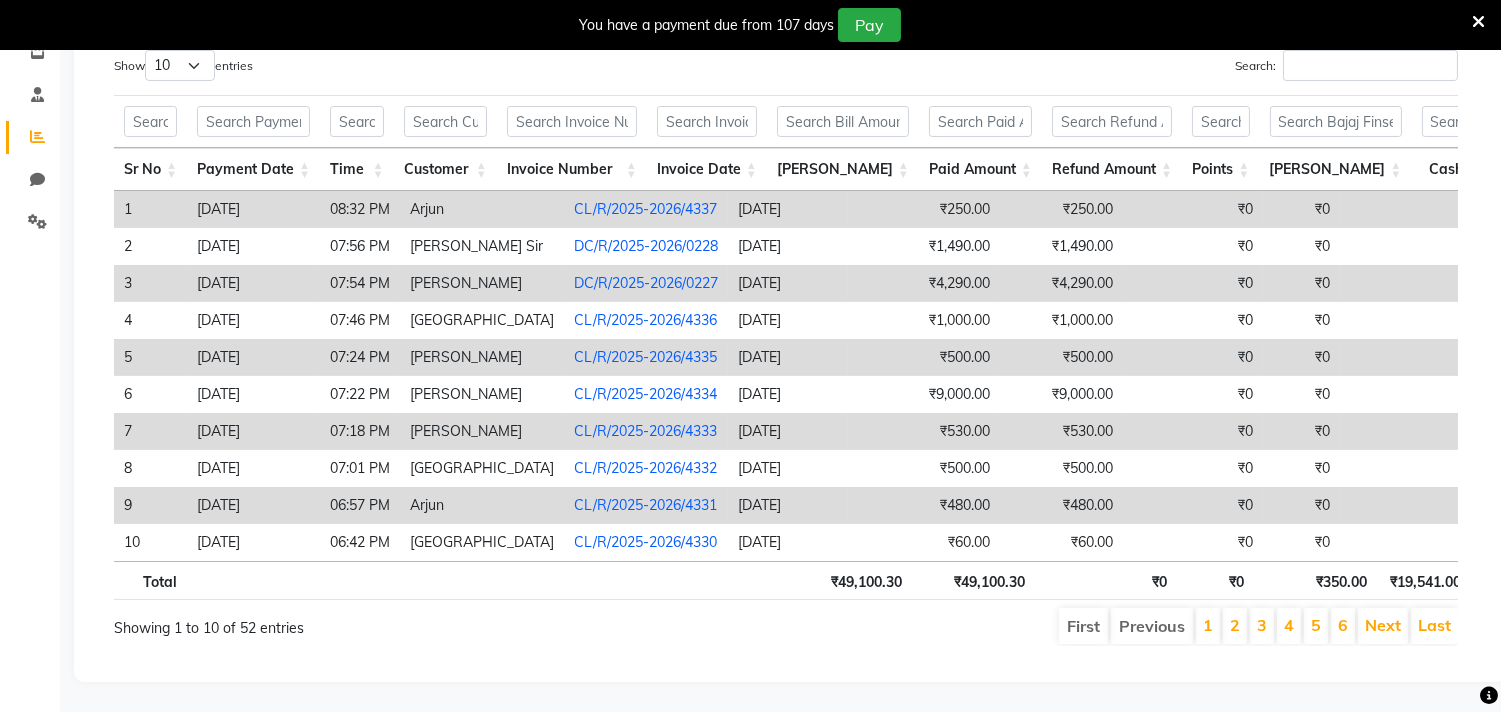 scroll, scrollTop: 324, scrollLeft: 0, axis: vertical 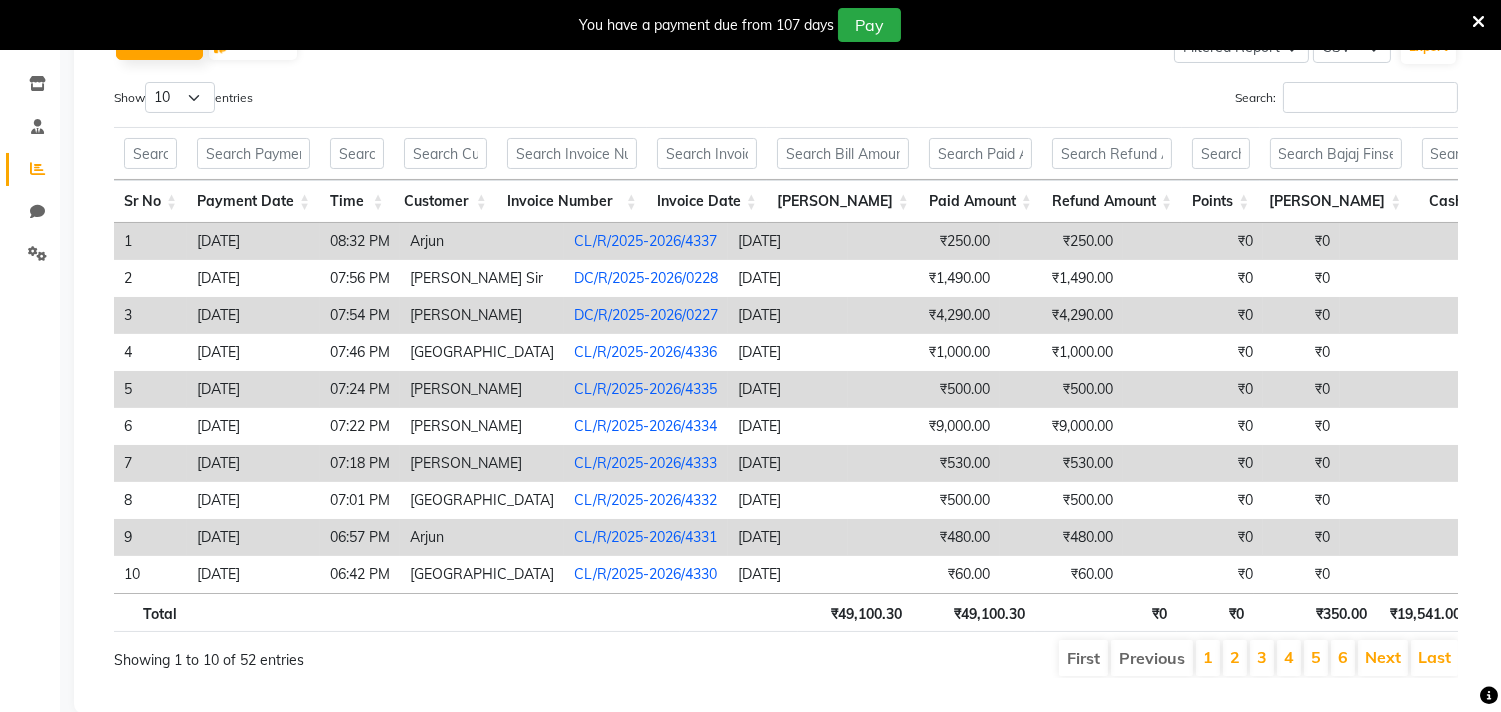 drag, startPoint x: 210, startPoint y: 114, endPoint x: 206, endPoint y: 142, distance: 28.284271 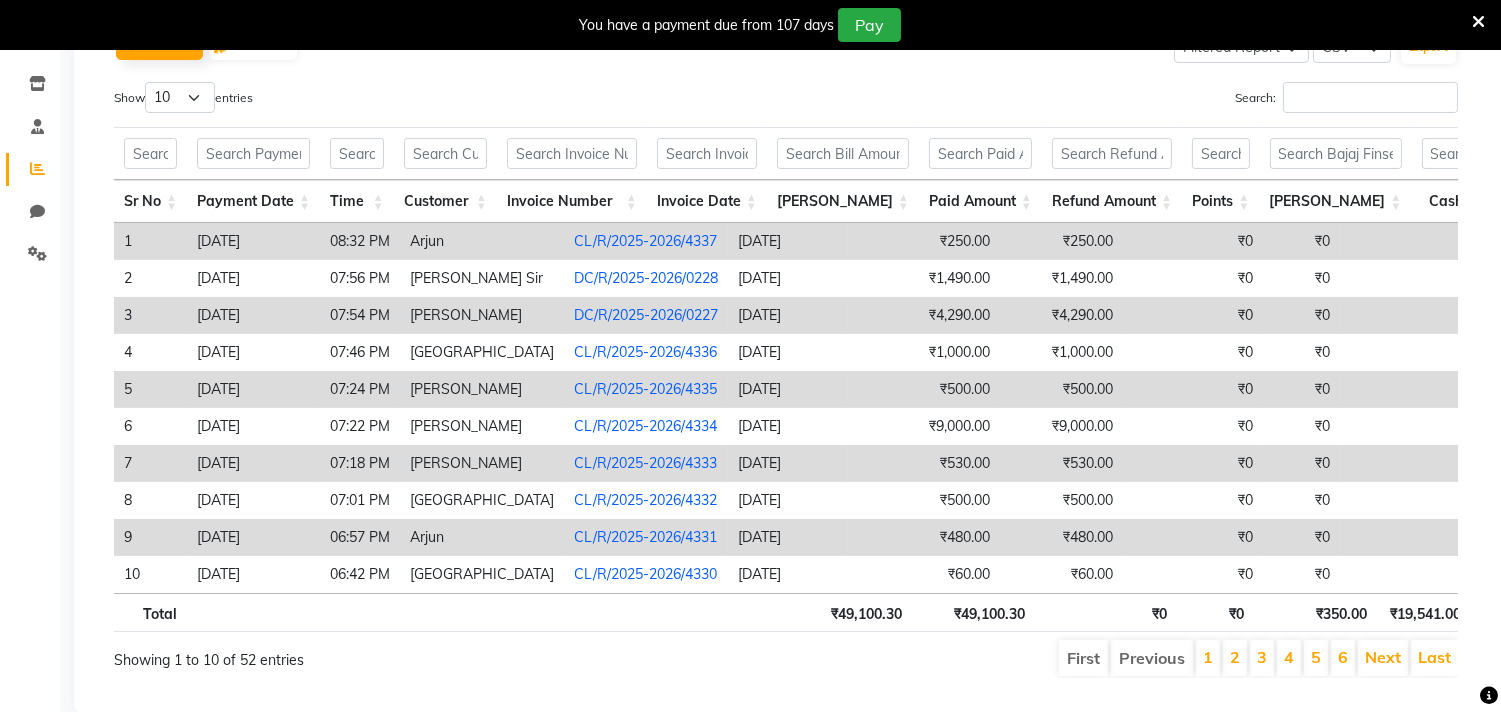 click on "Show  10 25 50 100  entries" at bounding box center [442, 101] 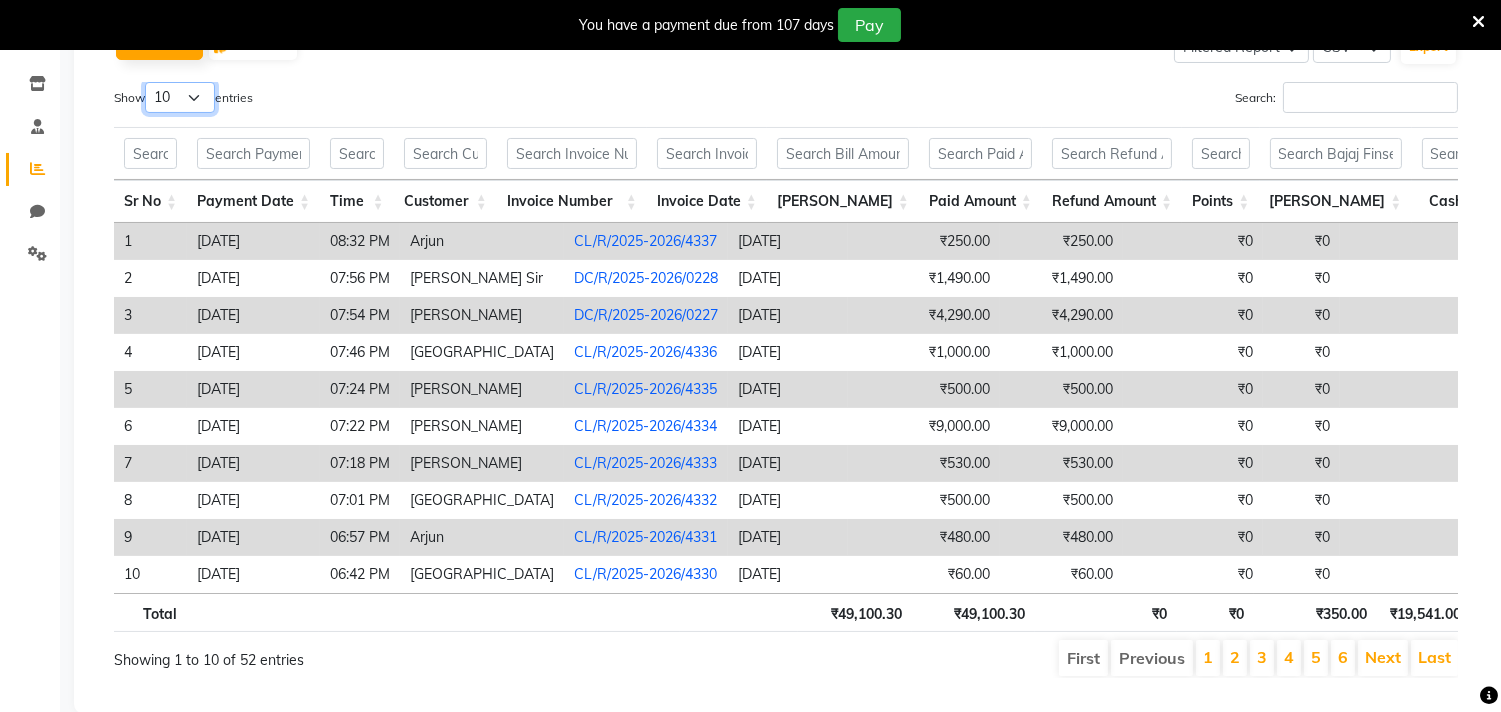 click on "10 25 50 100" at bounding box center [180, 97] 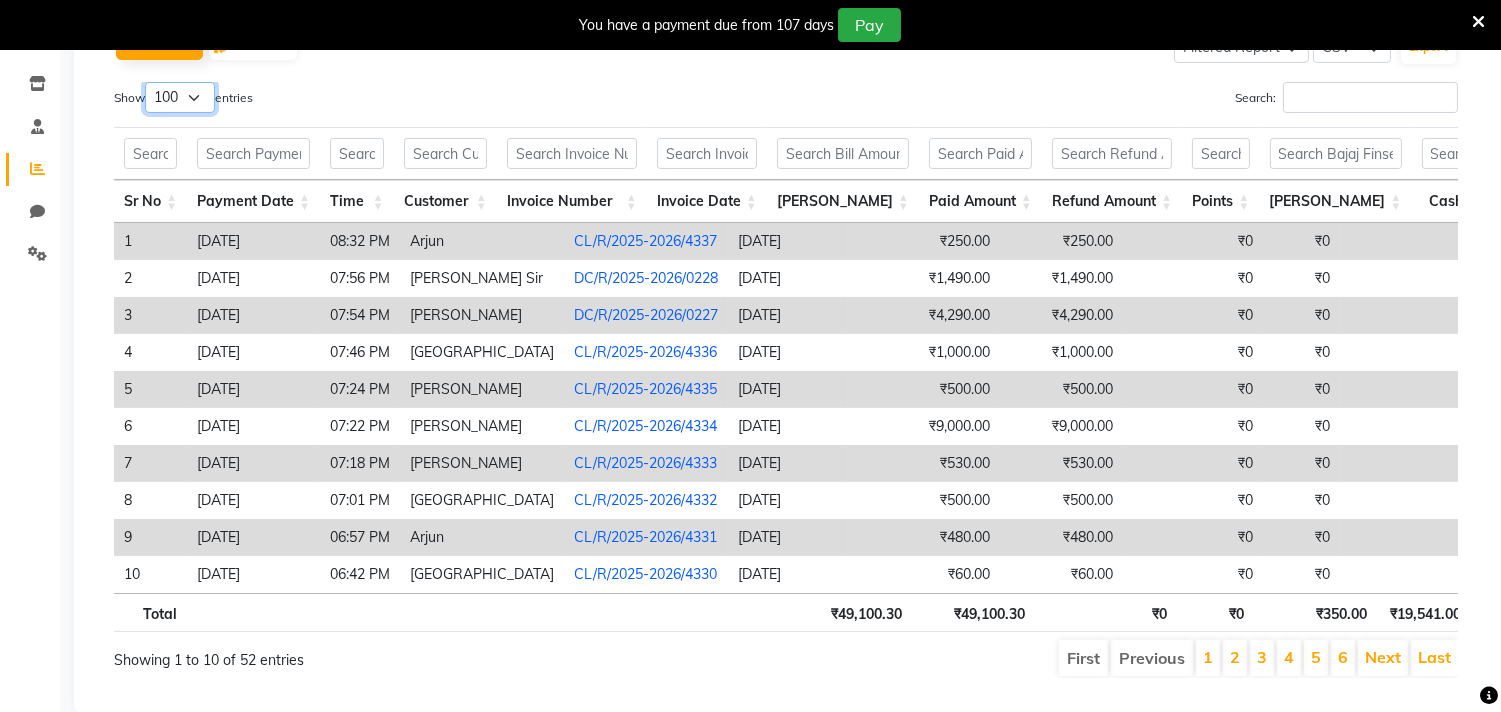 click on "10 25 50 100" at bounding box center (180, 97) 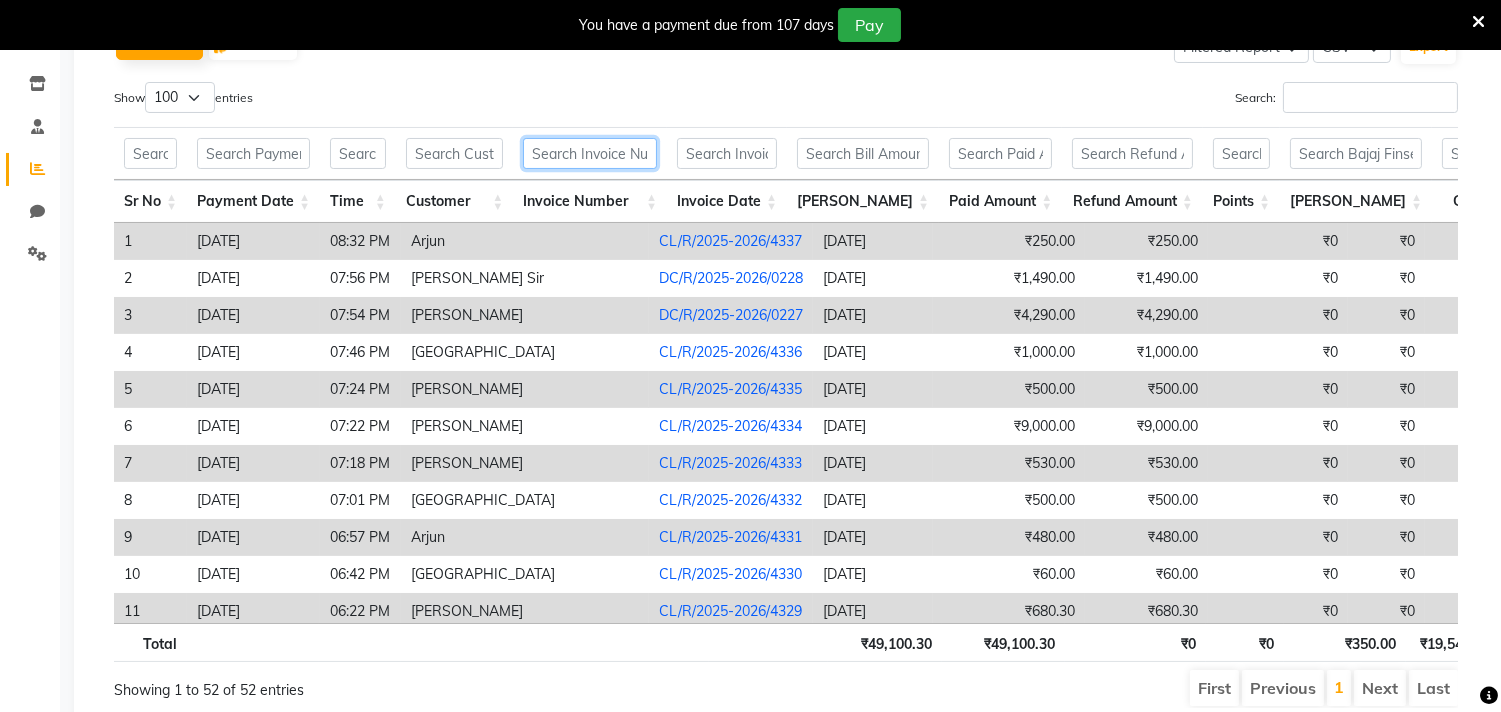 click at bounding box center (590, 153) 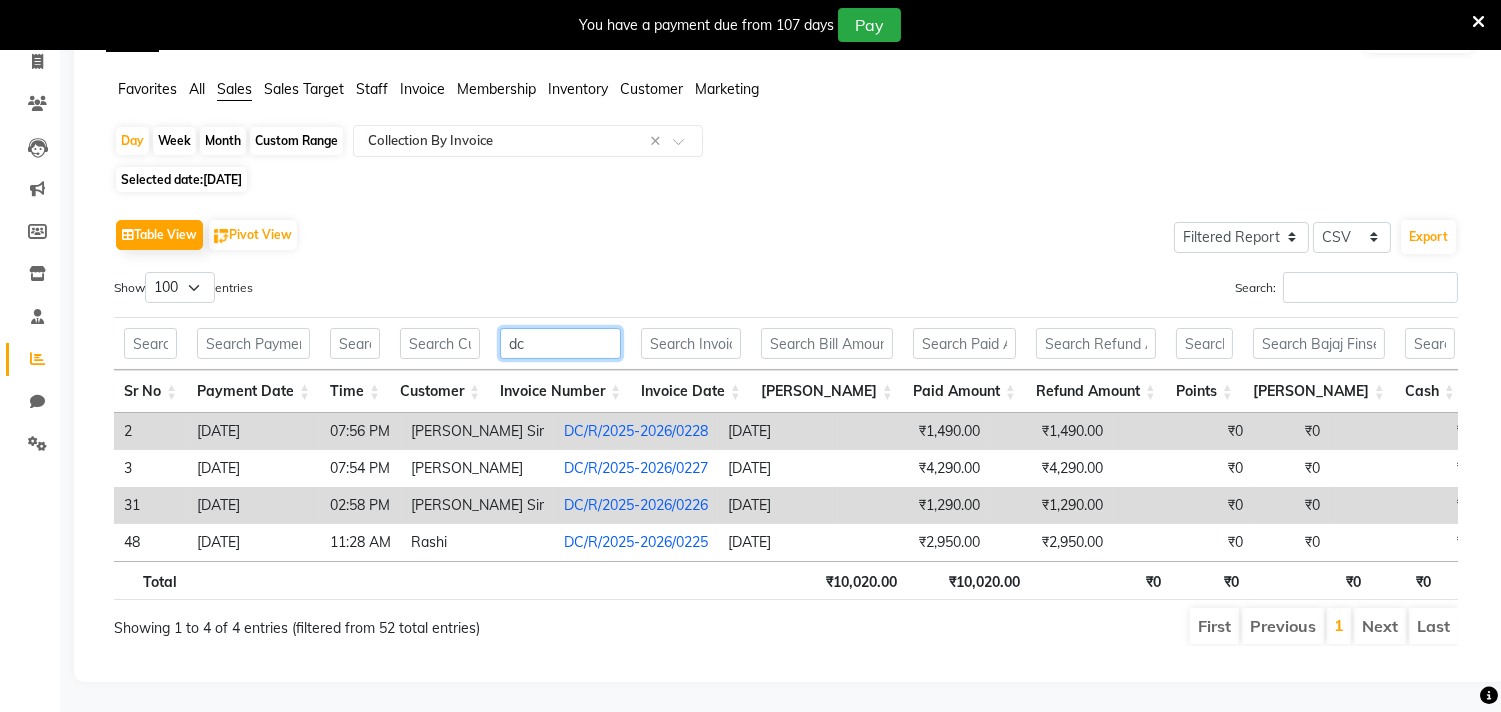 scroll, scrollTop: 168, scrollLeft: 0, axis: vertical 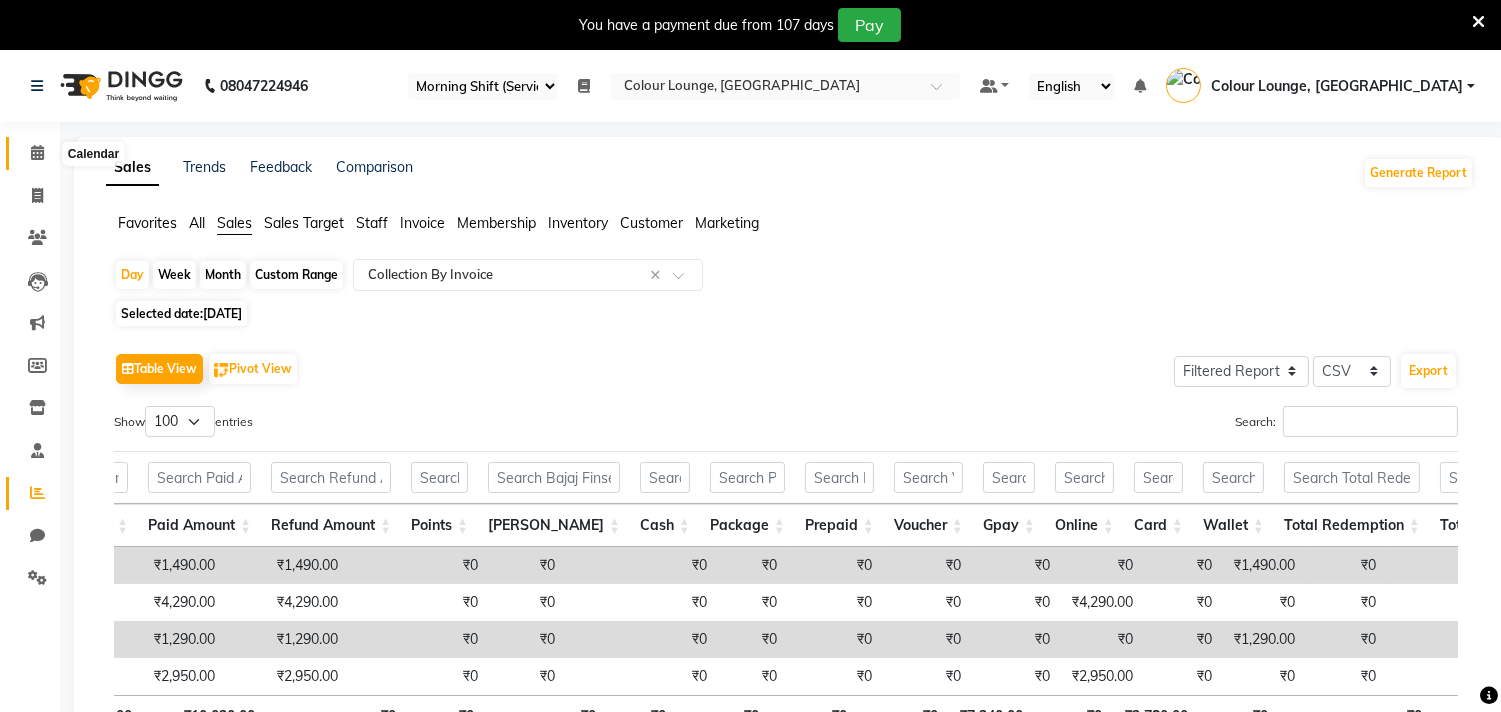 type on "dc" 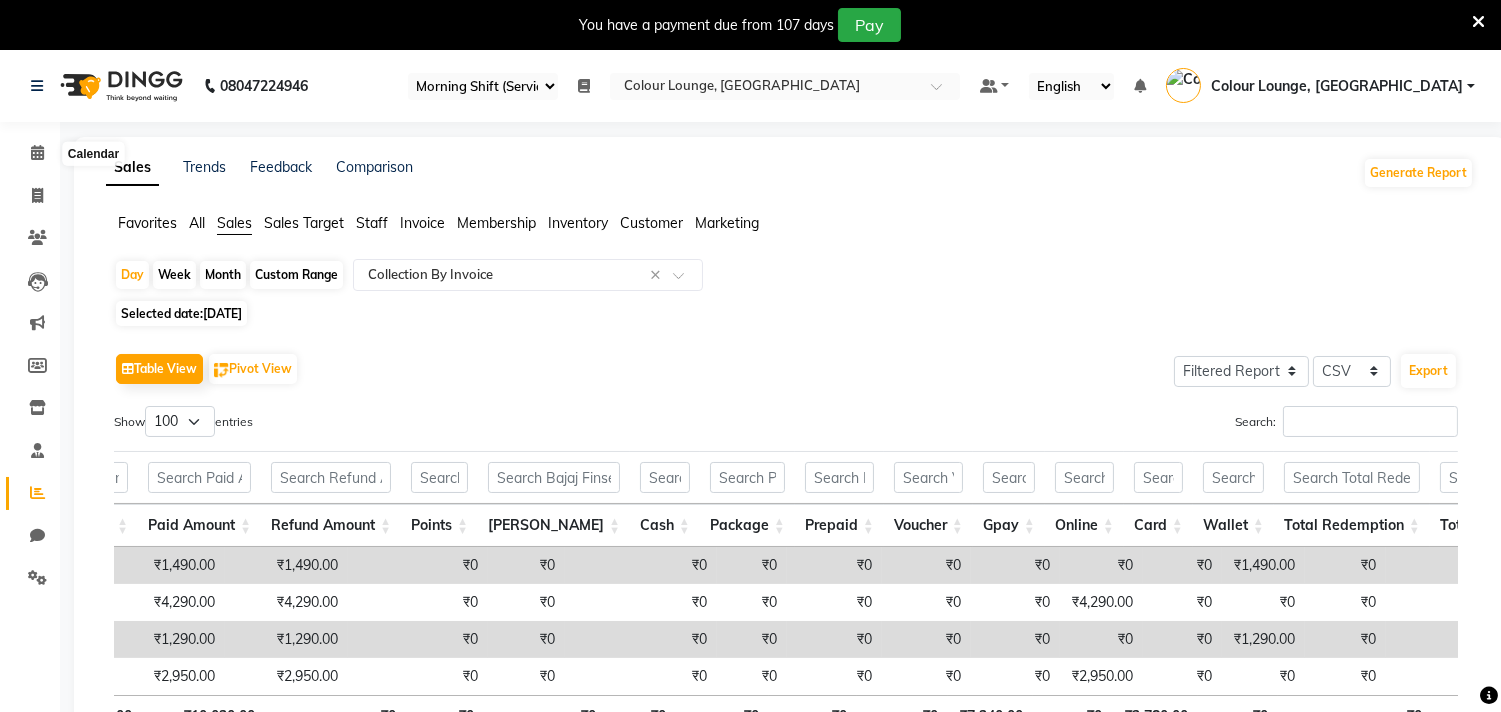 drag, startPoint x: 28, startPoint y: 155, endPoint x: 1207, endPoint y: 393, distance: 1202.7822 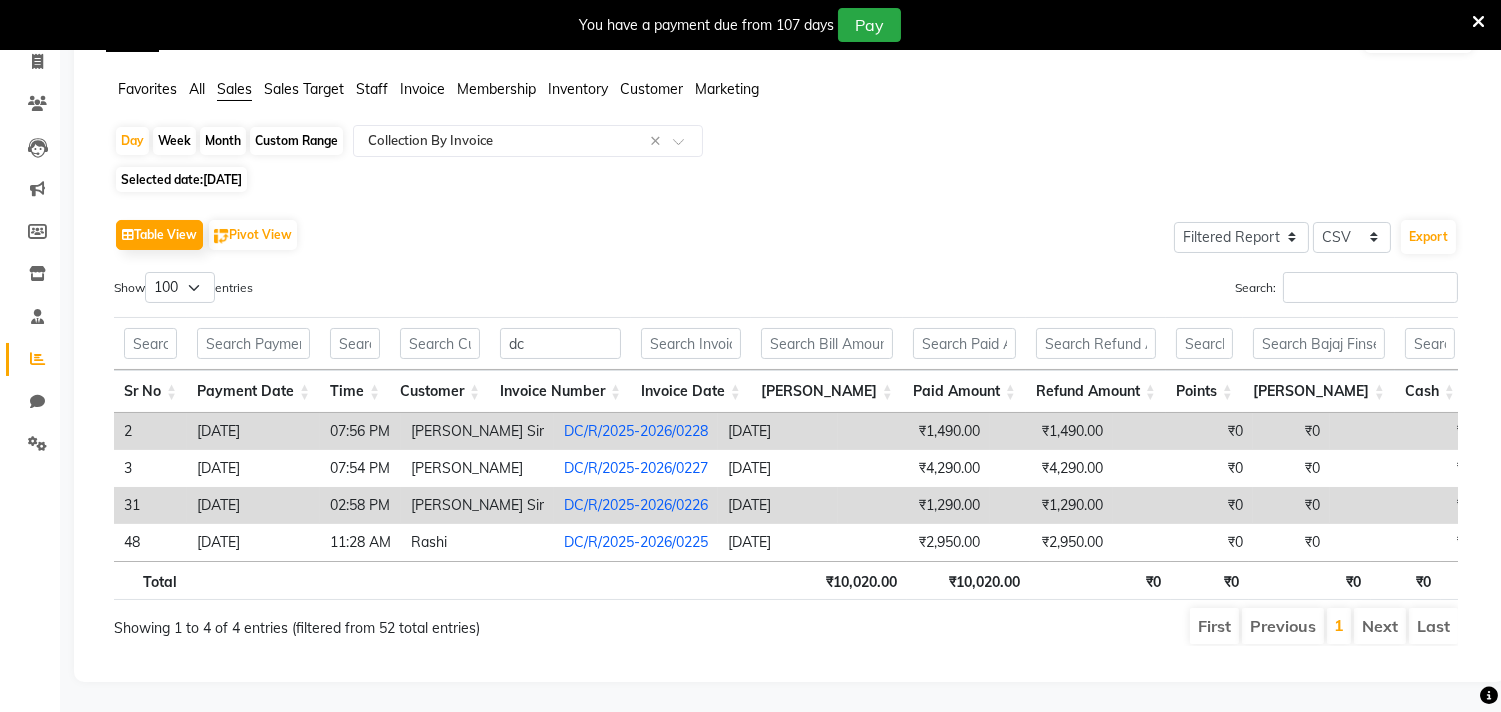 scroll, scrollTop: 0, scrollLeft: 118, axis: horizontal 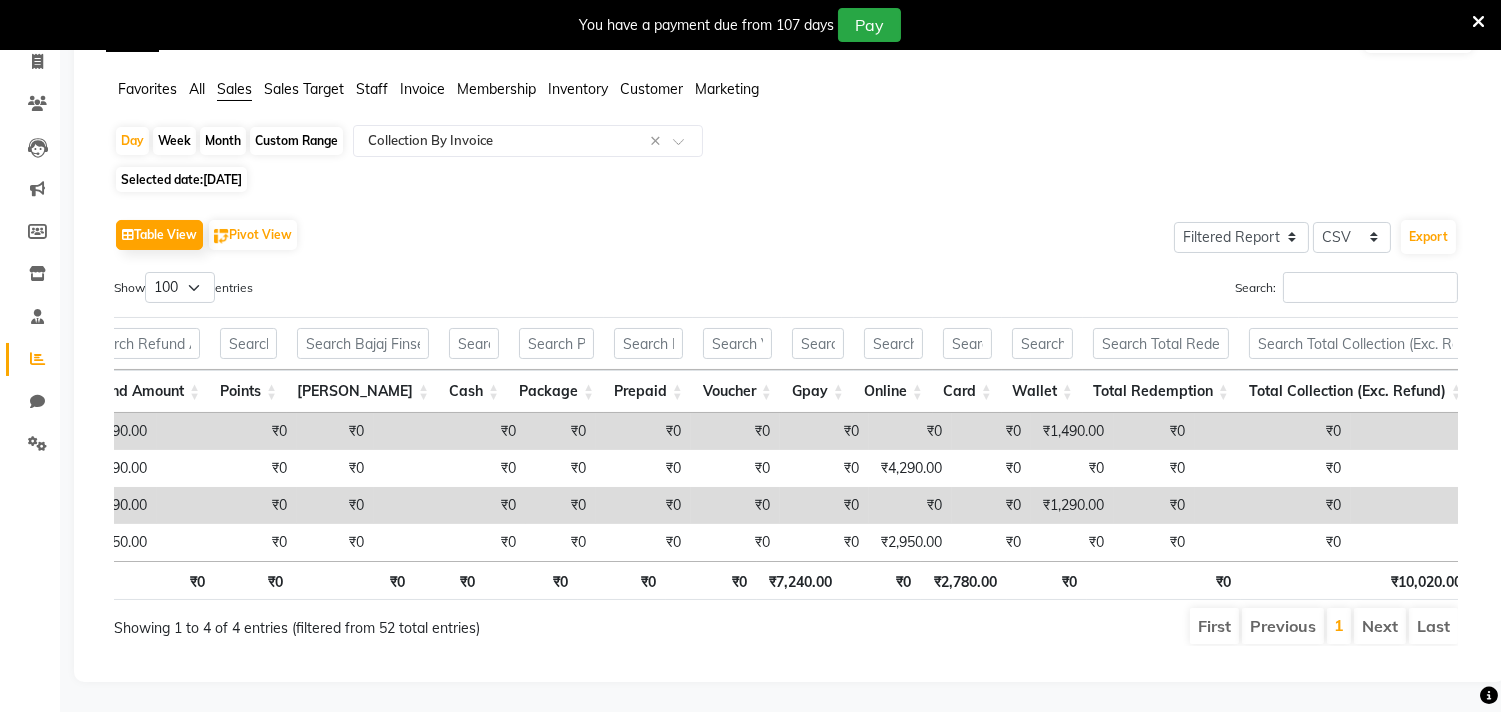 click on "₹1,490.00" at bounding box center [1072, 431] 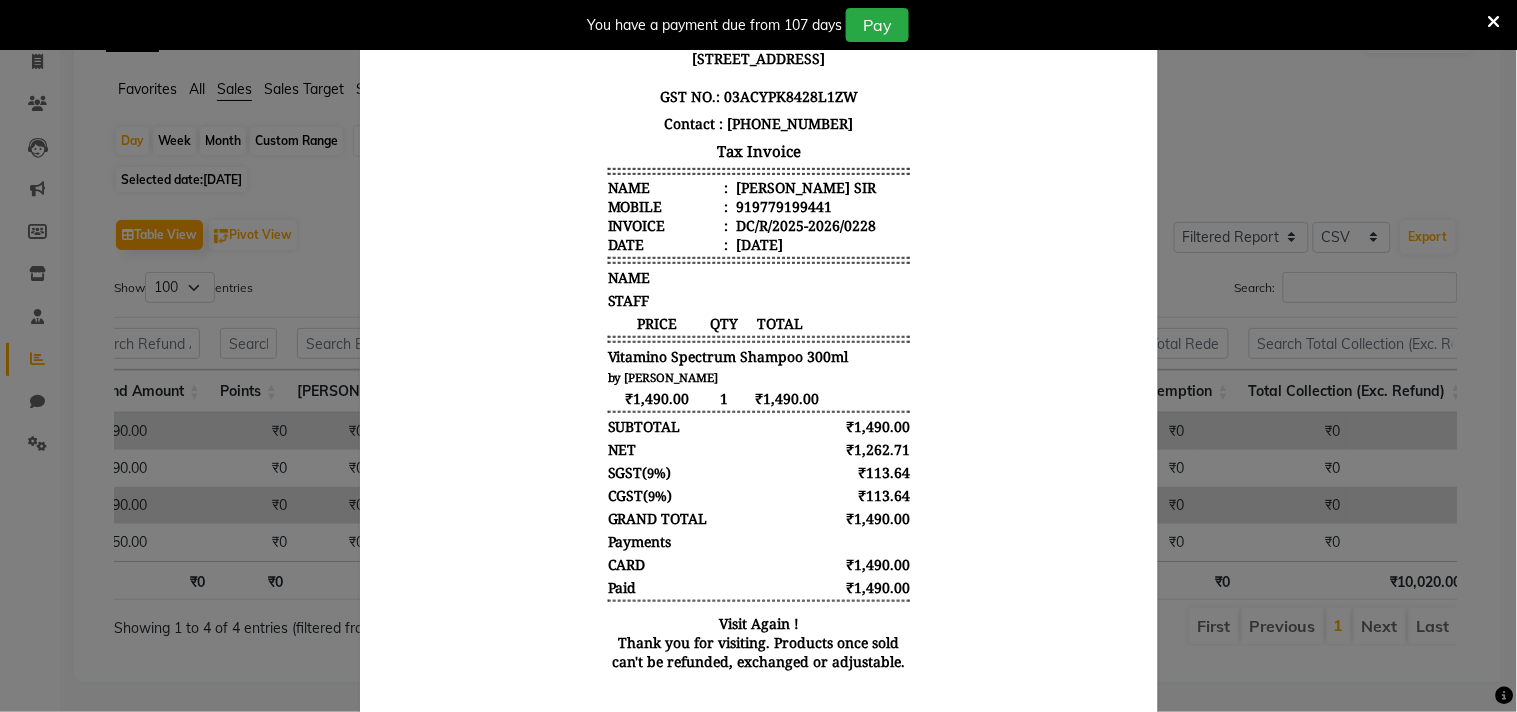 drag, startPoint x: 1493, startPoint y: 400, endPoint x: 1516, endPoint y: 193, distance: 208.27386 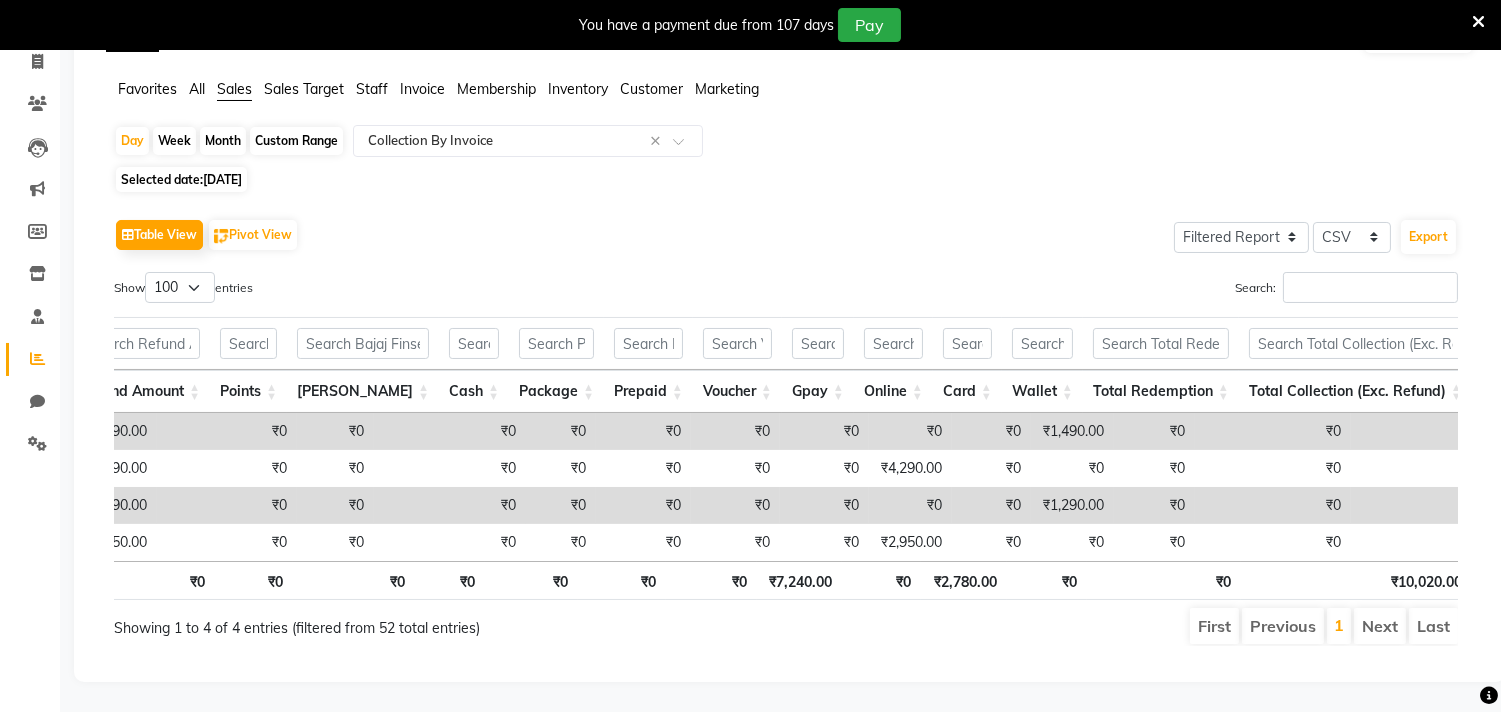 click at bounding box center (1478, 22) 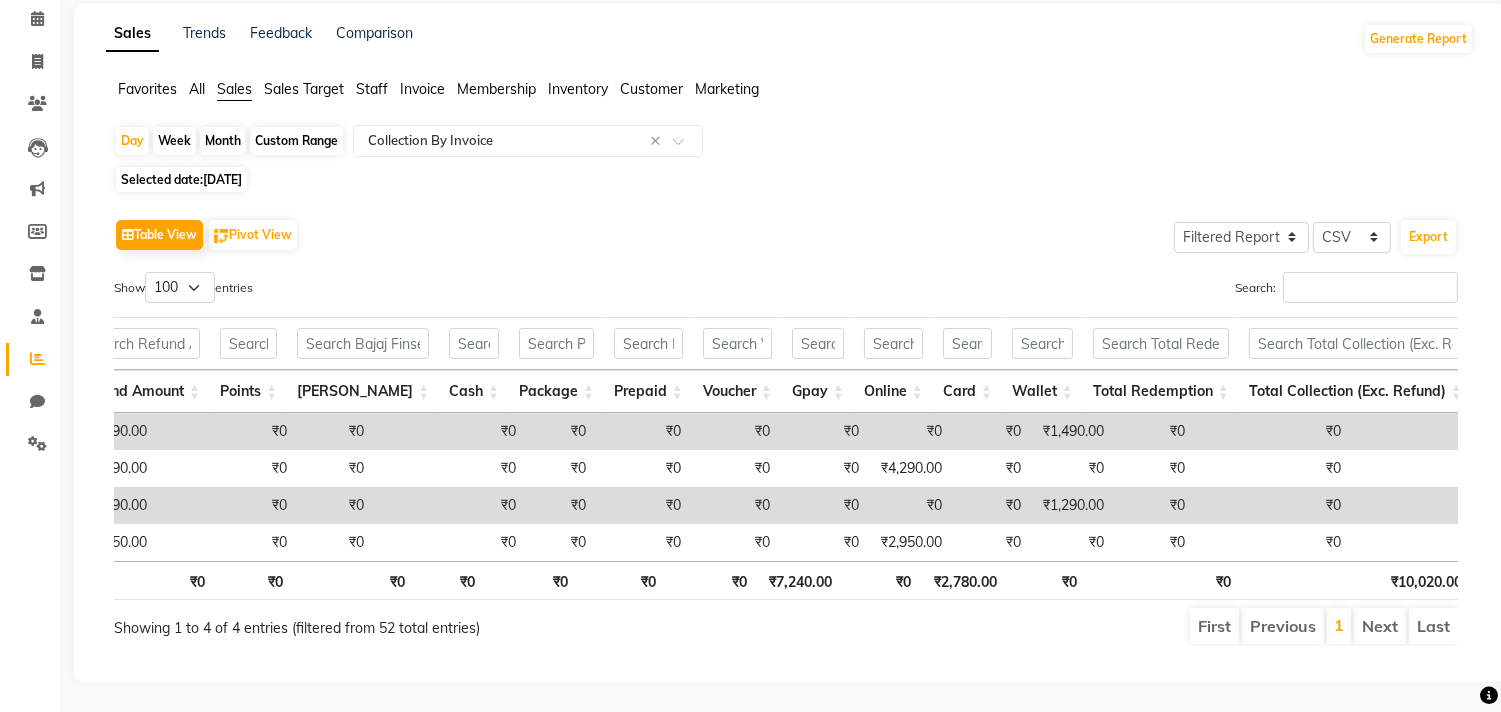 scroll, scrollTop: 0, scrollLeft: 0, axis: both 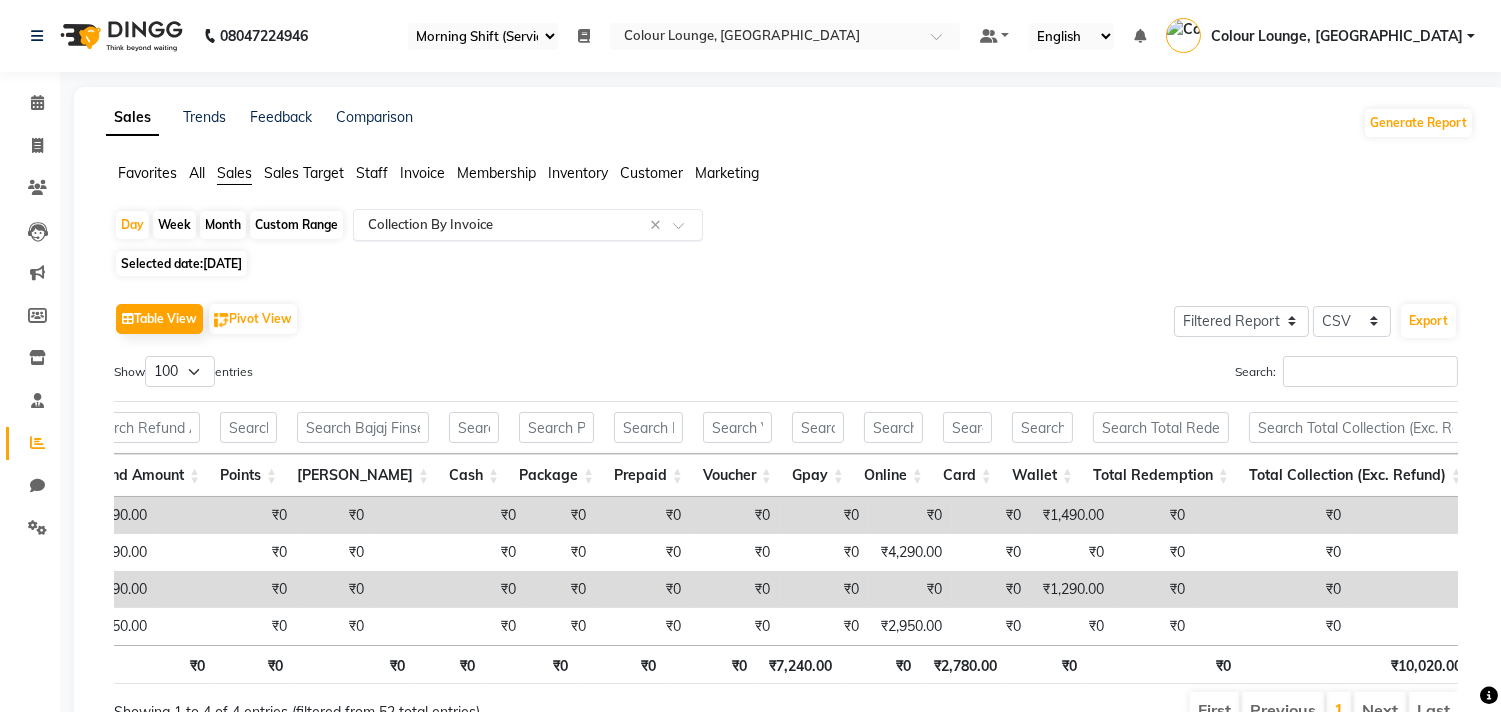 click 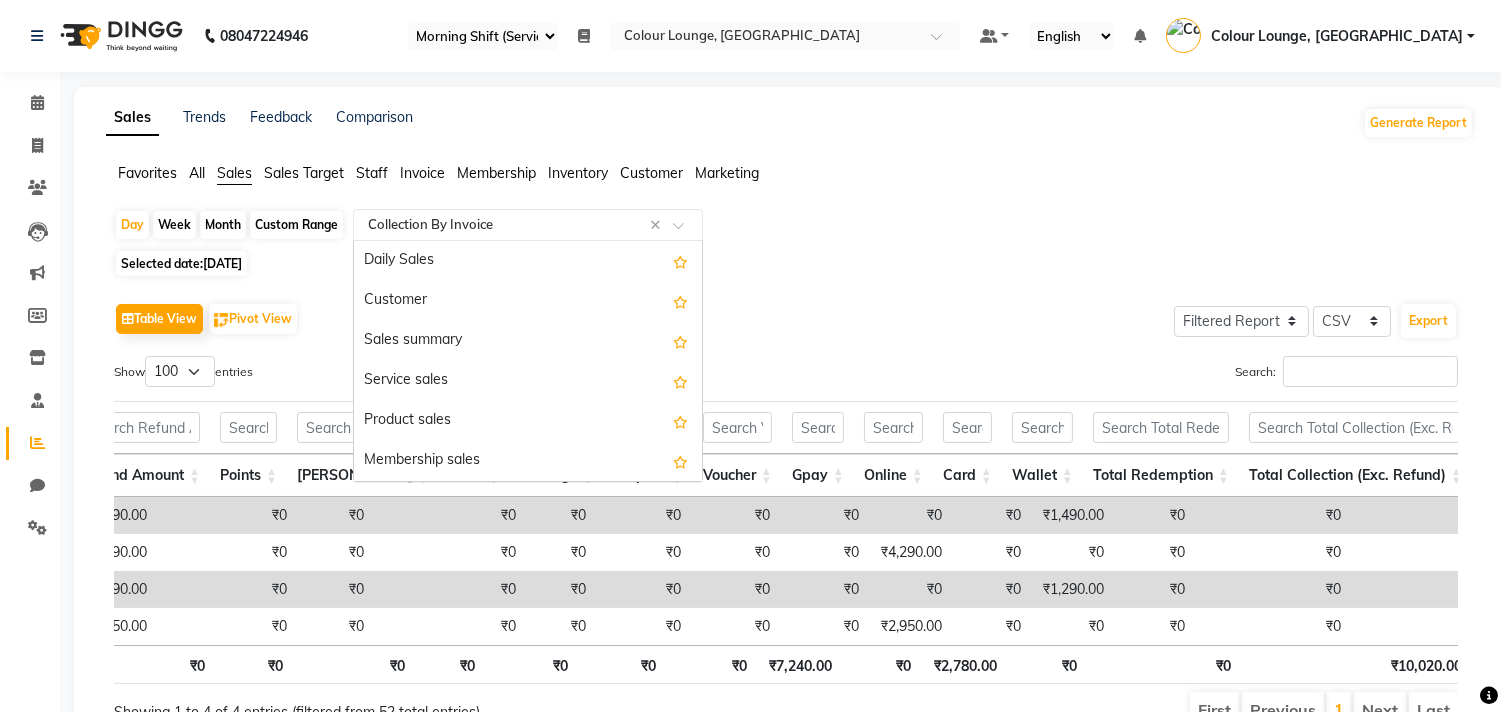 scroll, scrollTop: 480, scrollLeft: 0, axis: vertical 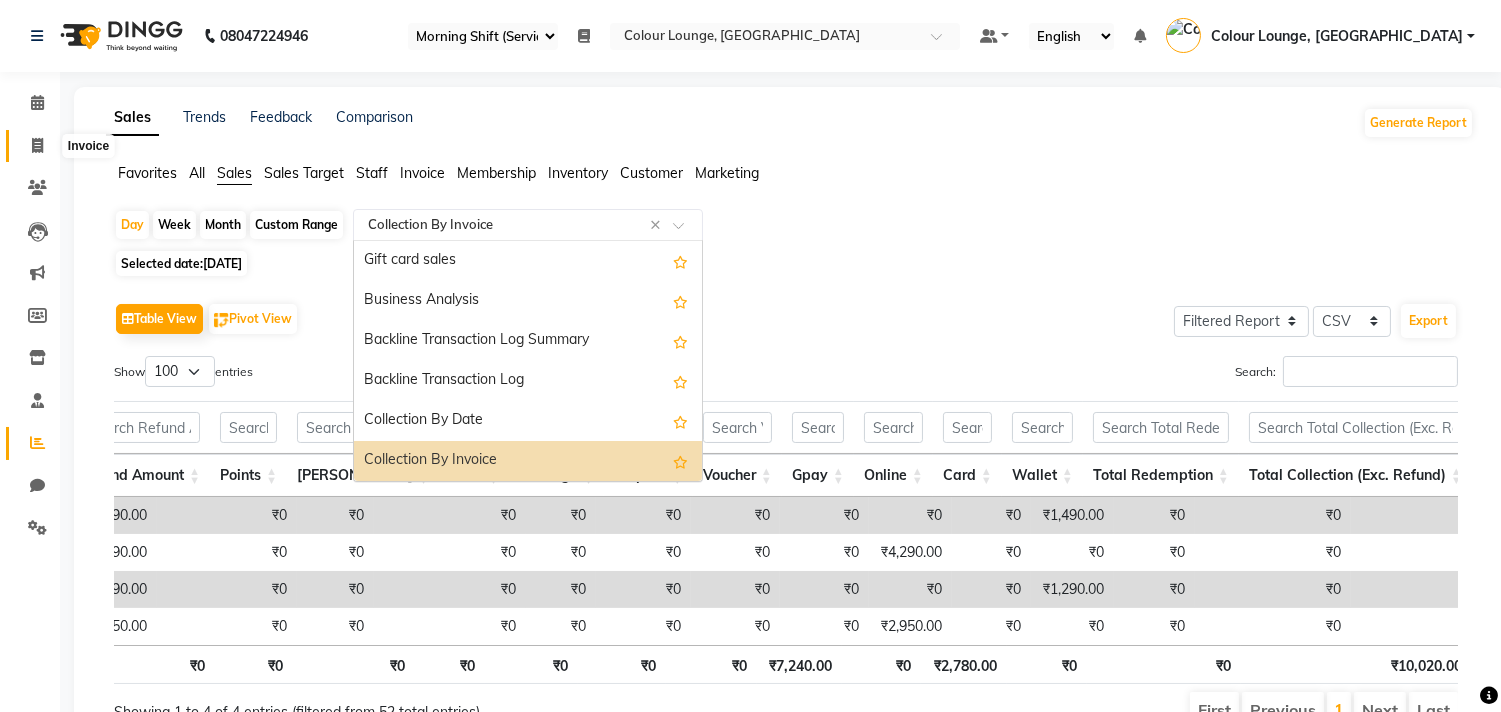 click 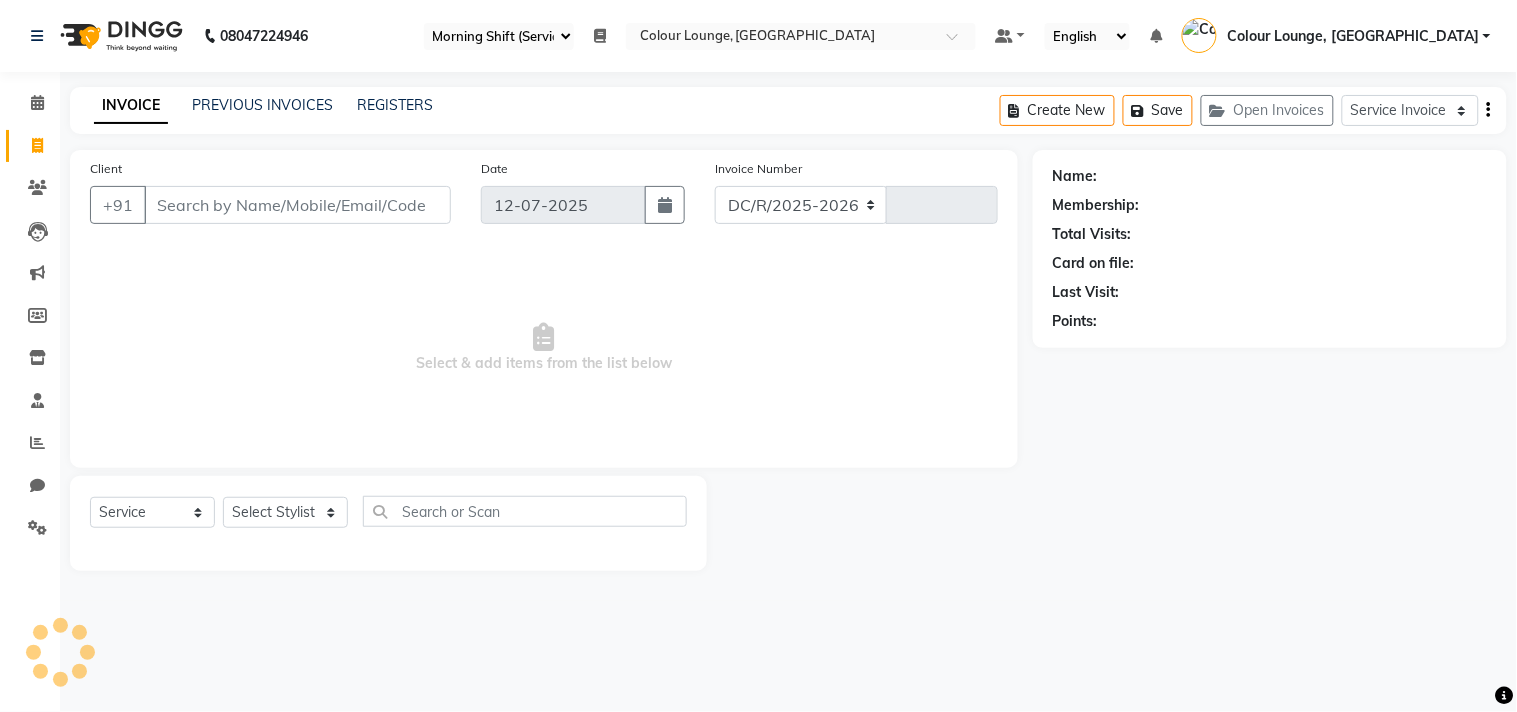 select on "8013" 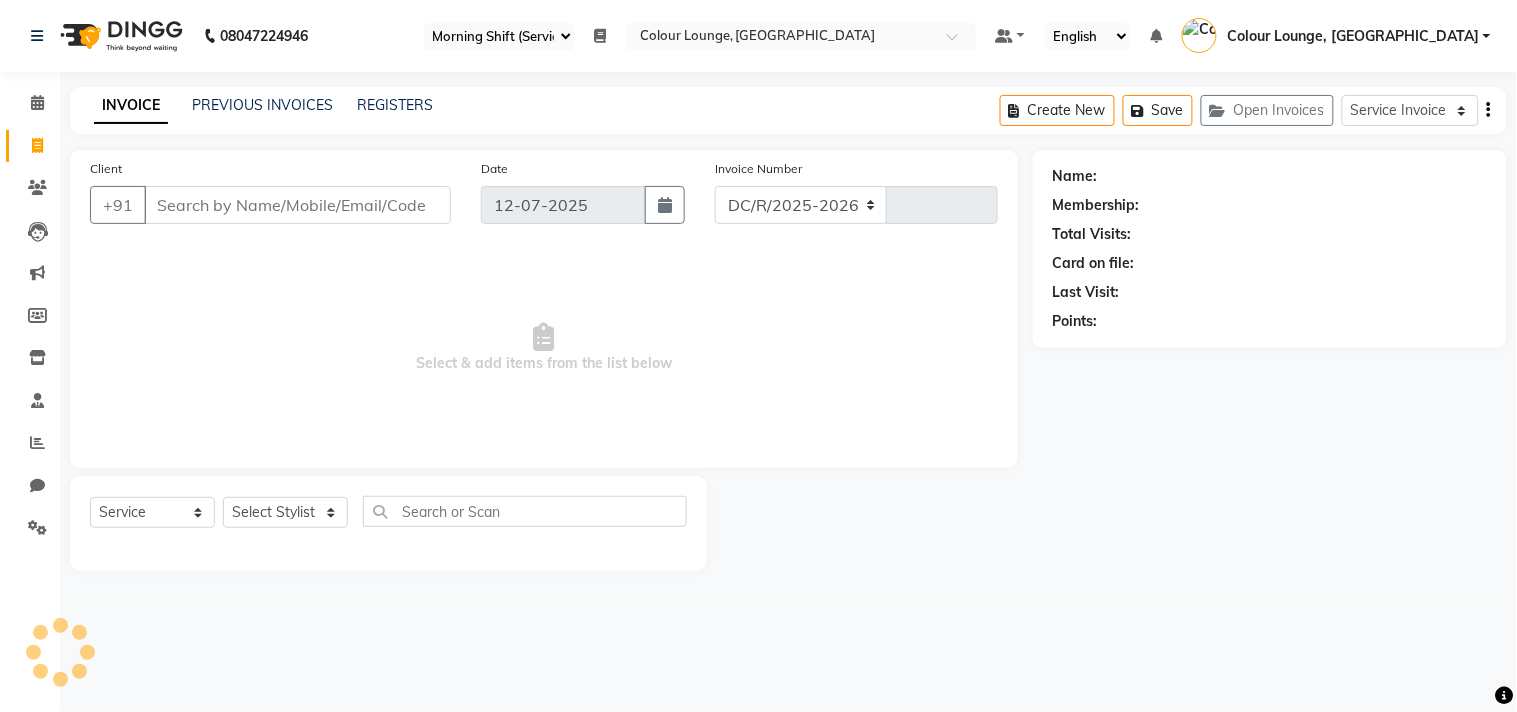 type on "4348" 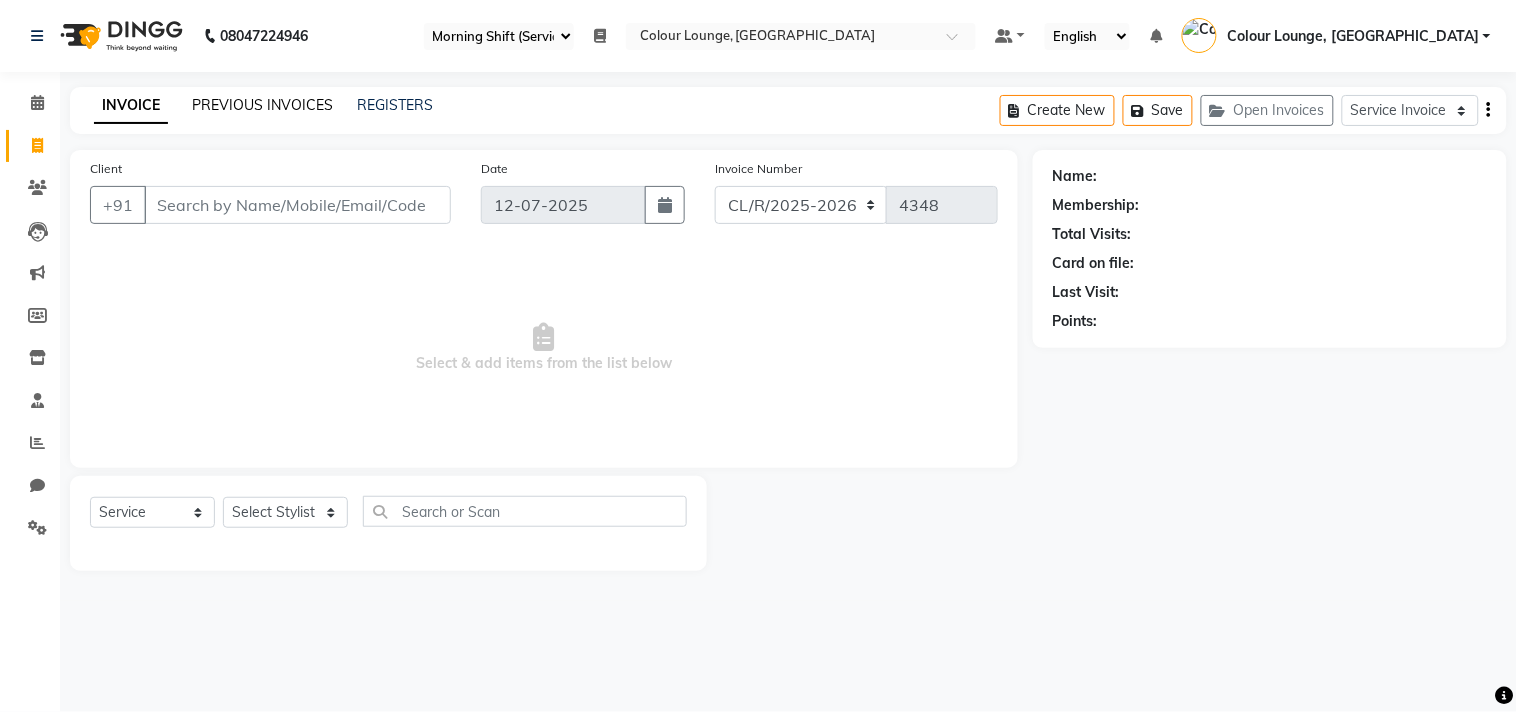 click on "PREVIOUS INVOICES" 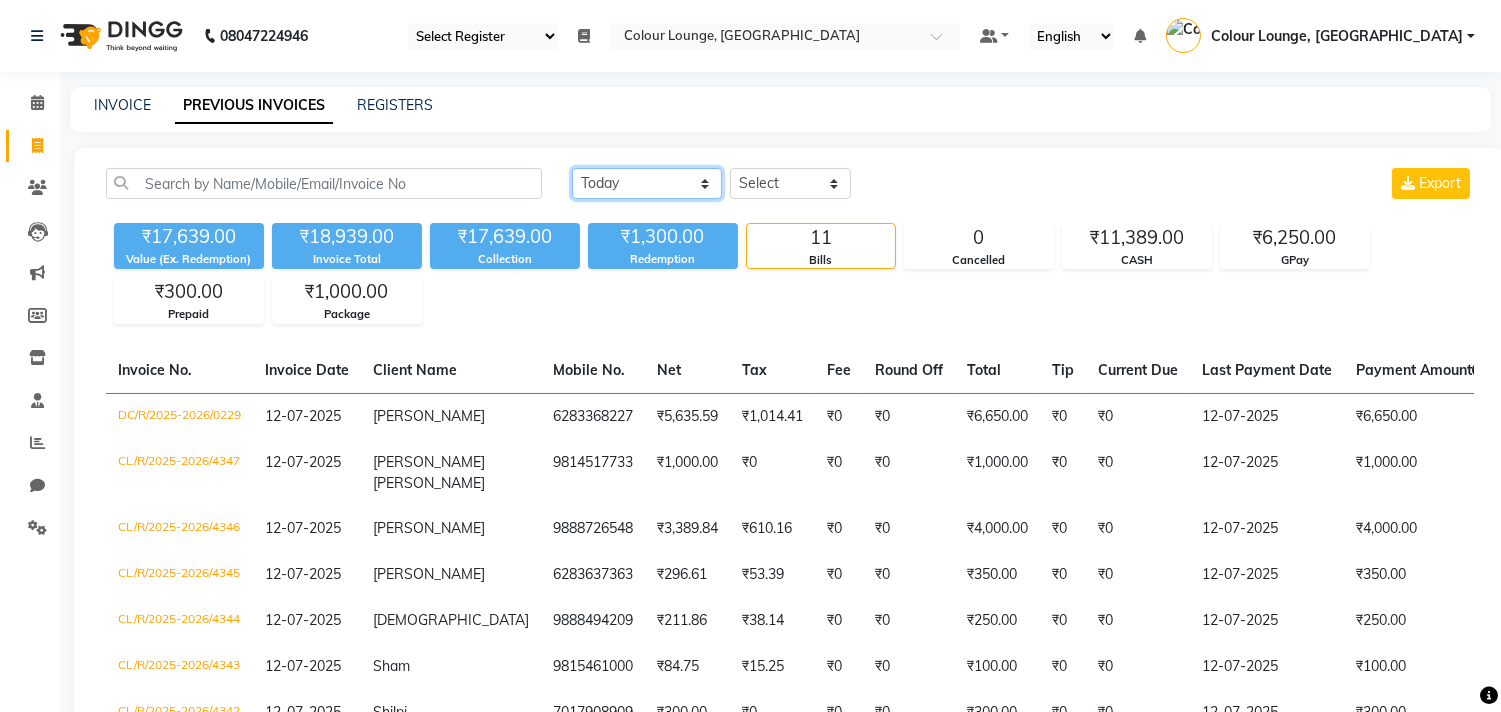 click on "Today Yesterday Custom Range" 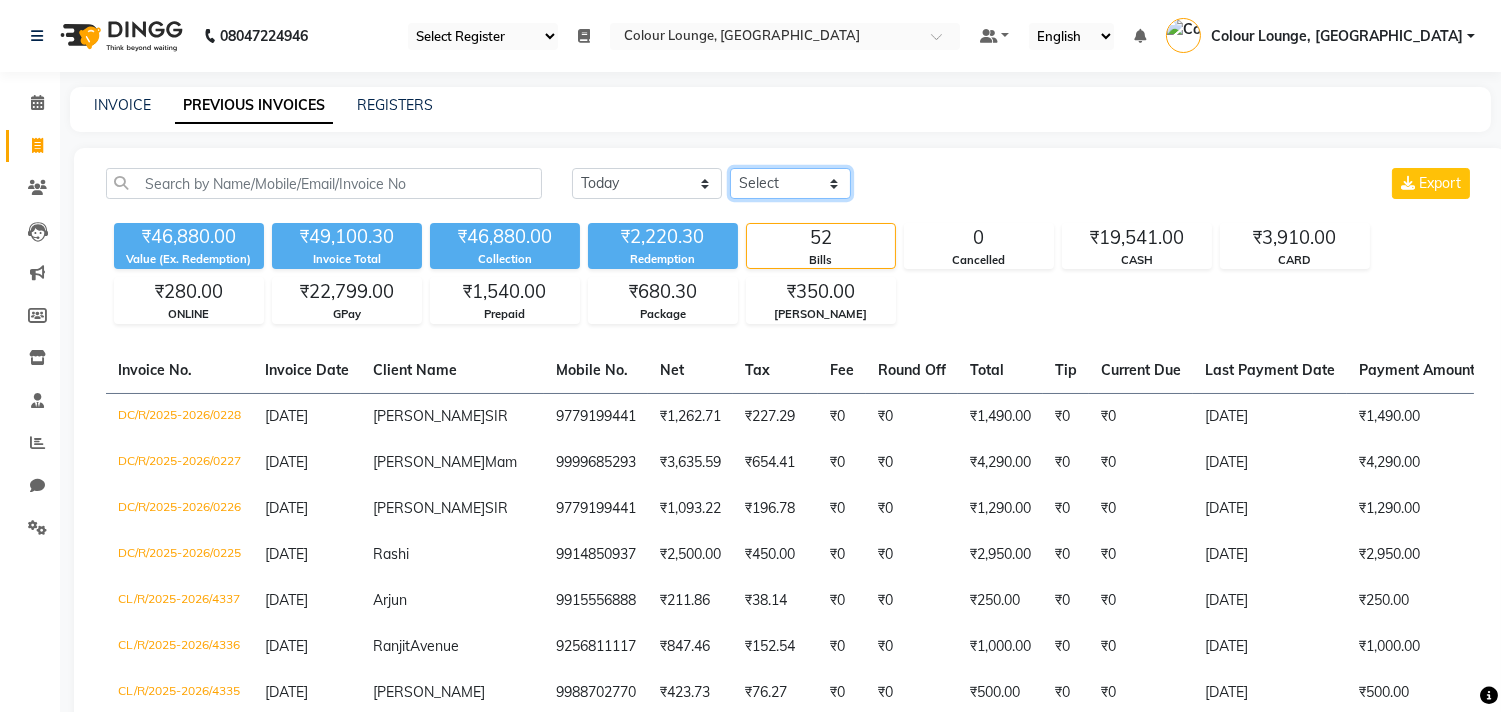 drag, startPoint x: 803, startPoint y: 180, endPoint x: 811, endPoint y: 197, distance: 18.788294 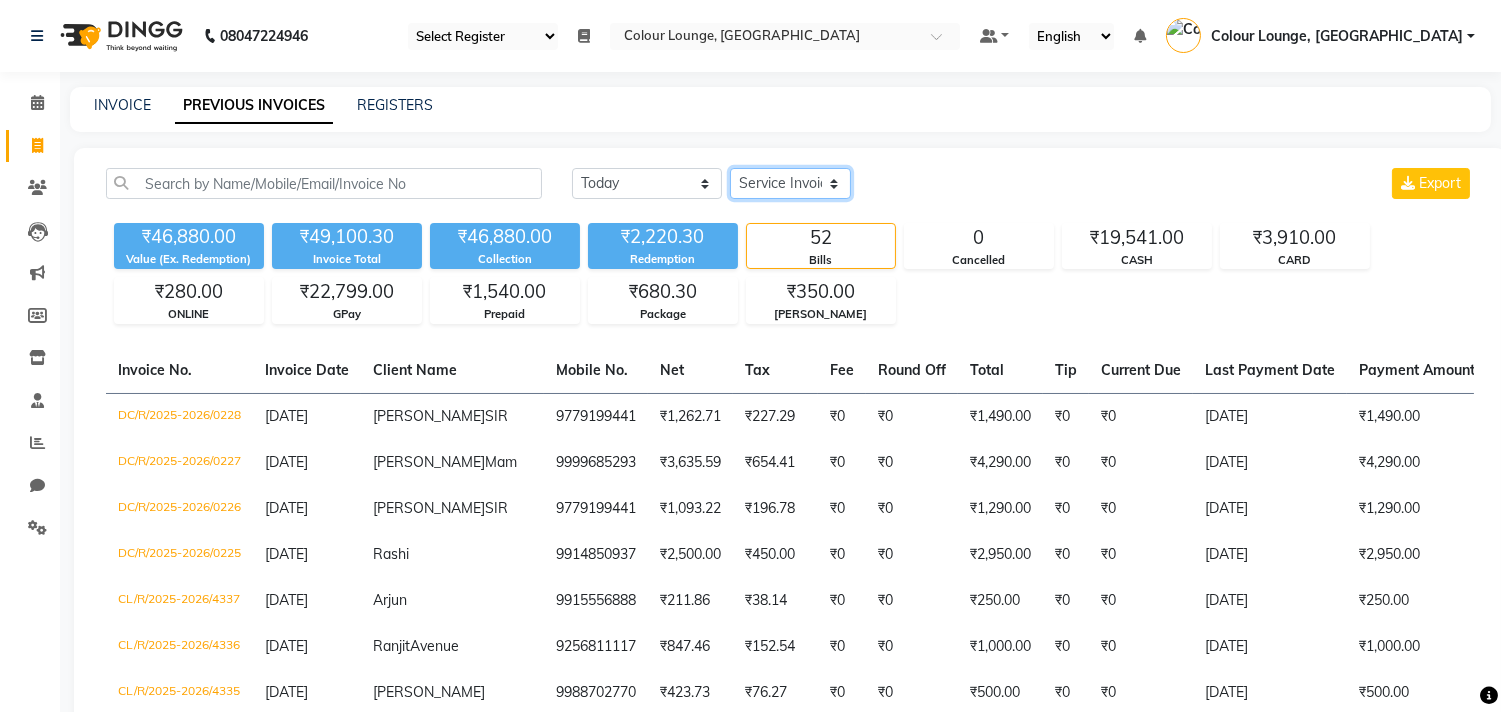 click on "Select Service Invoice Product Invoice" 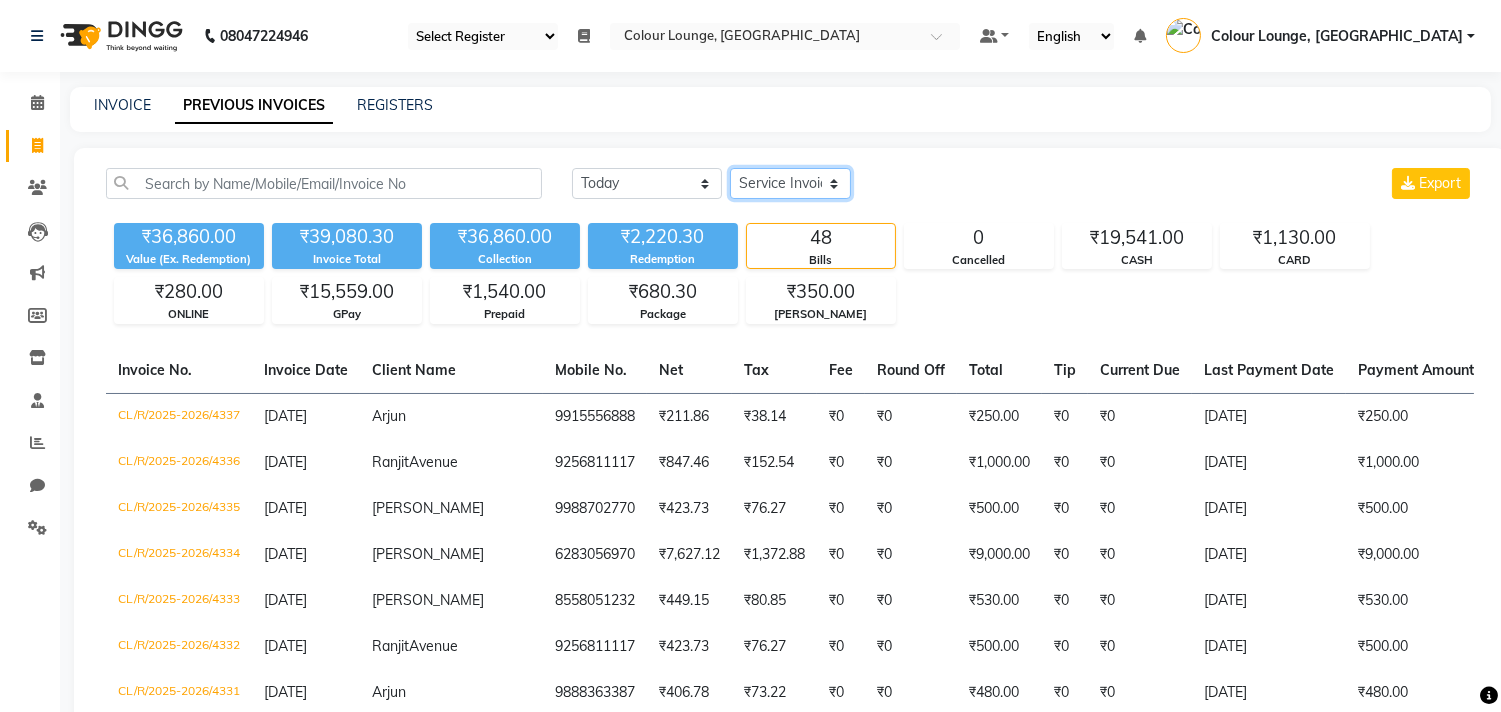 drag, startPoint x: 830, startPoint y: 186, endPoint x: 824, endPoint y: 195, distance: 10.816654 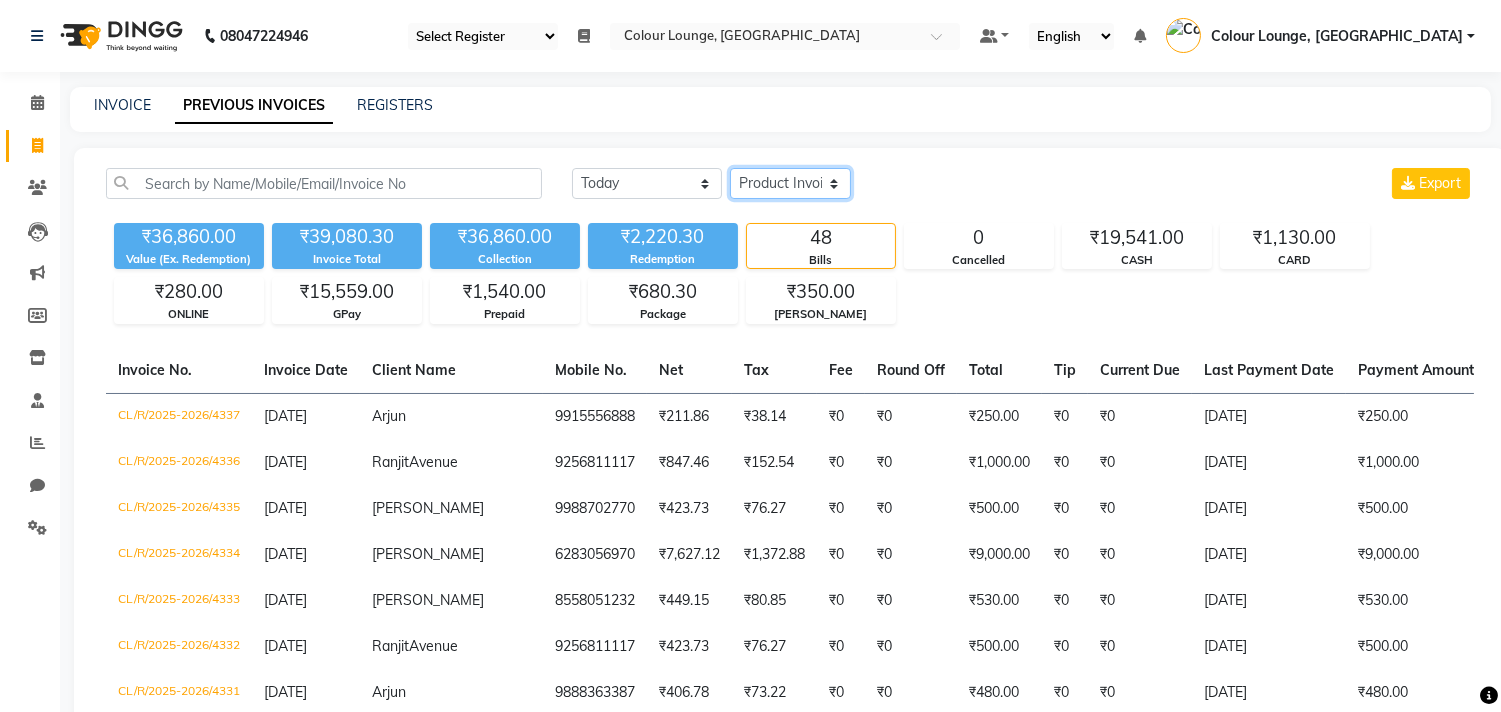 click on "Select Service Invoice Product Invoice" 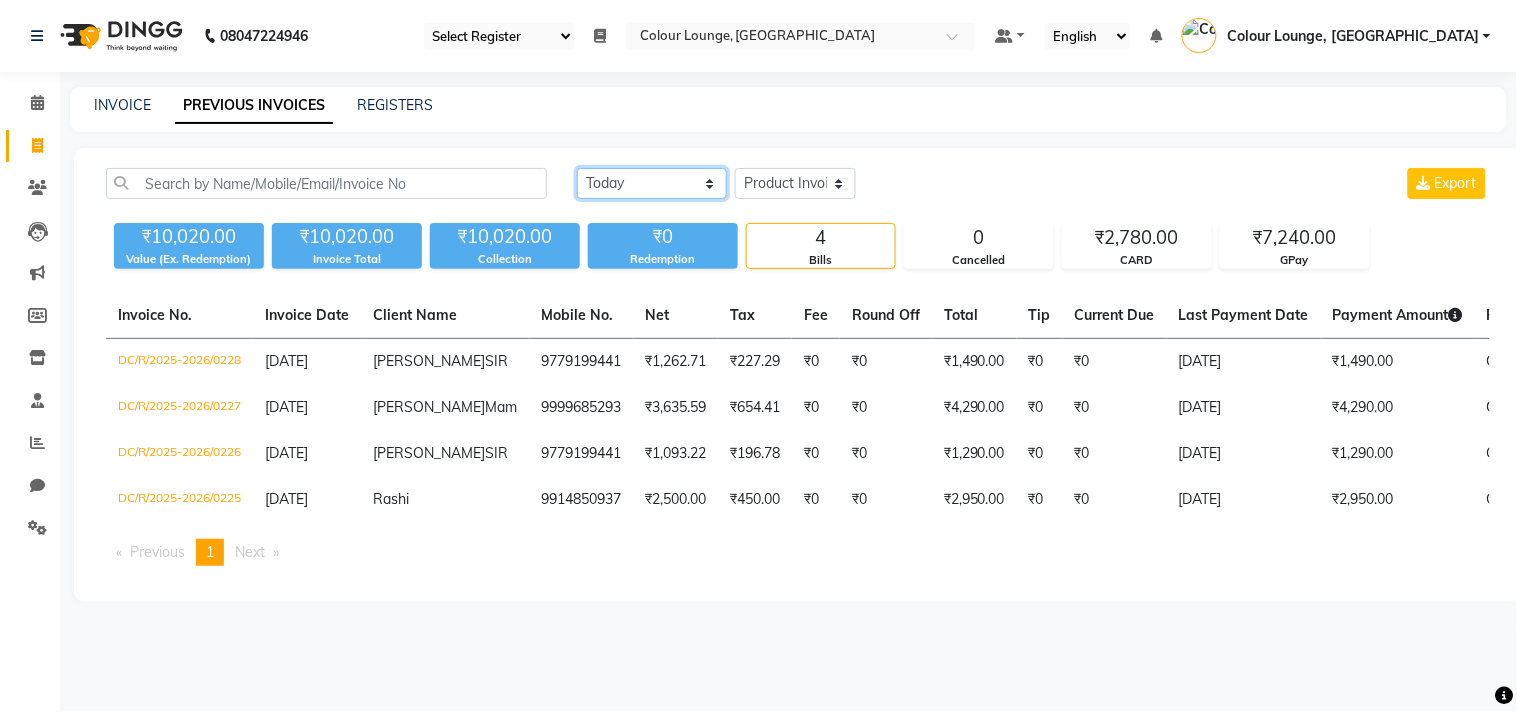 click on "Today Yesterday Custom Range" 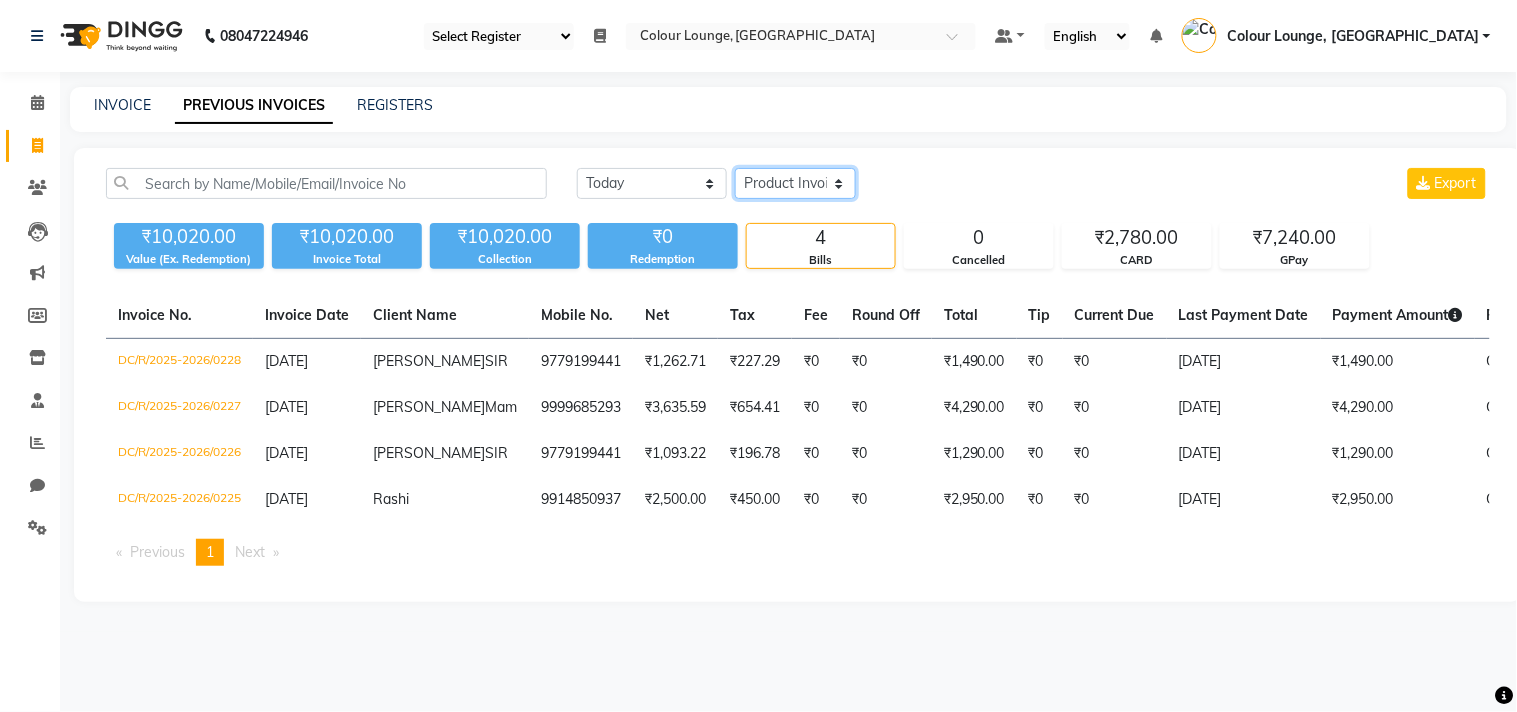 drag, startPoint x: 786, startPoint y: 177, endPoint x: 790, endPoint y: 197, distance: 20.396078 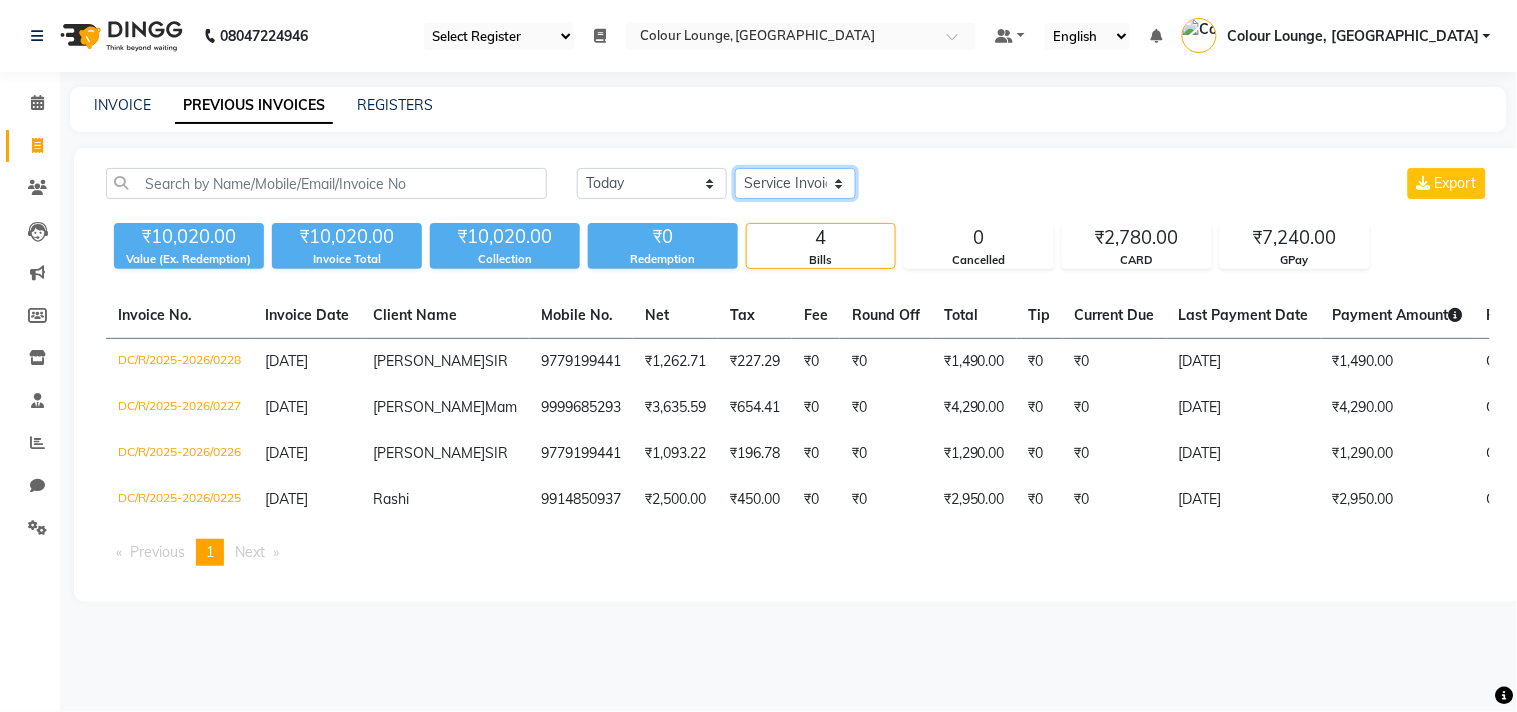 click on "Select Service Invoice Product Invoice" 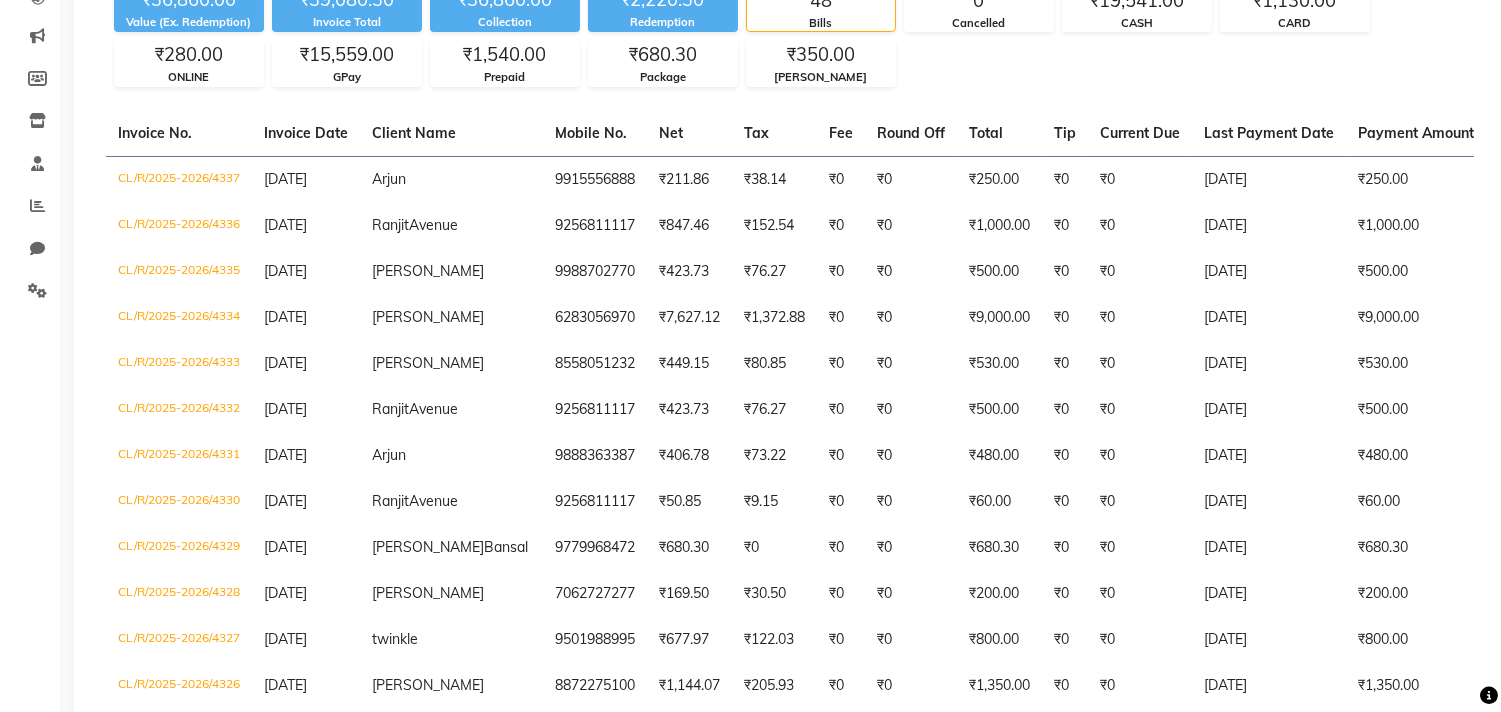 scroll, scrollTop: 187, scrollLeft: 0, axis: vertical 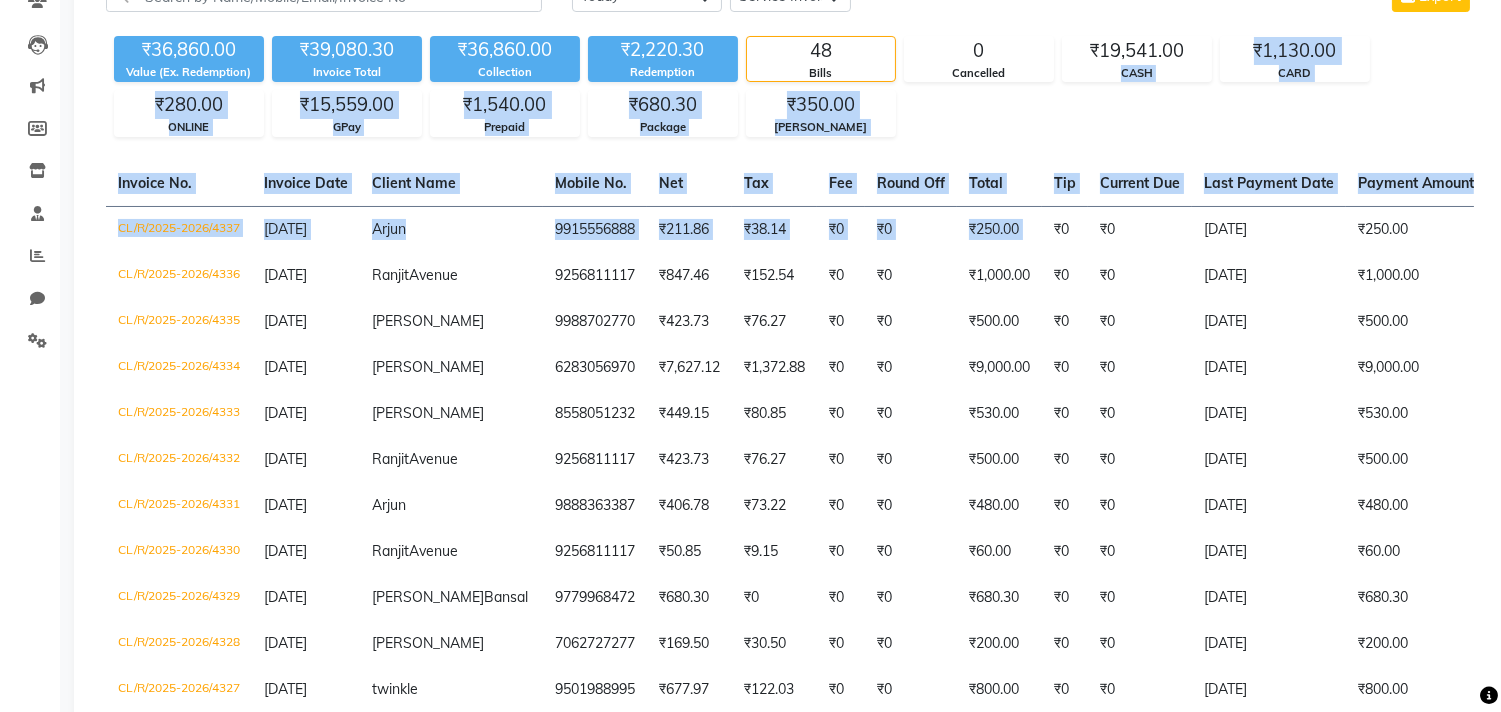 drag, startPoint x: 1051, startPoint y: 212, endPoint x: 1095, endPoint y: 127, distance: 95.71311 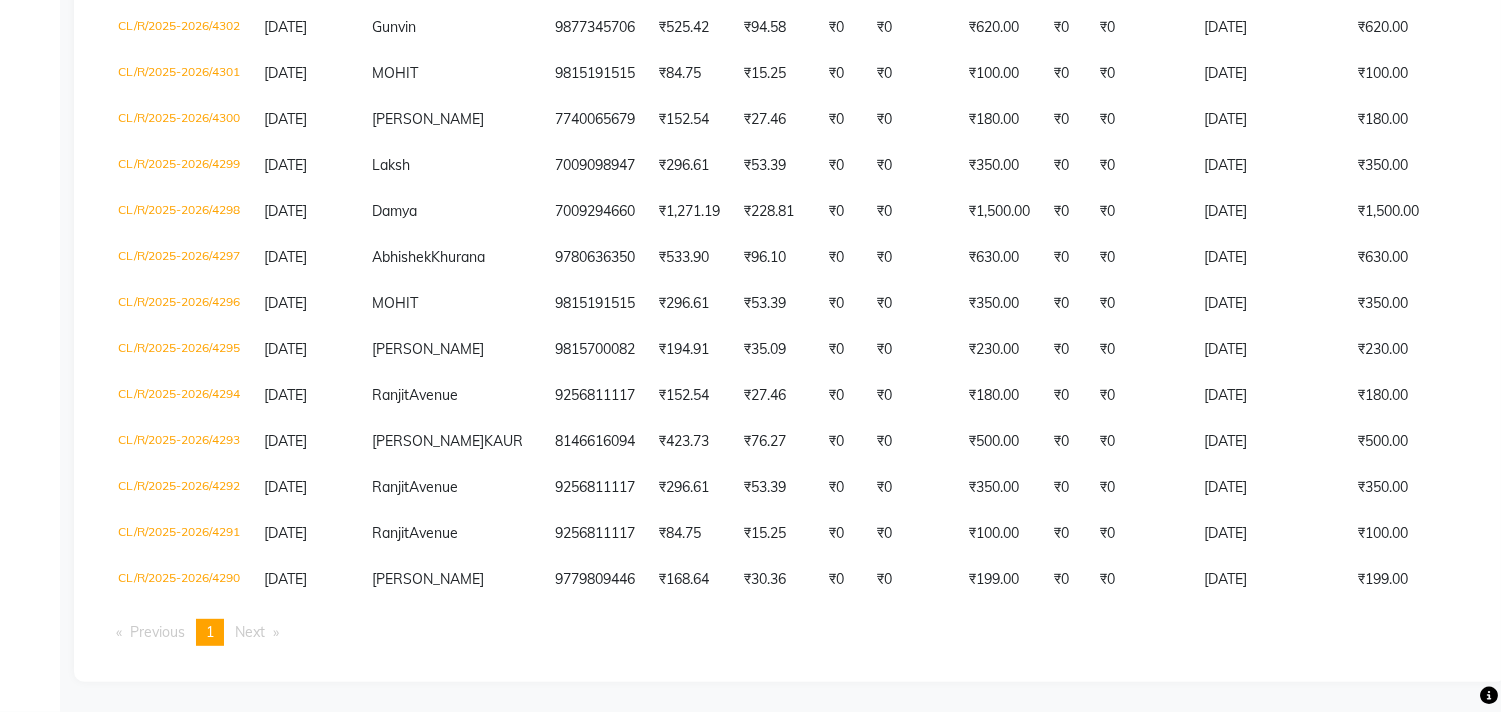 scroll, scrollTop: 187, scrollLeft: 0, axis: vertical 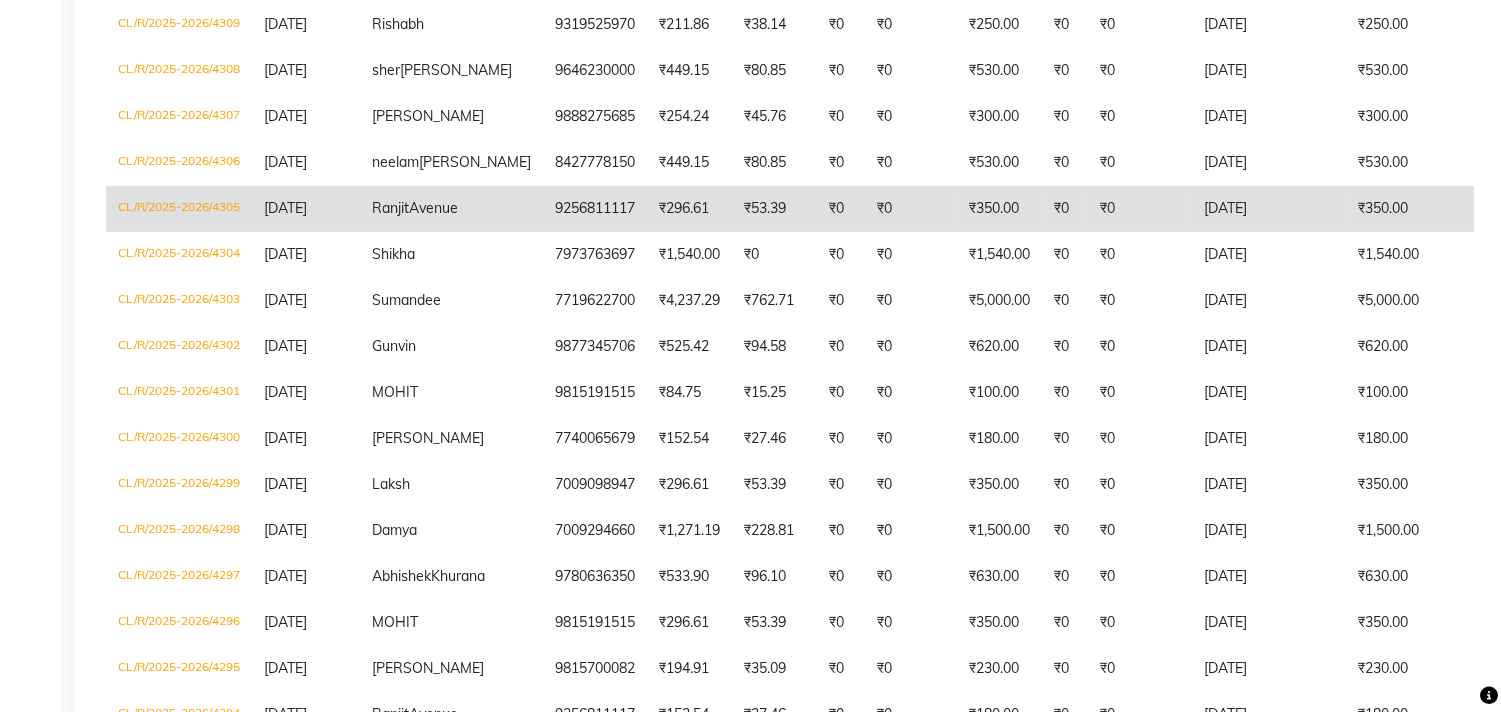 click on "₹296.61" 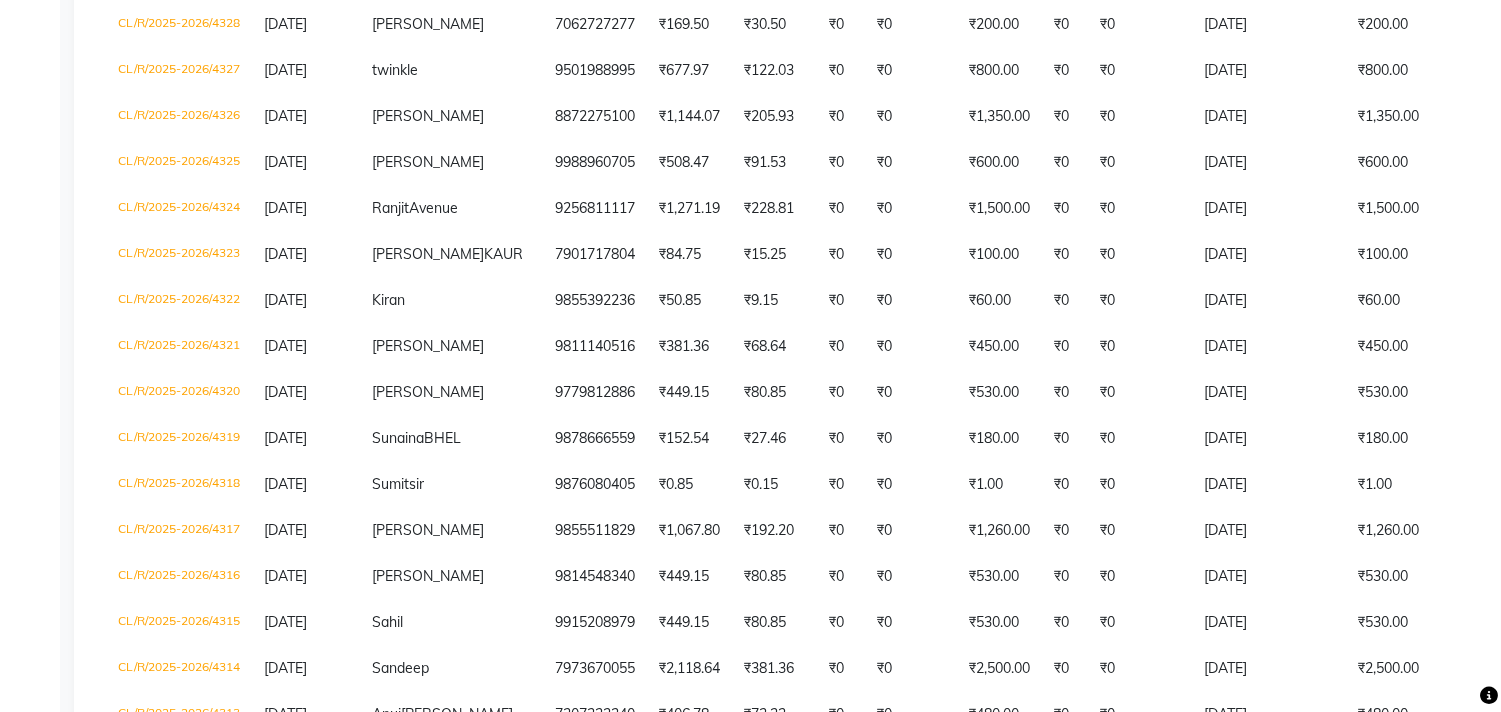 scroll, scrollTop: 0, scrollLeft: 0, axis: both 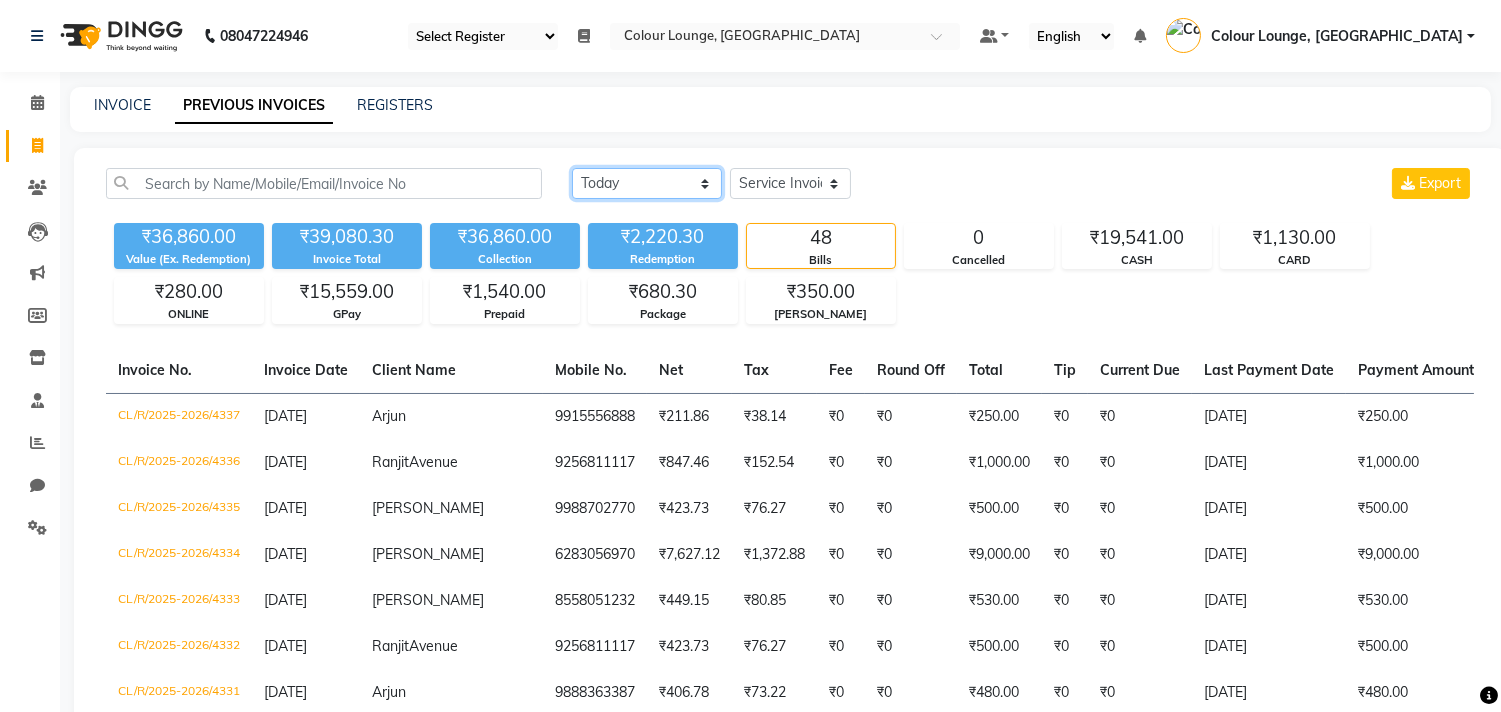 click on "Today Yesterday Custom Range" 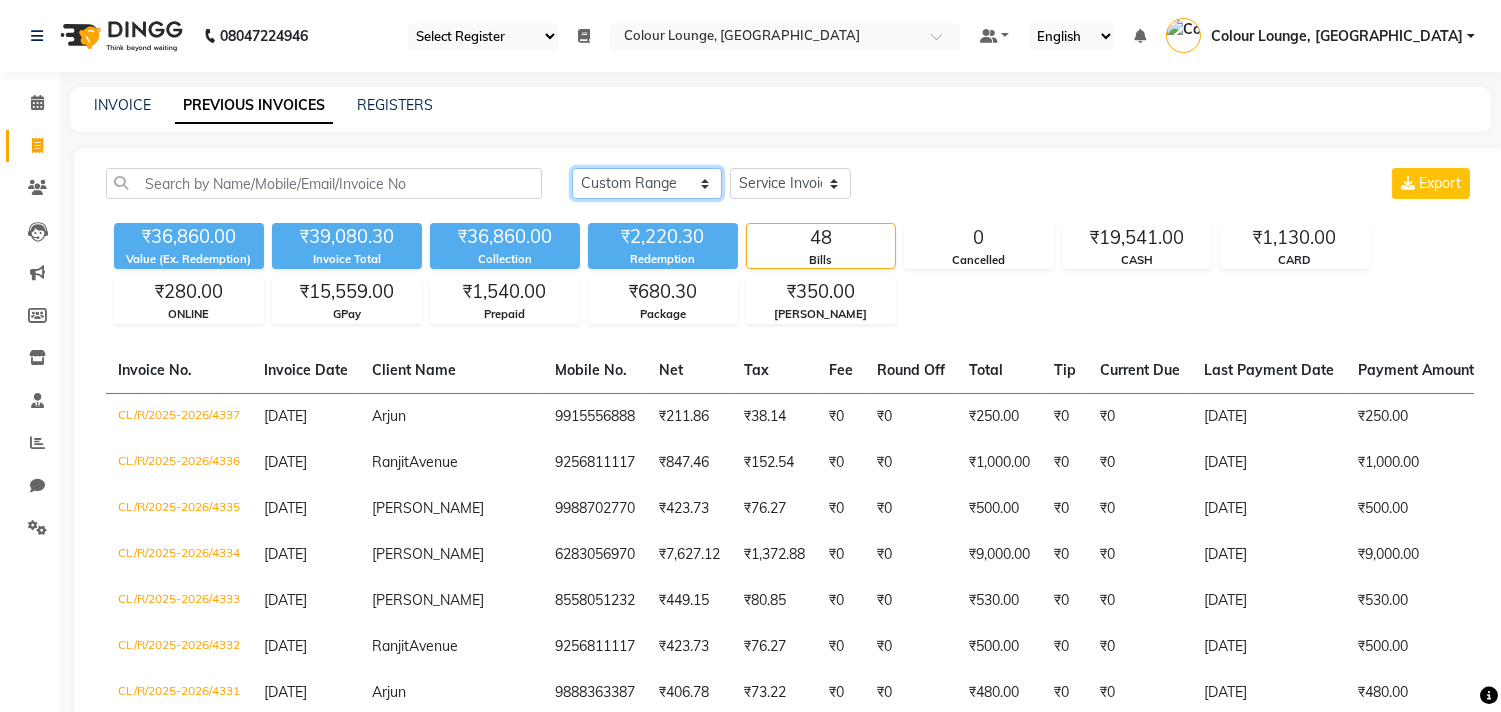 click on "Today Yesterday Custom Range" 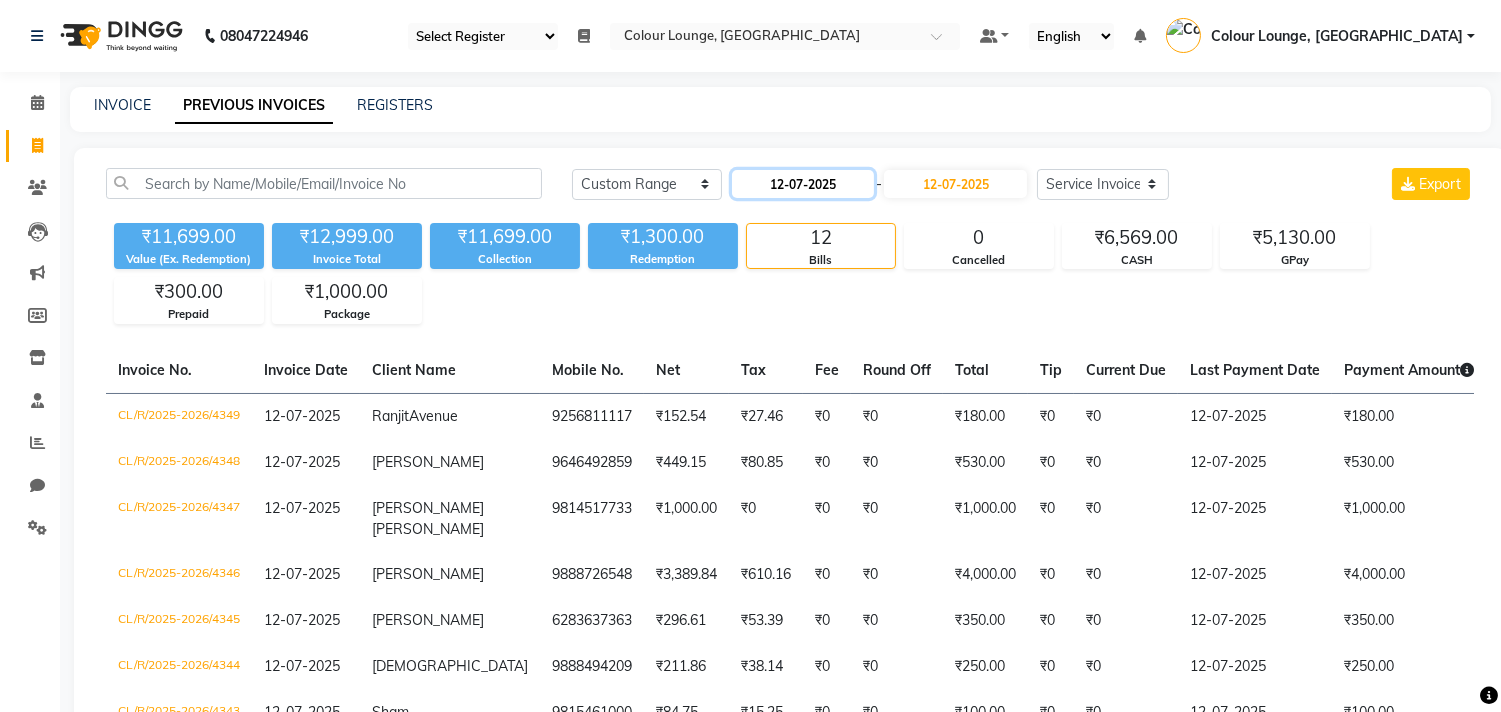 click on "12-07-2025" 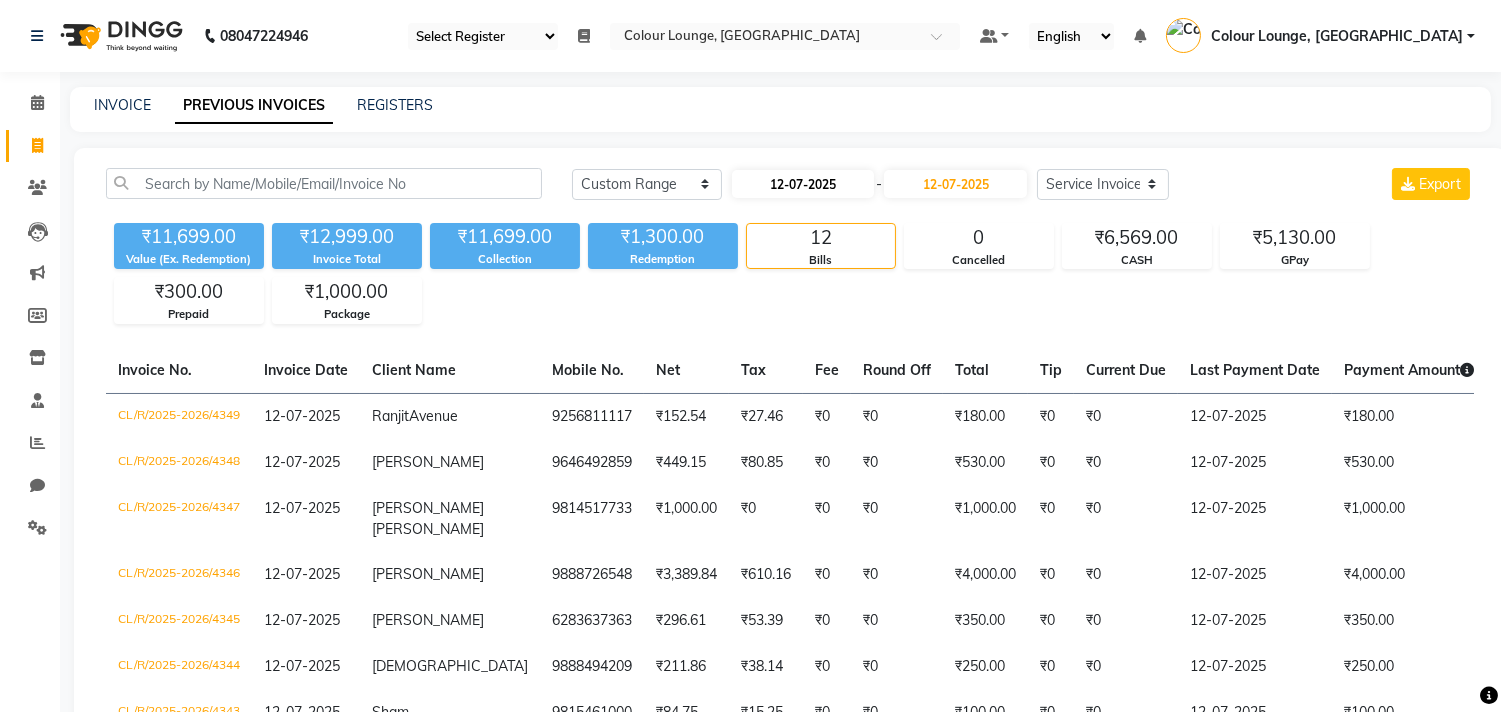 select on "7" 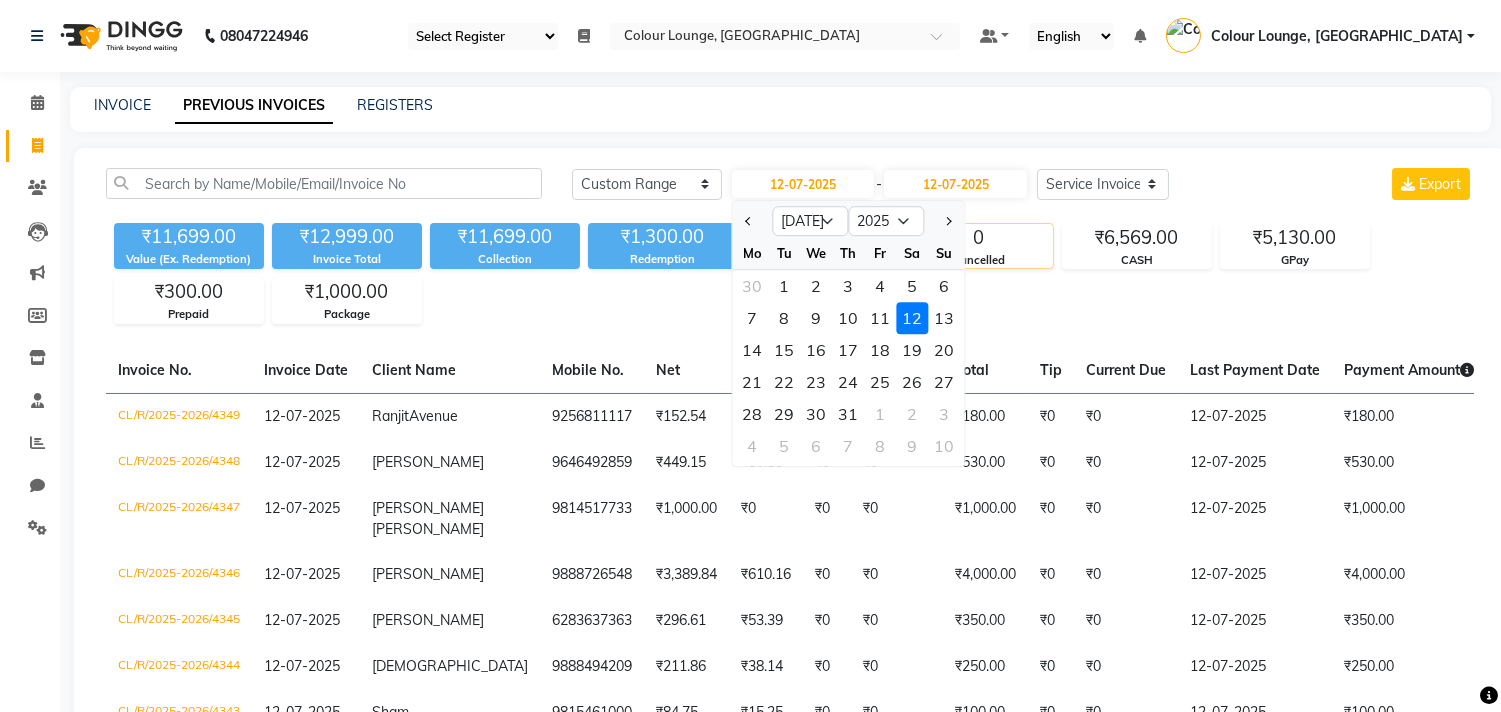 drag, startPoint x: 846, startPoint y: 316, endPoint x: 983, endPoint y: 234, distance: 159.66527 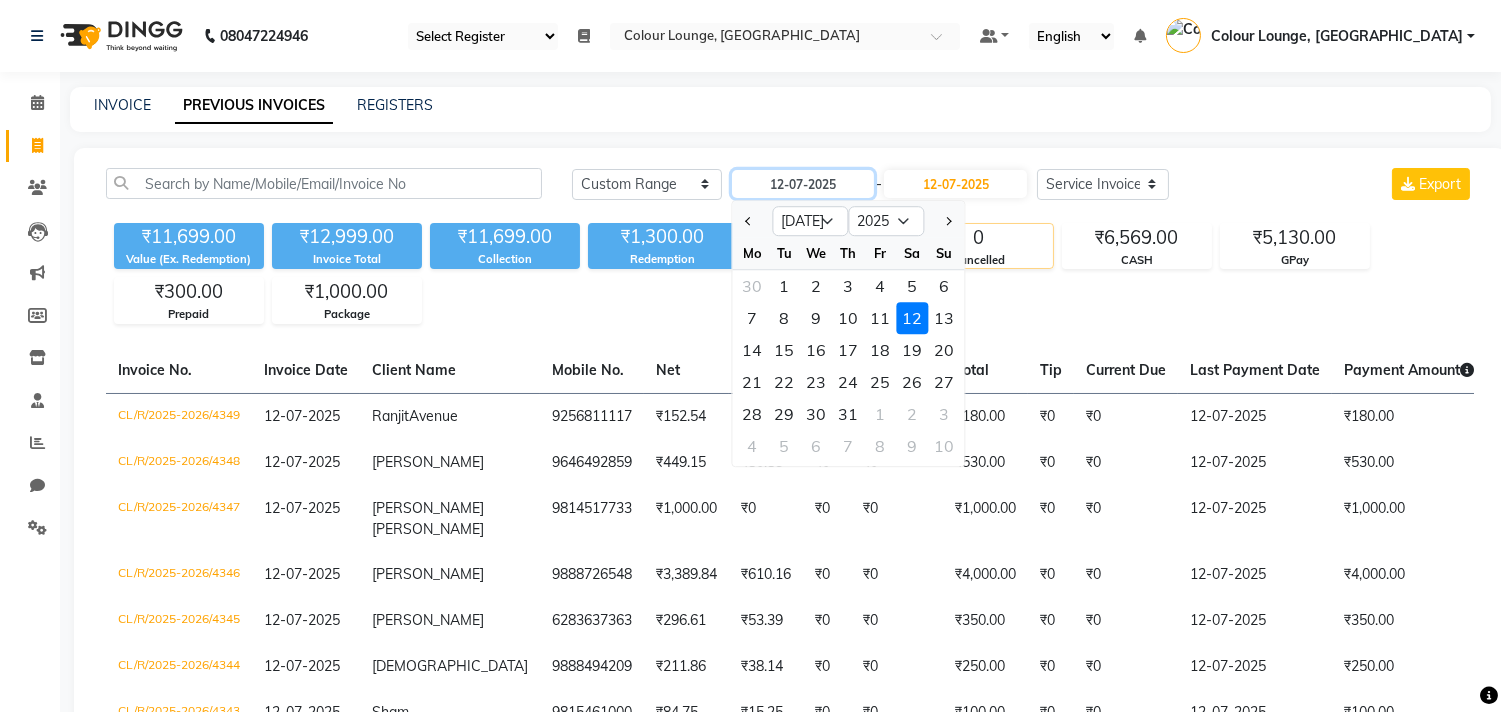 type on "[DATE]" 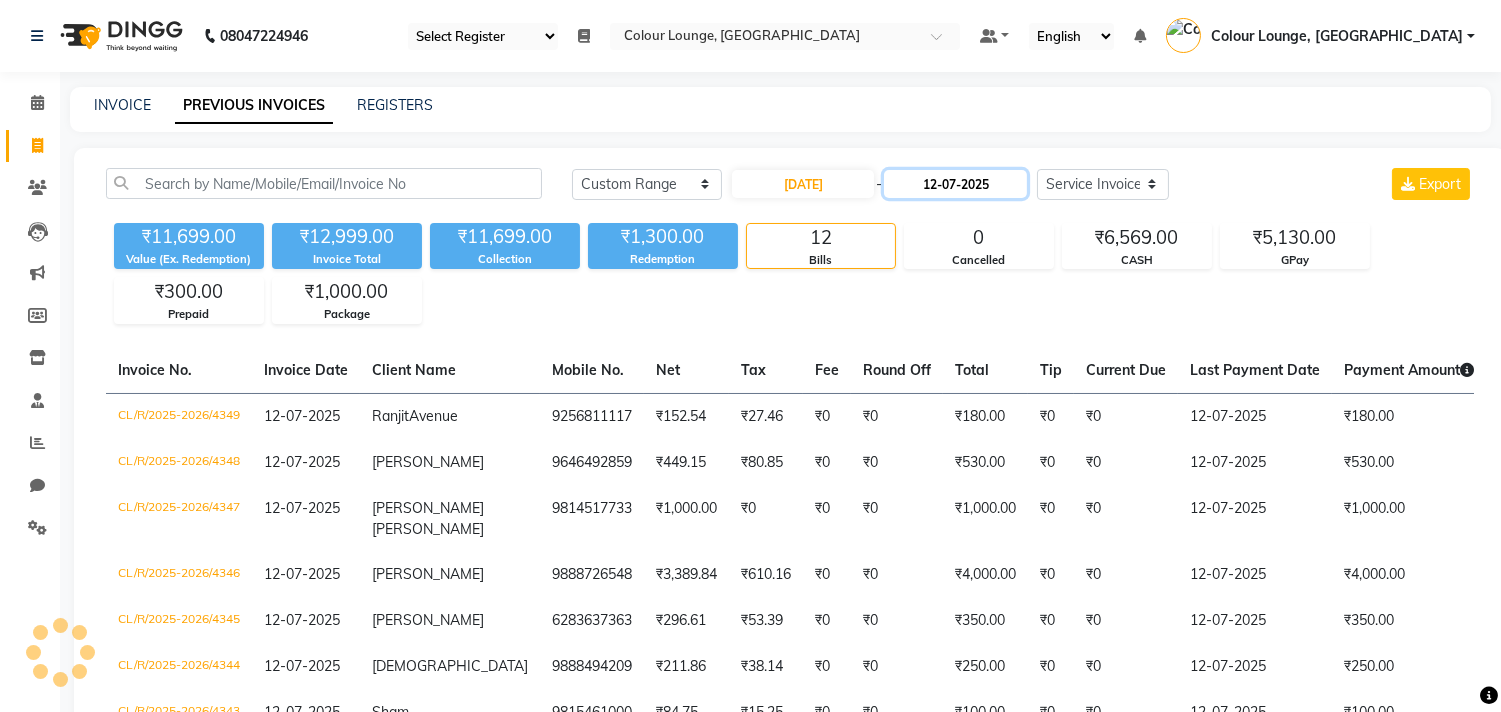 click on "12-07-2025" 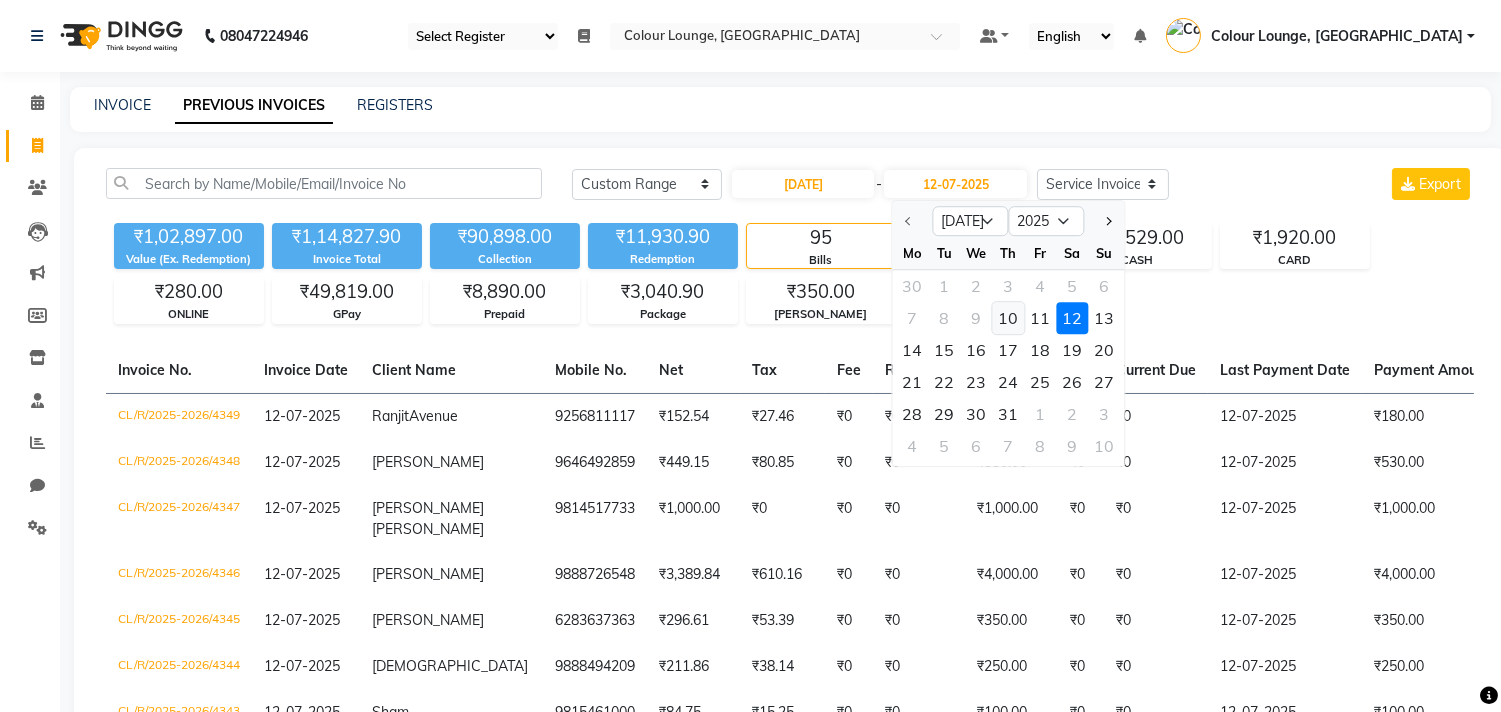 click on "10" 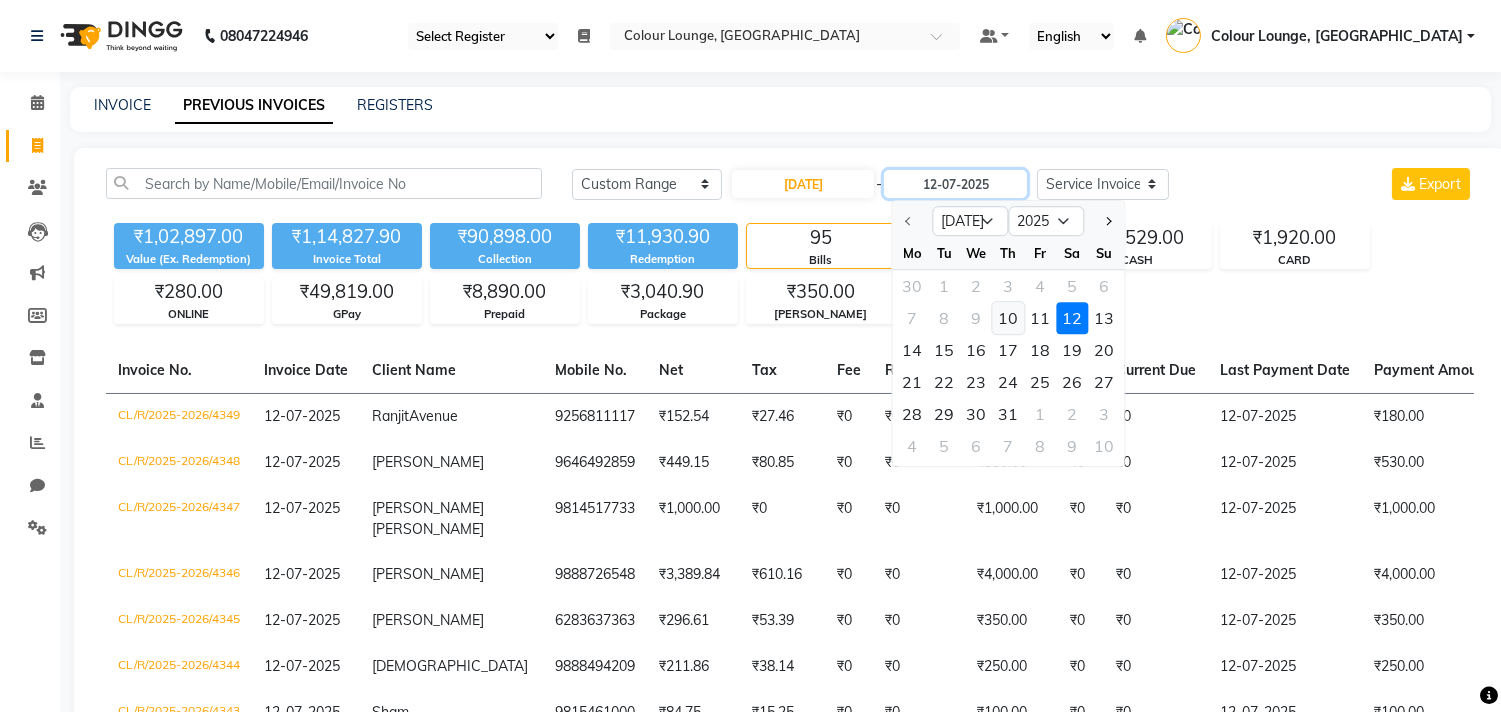 type on "[DATE]" 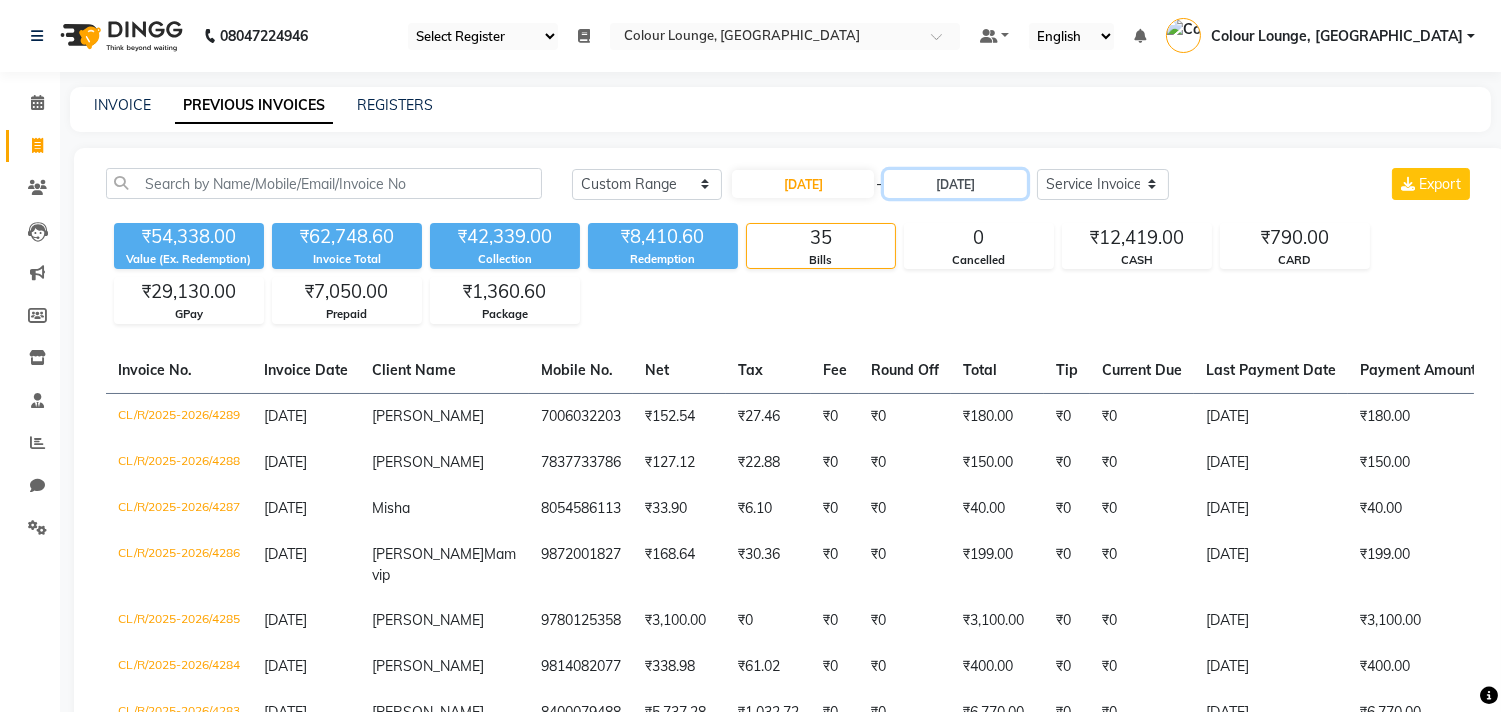 scroll, scrollTop: 22, scrollLeft: 0, axis: vertical 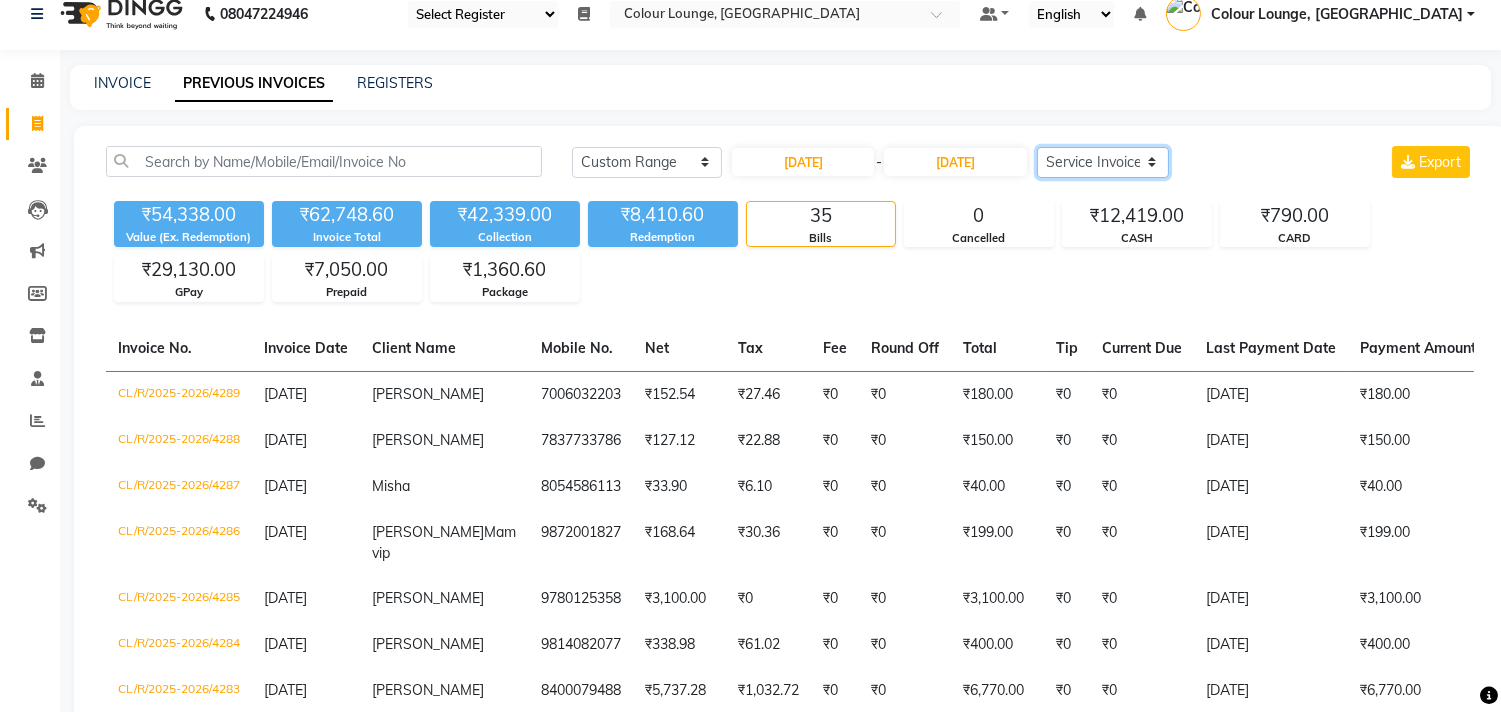 drag, startPoint x: 1070, startPoint y: 152, endPoint x: 1067, endPoint y: 167, distance: 15.297058 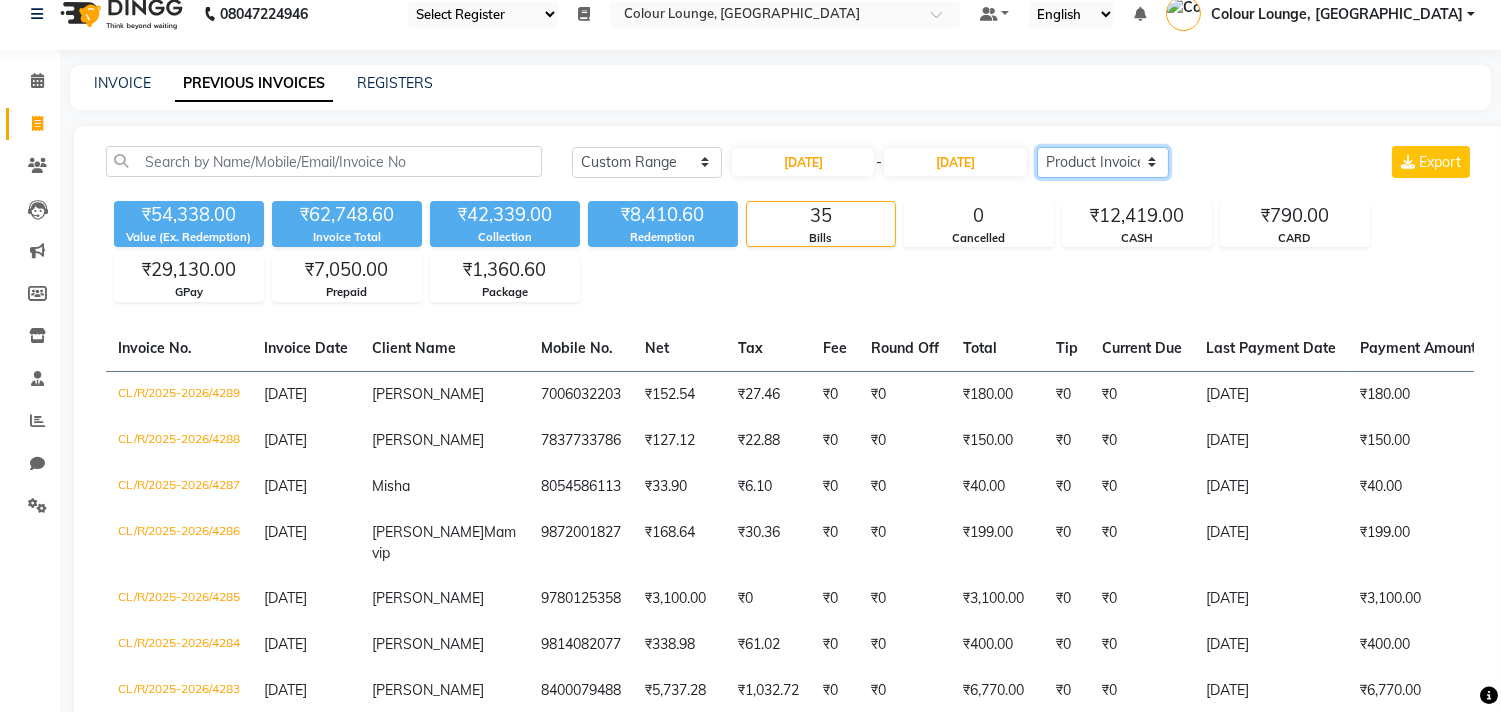 click on "Select Service Invoice Product Invoice" 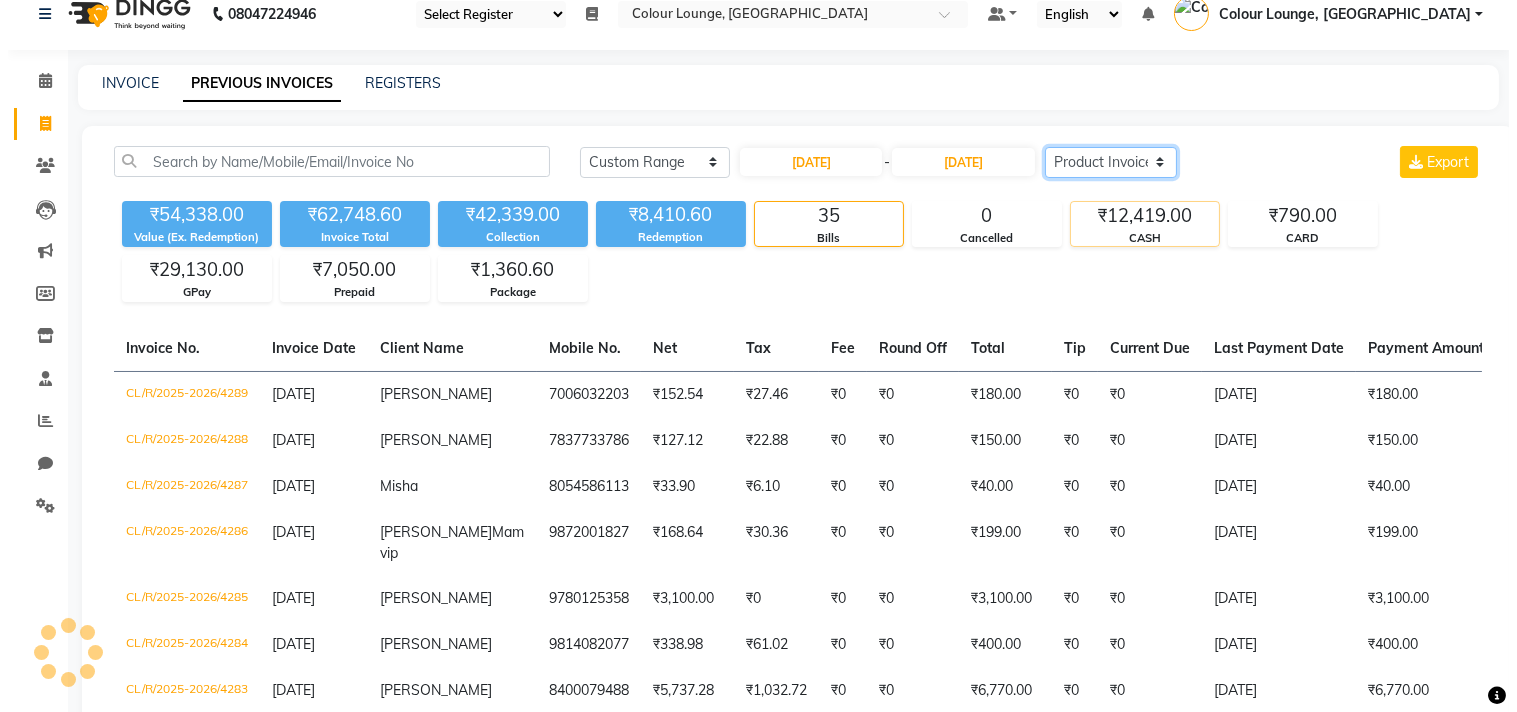scroll, scrollTop: 0, scrollLeft: 0, axis: both 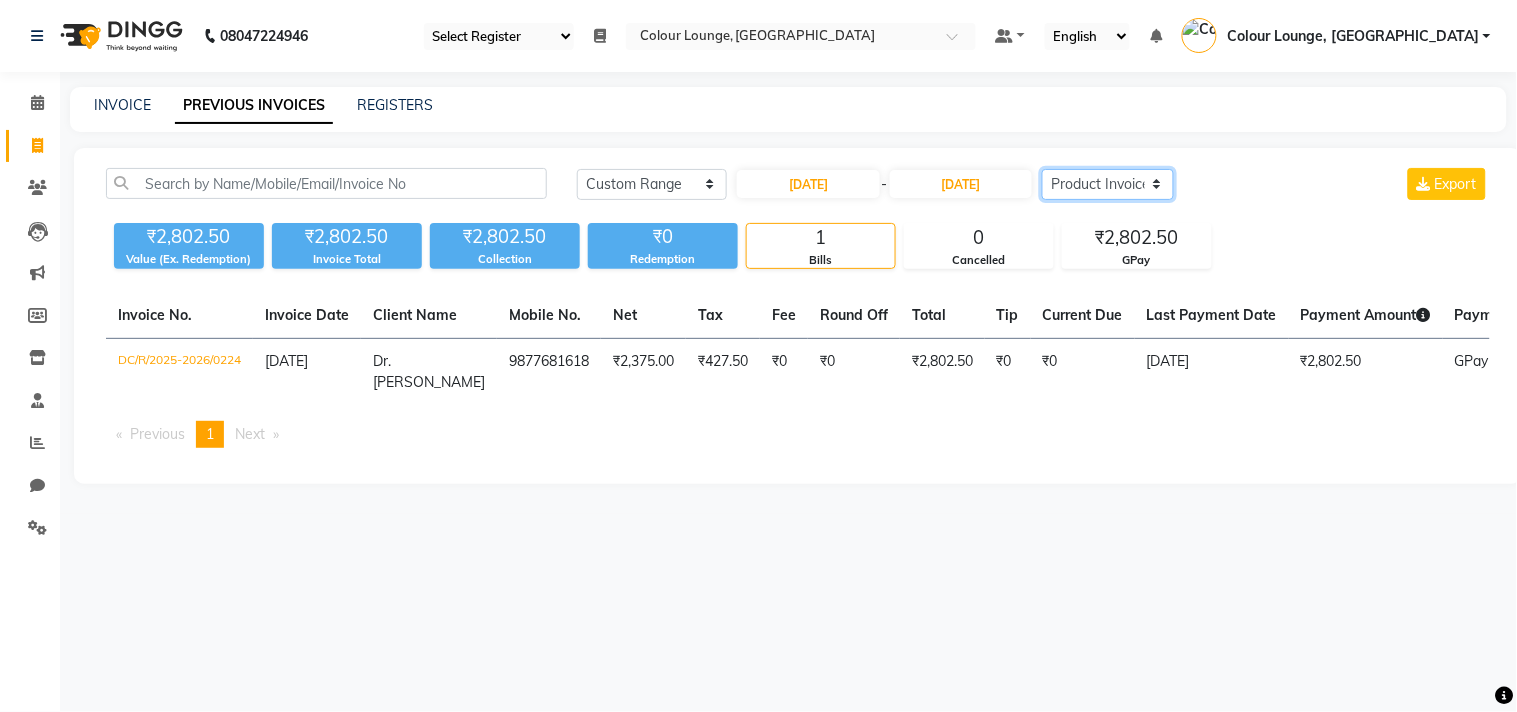 click on "Select Service Invoice Product Invoice" 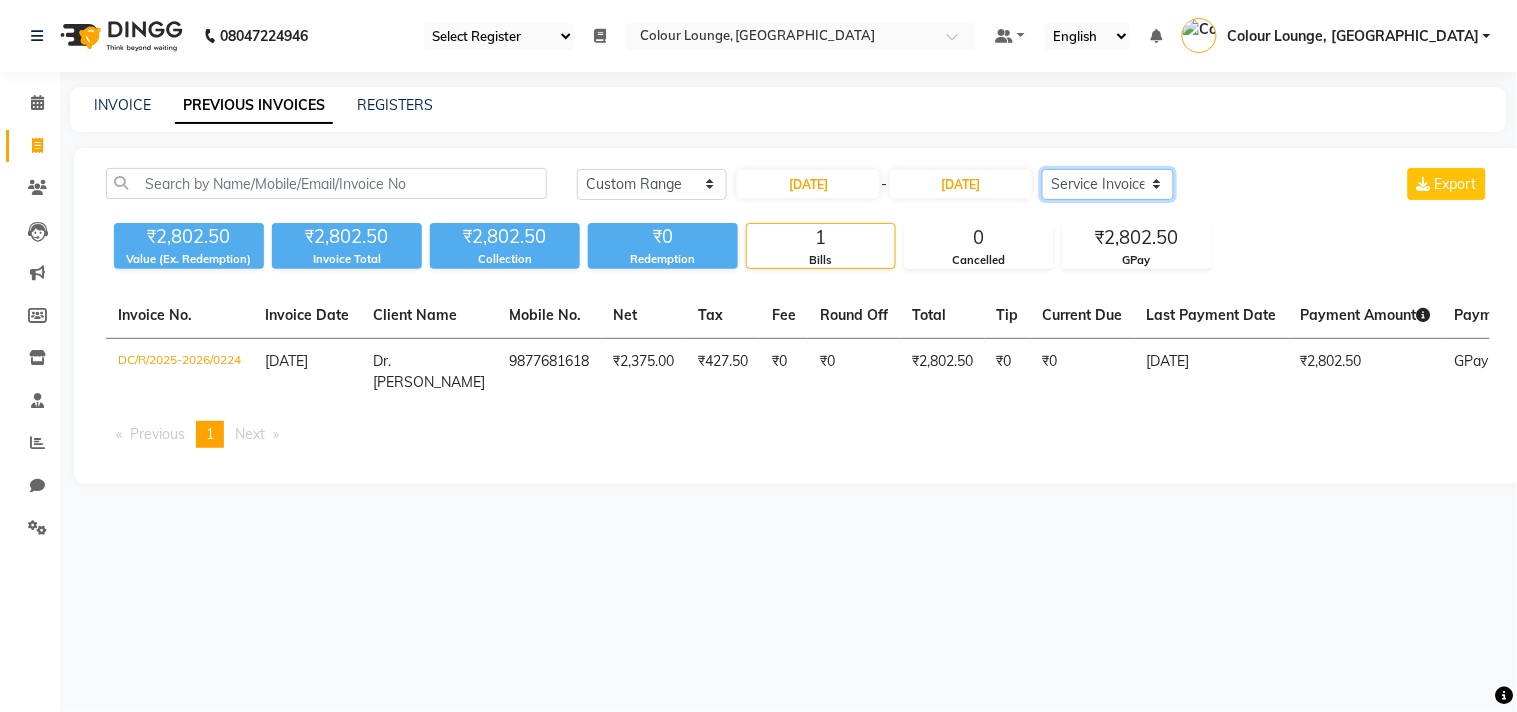 click on "Select Service Invoice Product Invoice" 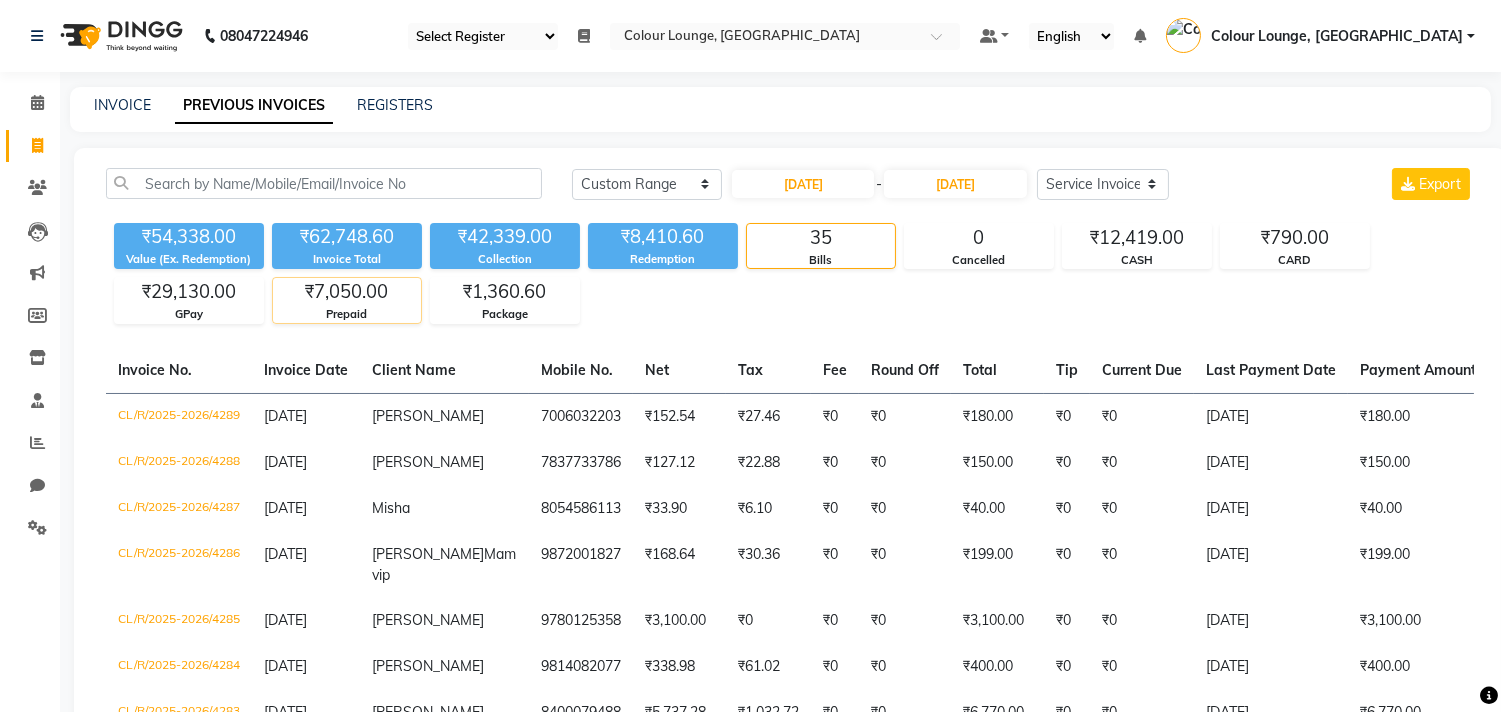 click on "₹7,050.00" 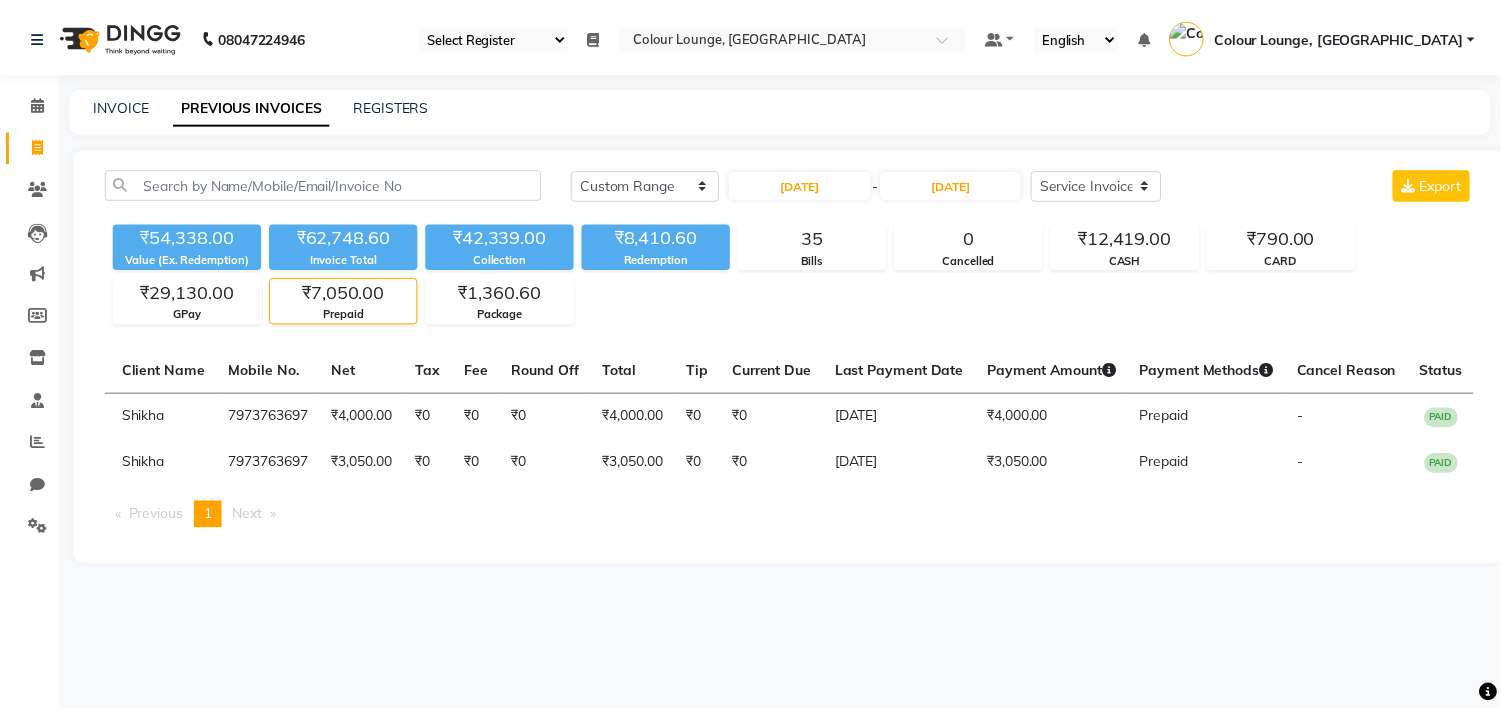 scroll, scrollTop: 0, scrollLeft: 0, axis: both 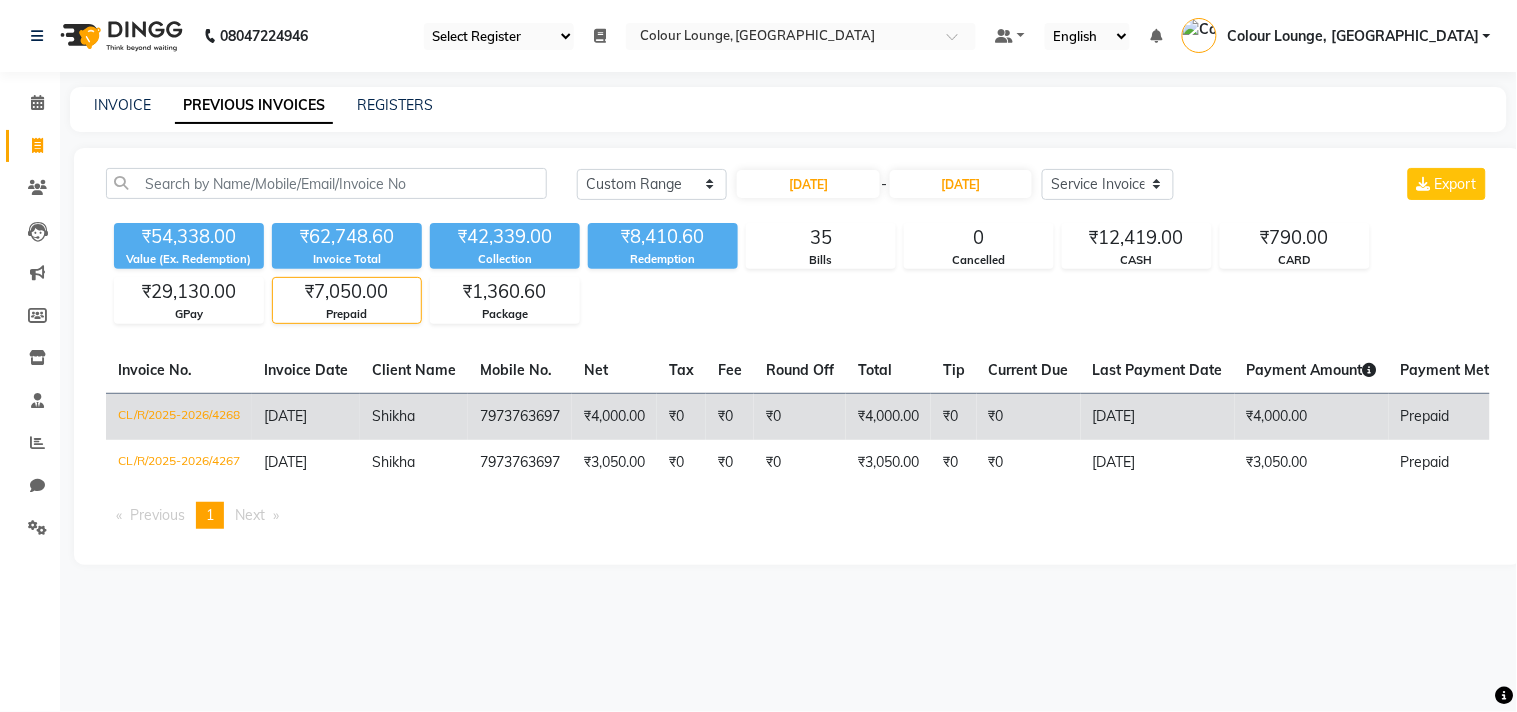 click on "7973763697" 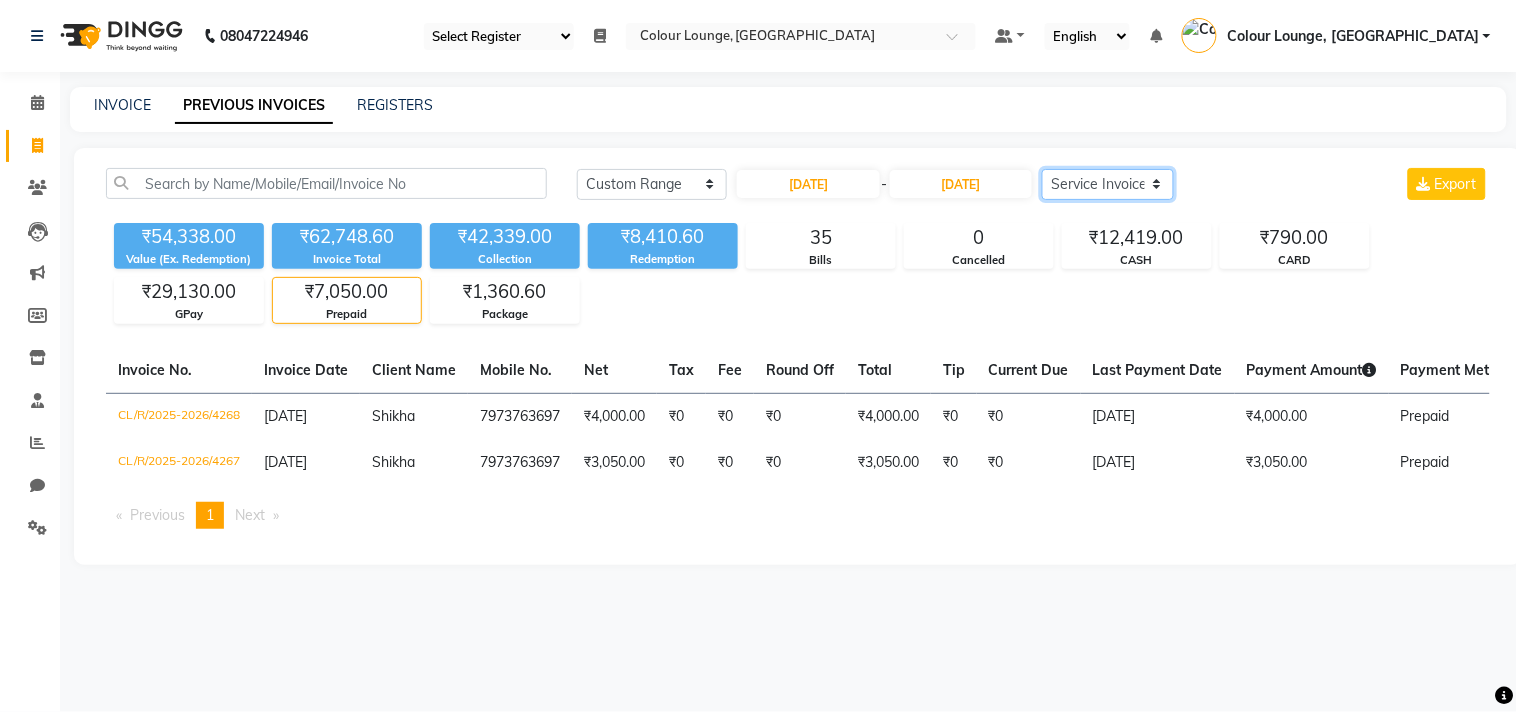click on "Select Service Invoice Product Invoice" 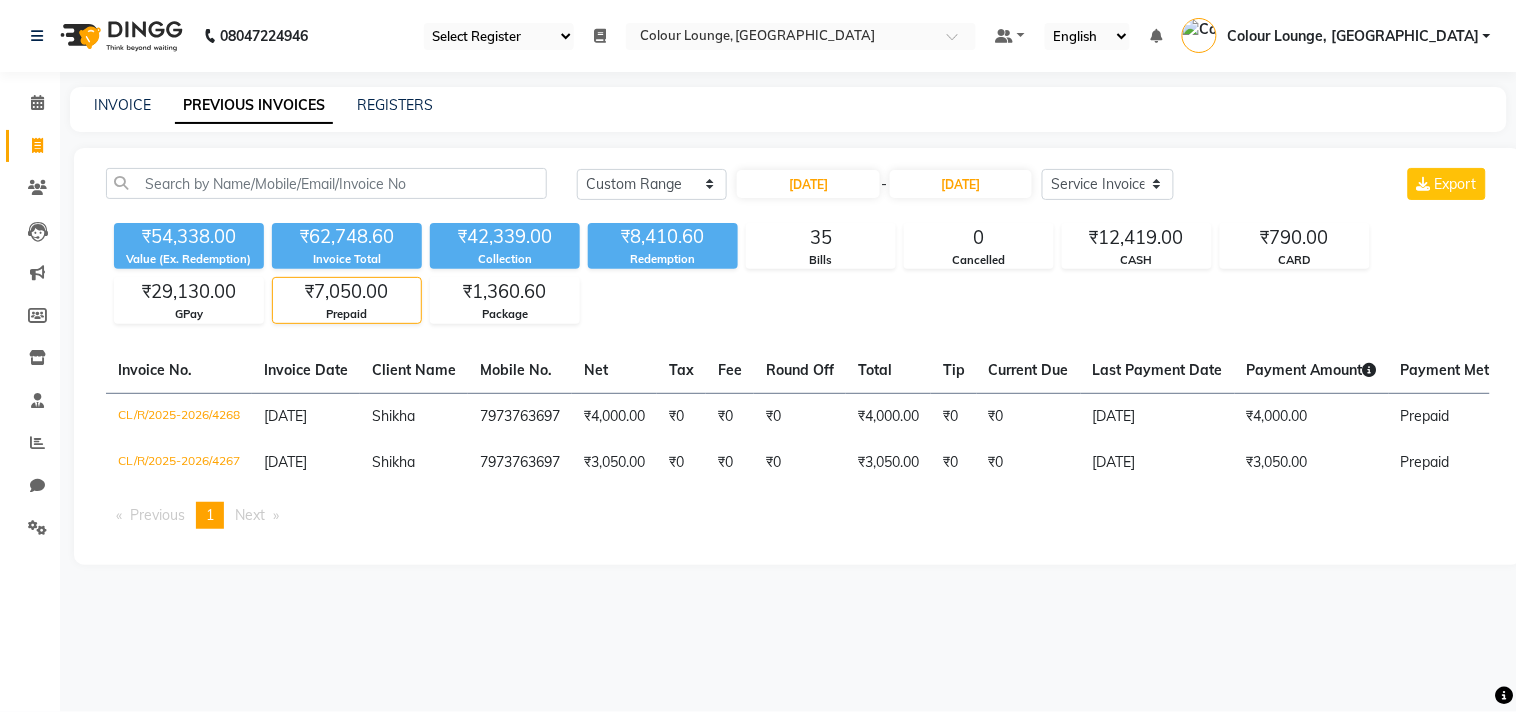 drag, startPoint x: 1247, startPoint y: 118, endPoint x: 1230, endPoint y: 135, distance: 24.04163 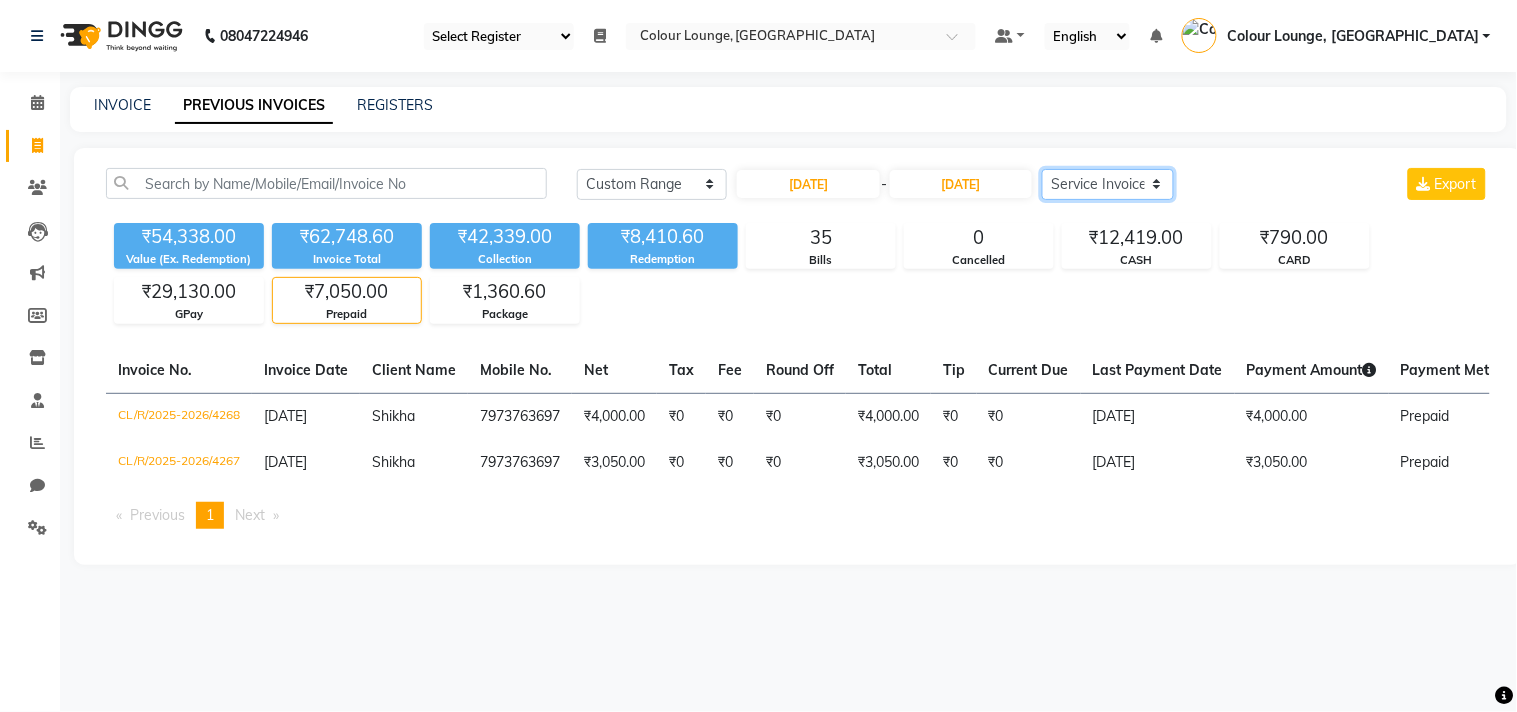 click on "Select Service Invoice Product Invoice" 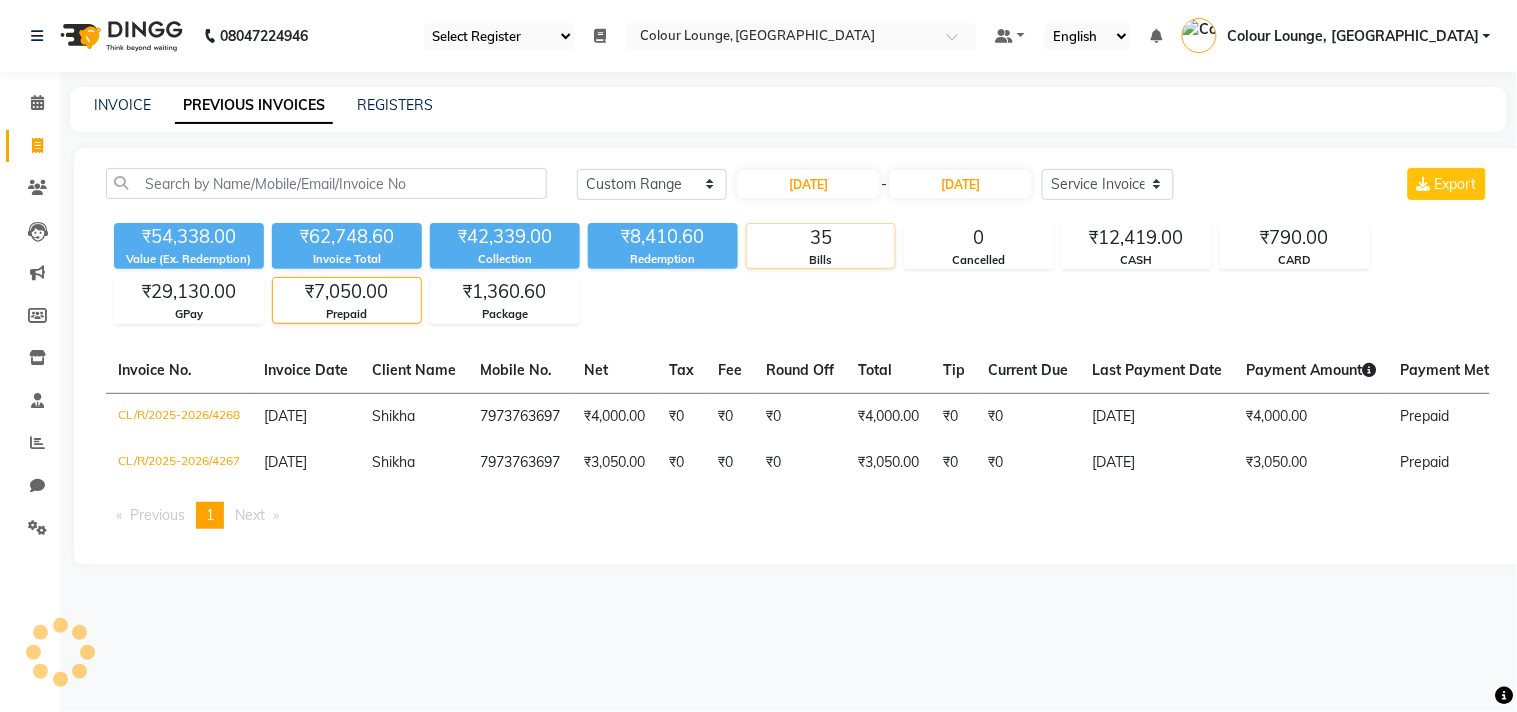 click on "35" 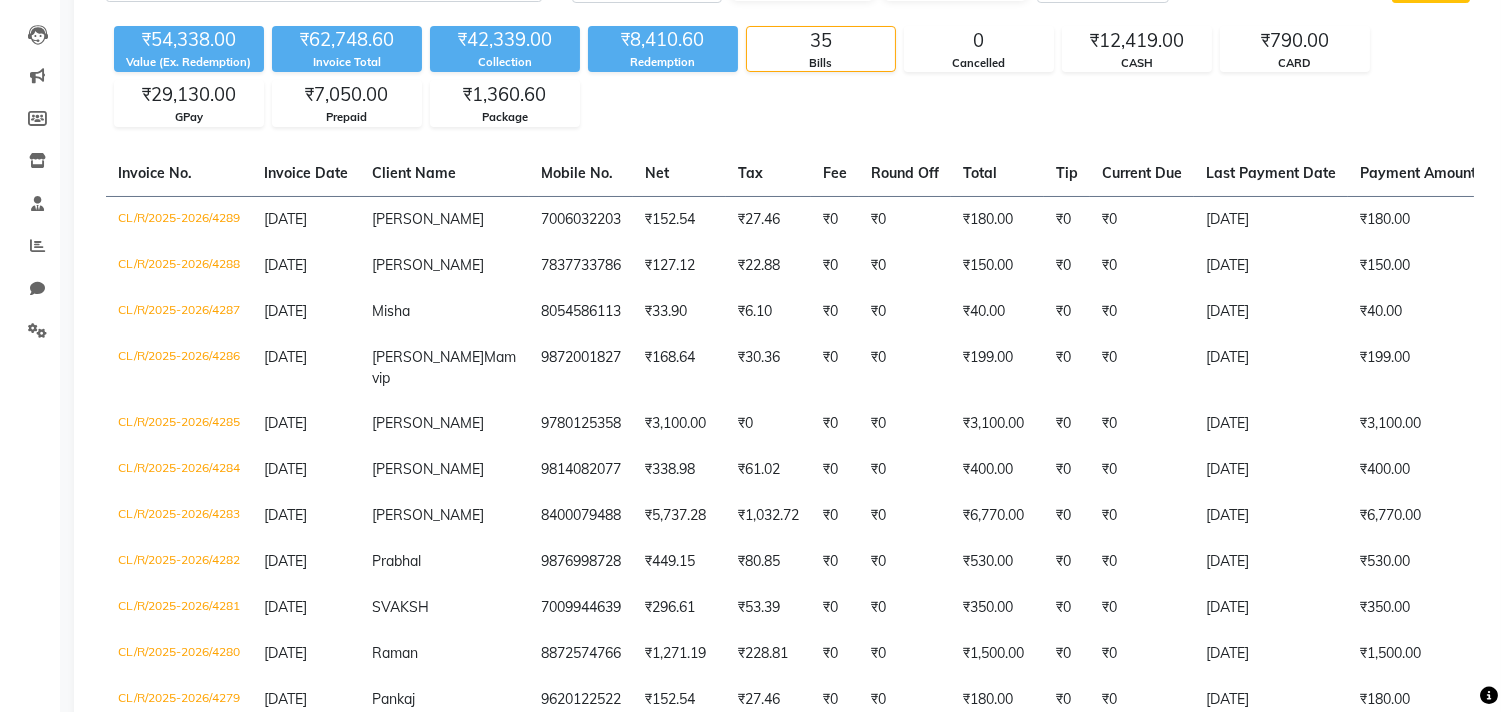 scroll, scrollTop: 22, scrollLeft: 0, axis: vertical 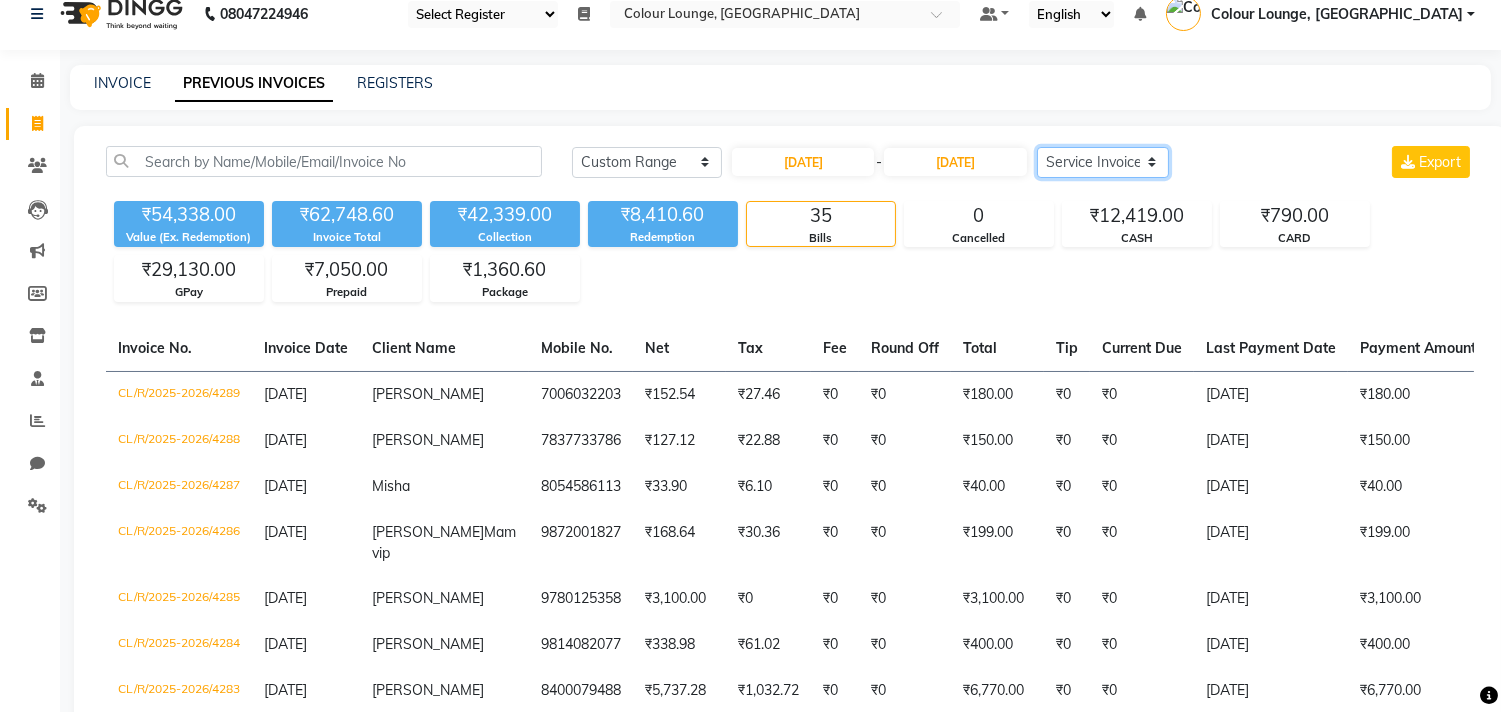 drag, startPoint x: 1162, startPoint y: 151, endPoint x: 1158, endPoint y: 174, distance: 23.345236 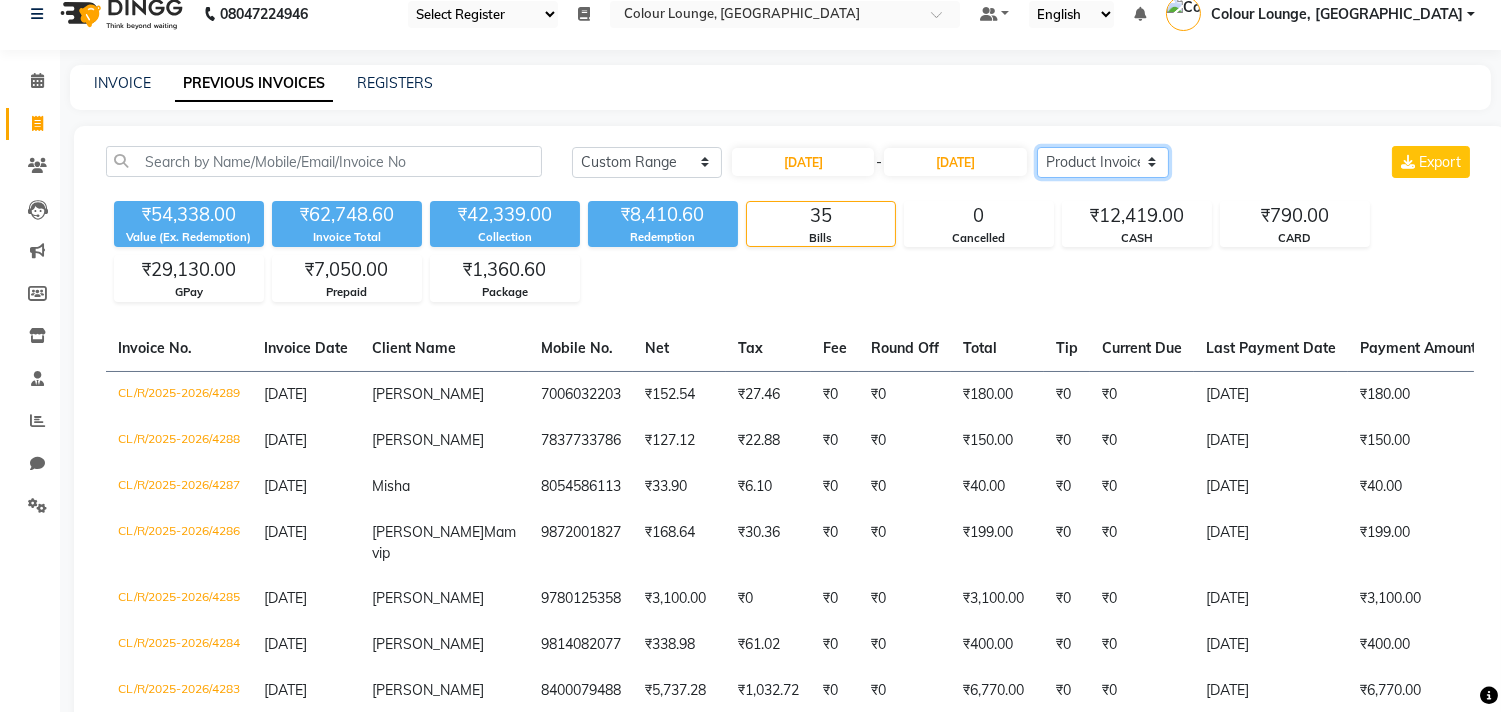 click on "Select Service Invoice Product Invoice" 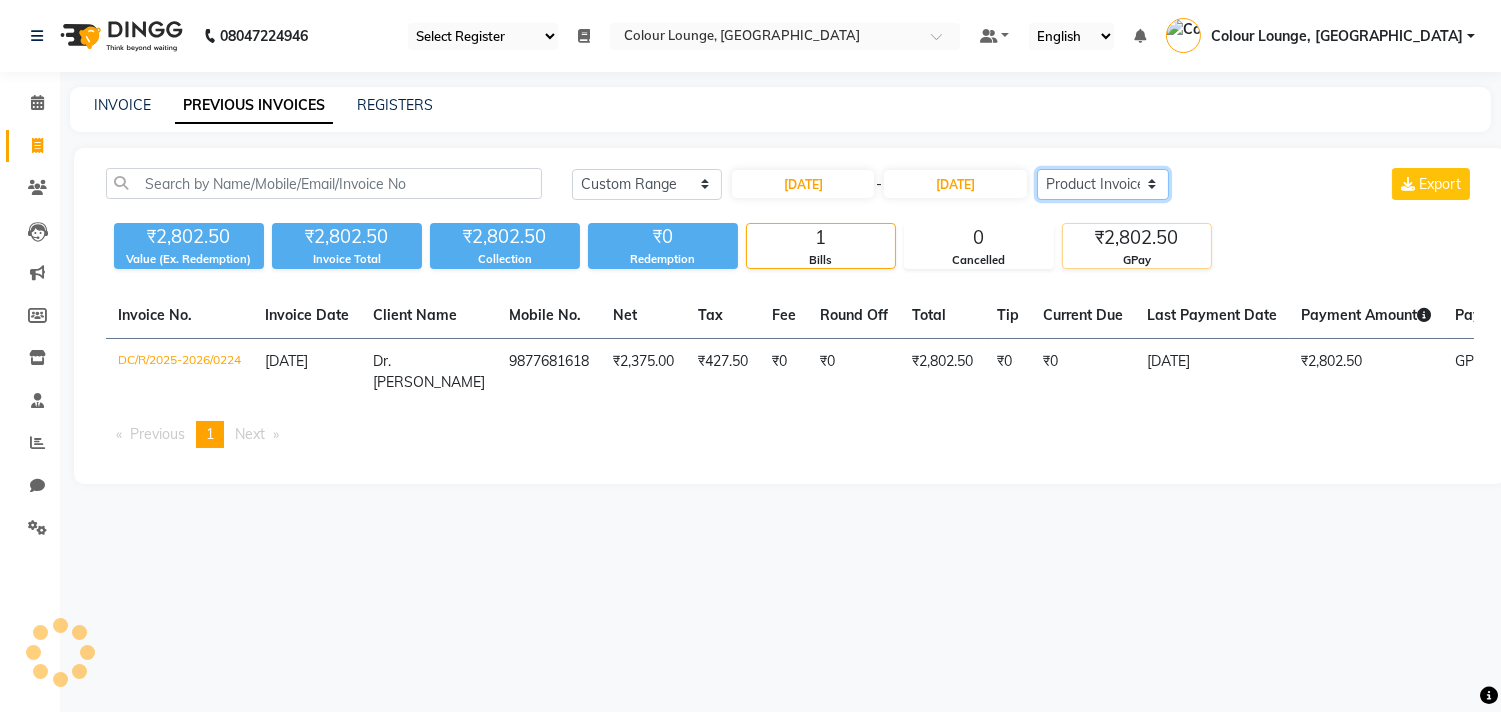 scroll, scrollTop: 0, scrollLeft: 0, axis: both 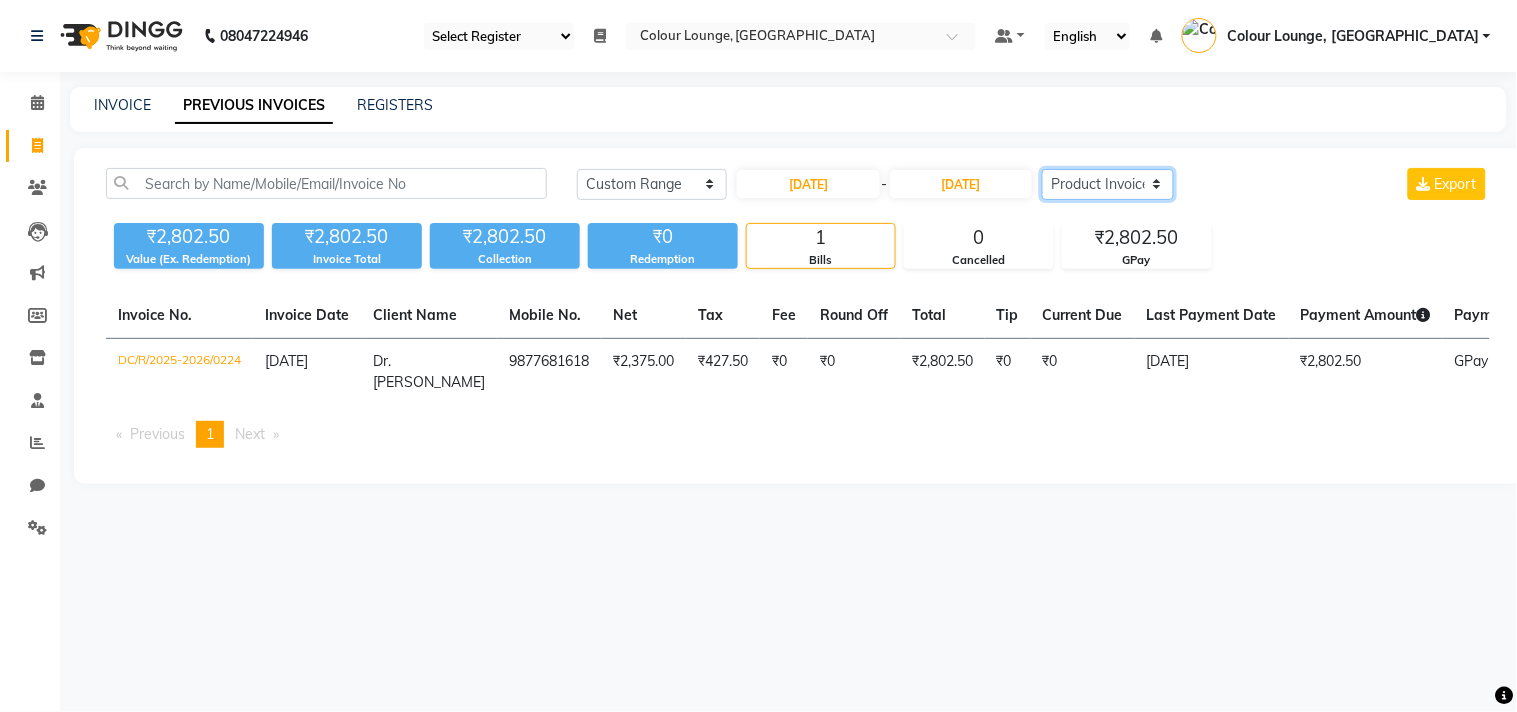 click on "Select Service Invoice Product Invoice" 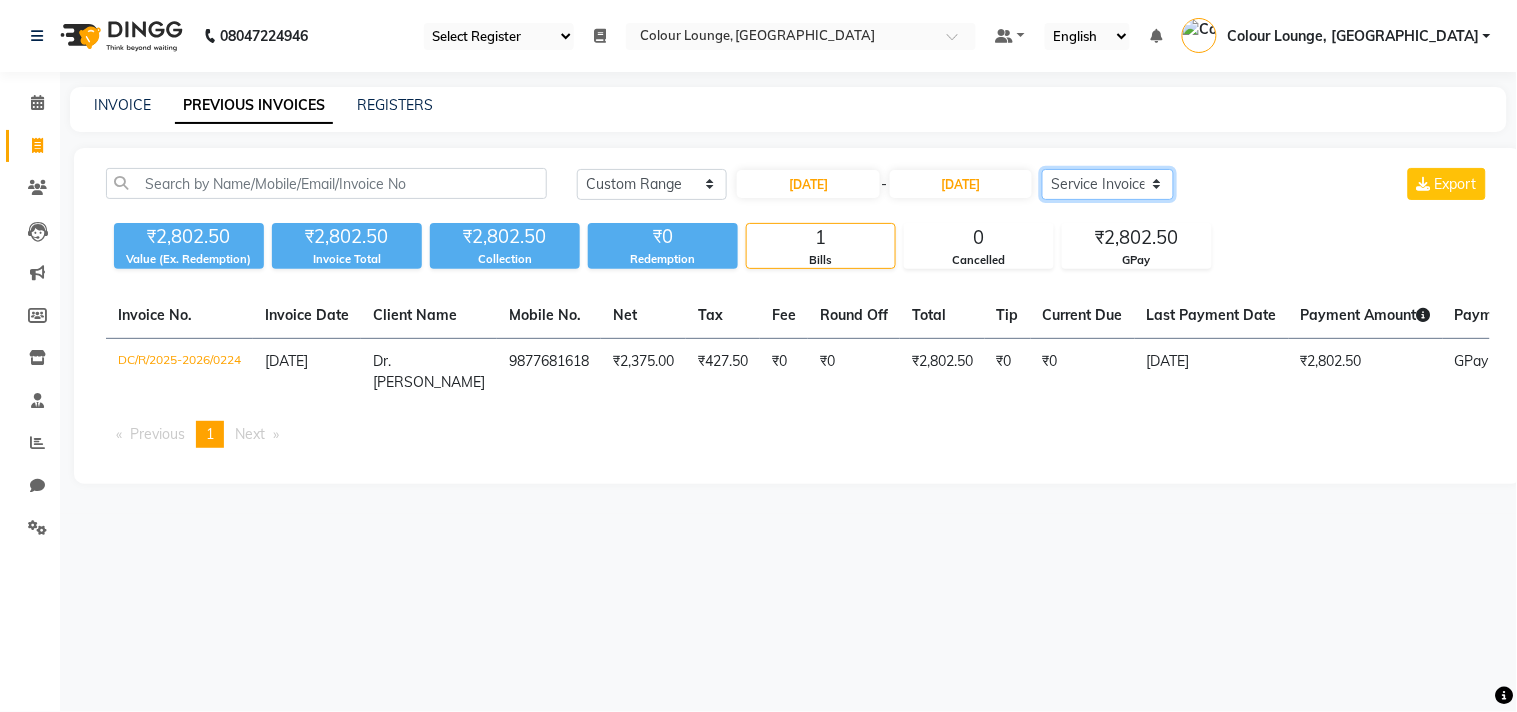 click on "Select Service Invoice Product Invoice" 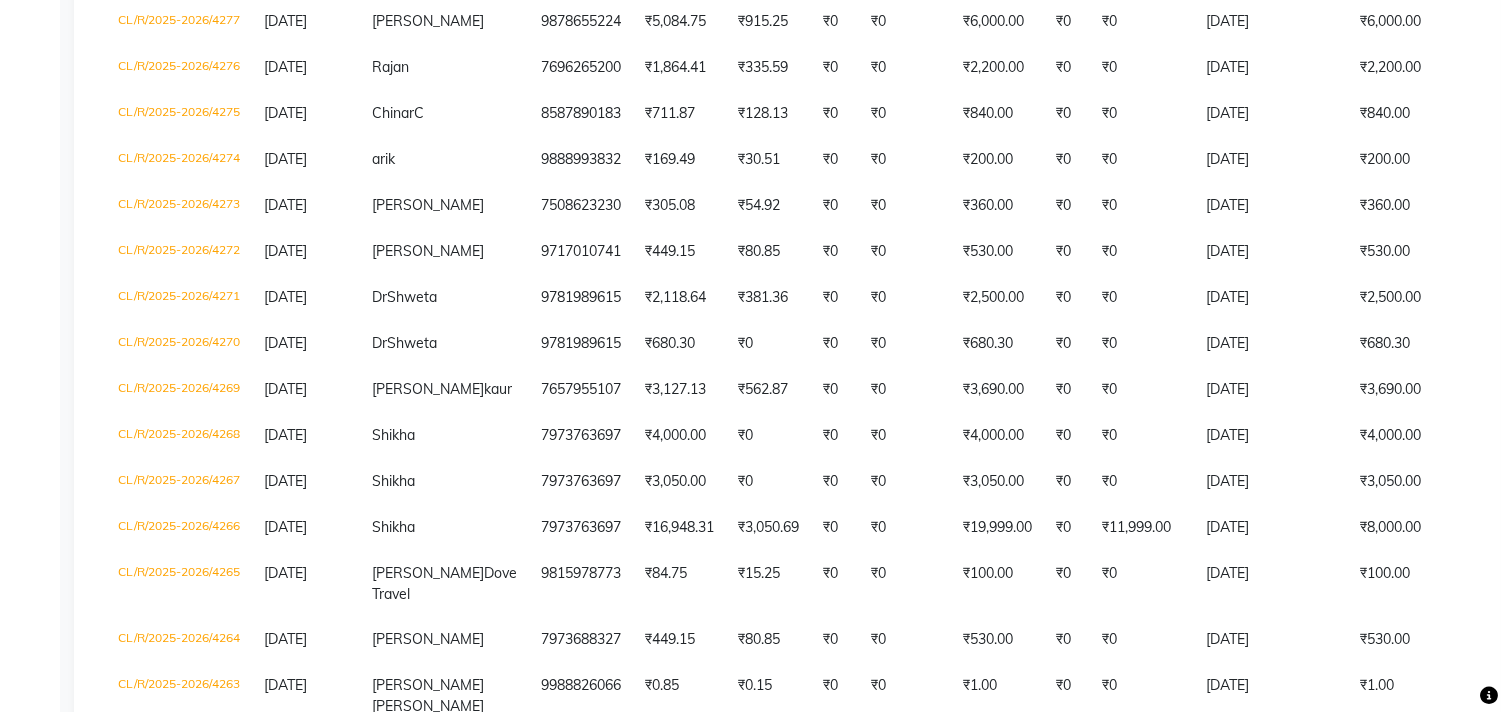 scroll, scrollTop: 1547, scrollLeft: 0, axis: vertical 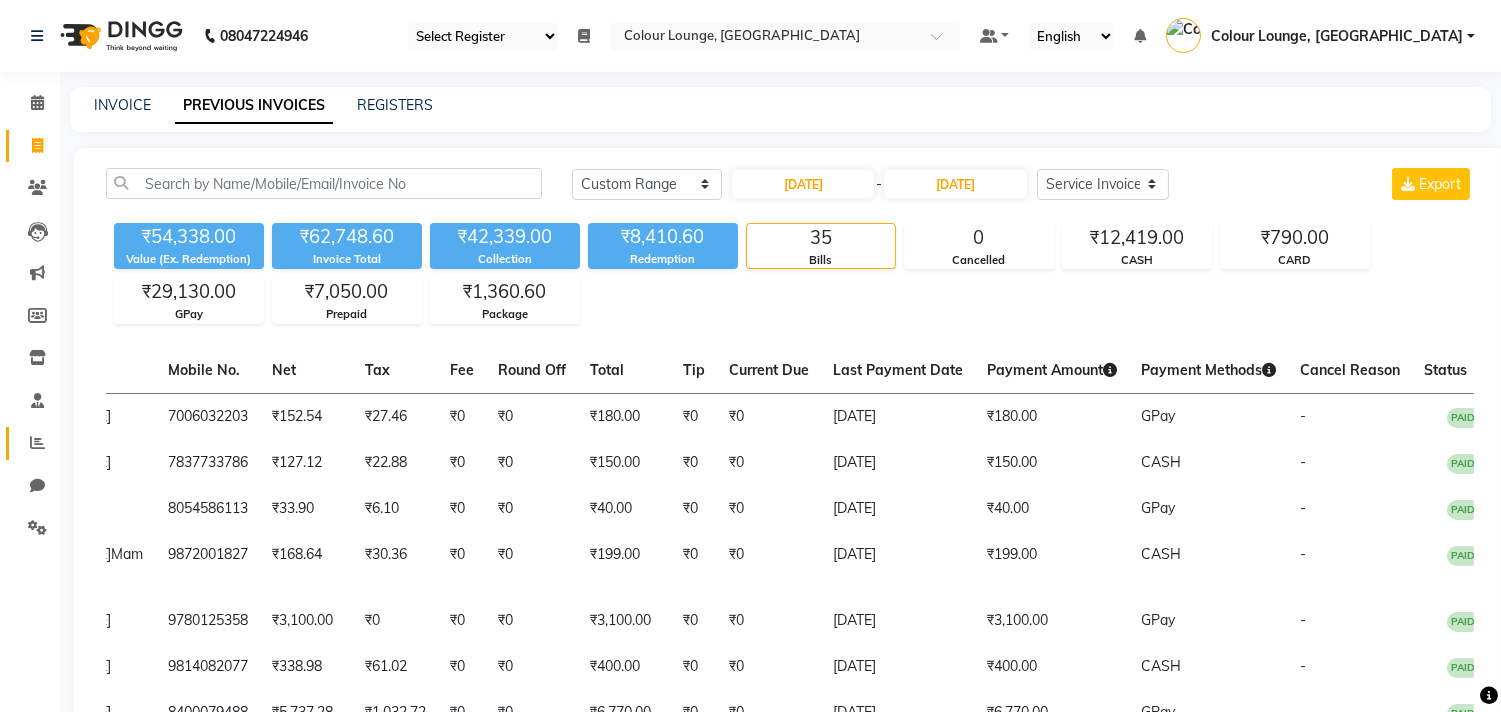 click 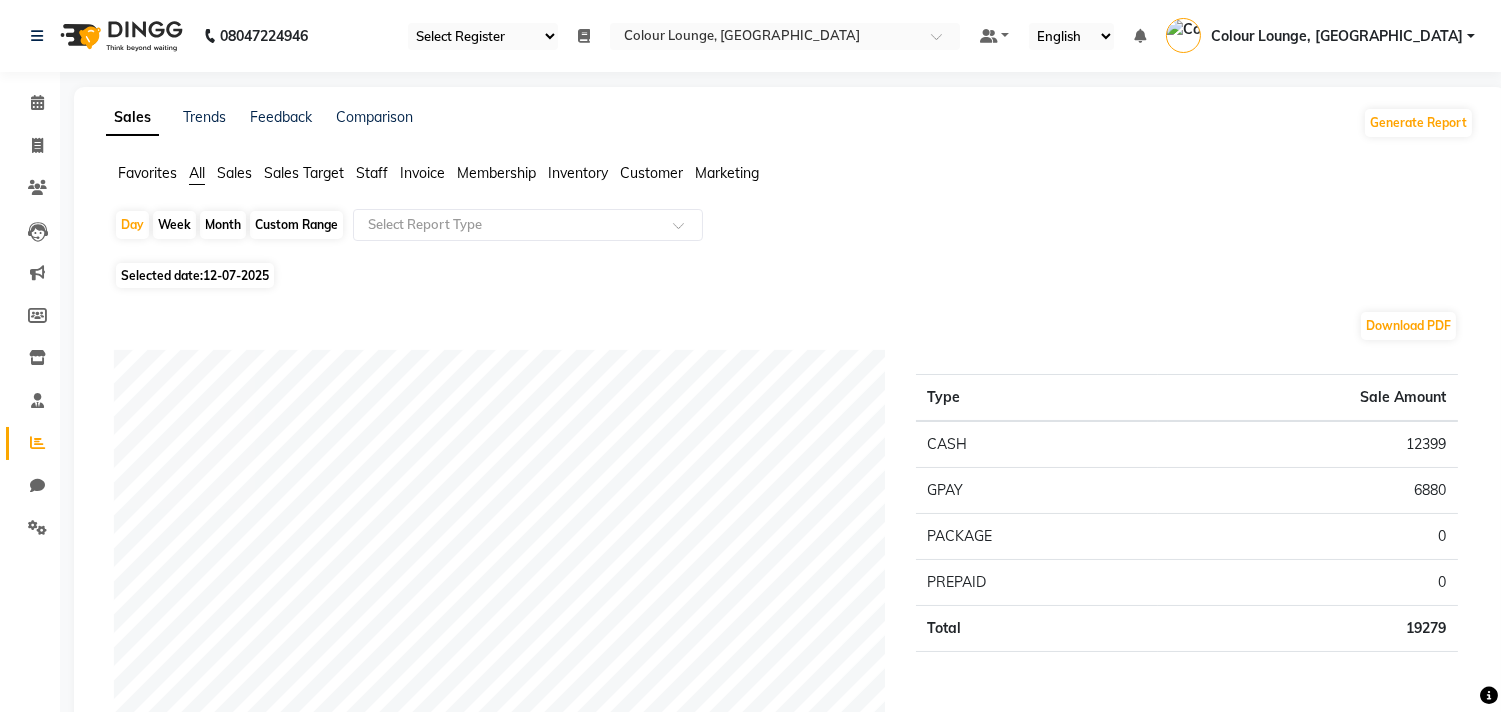 click on "Sales" 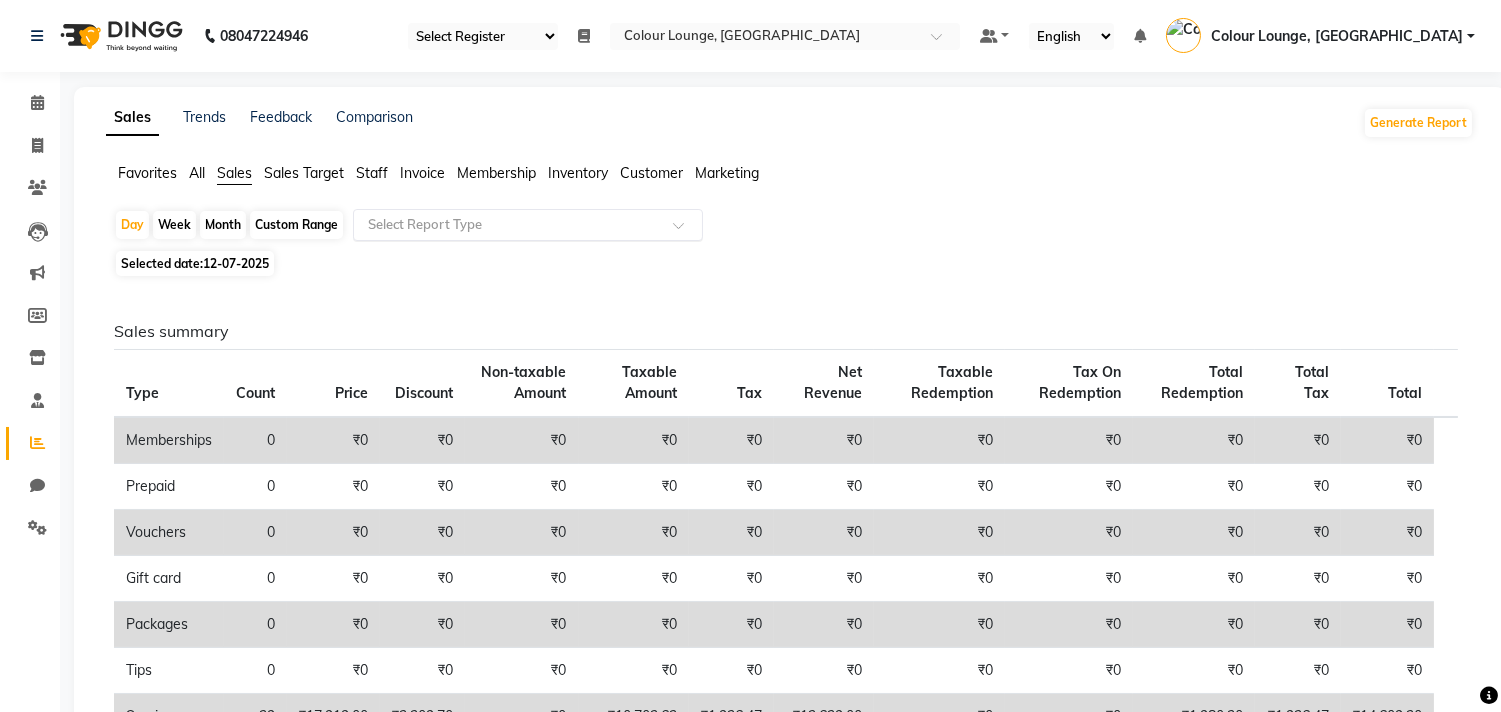 click 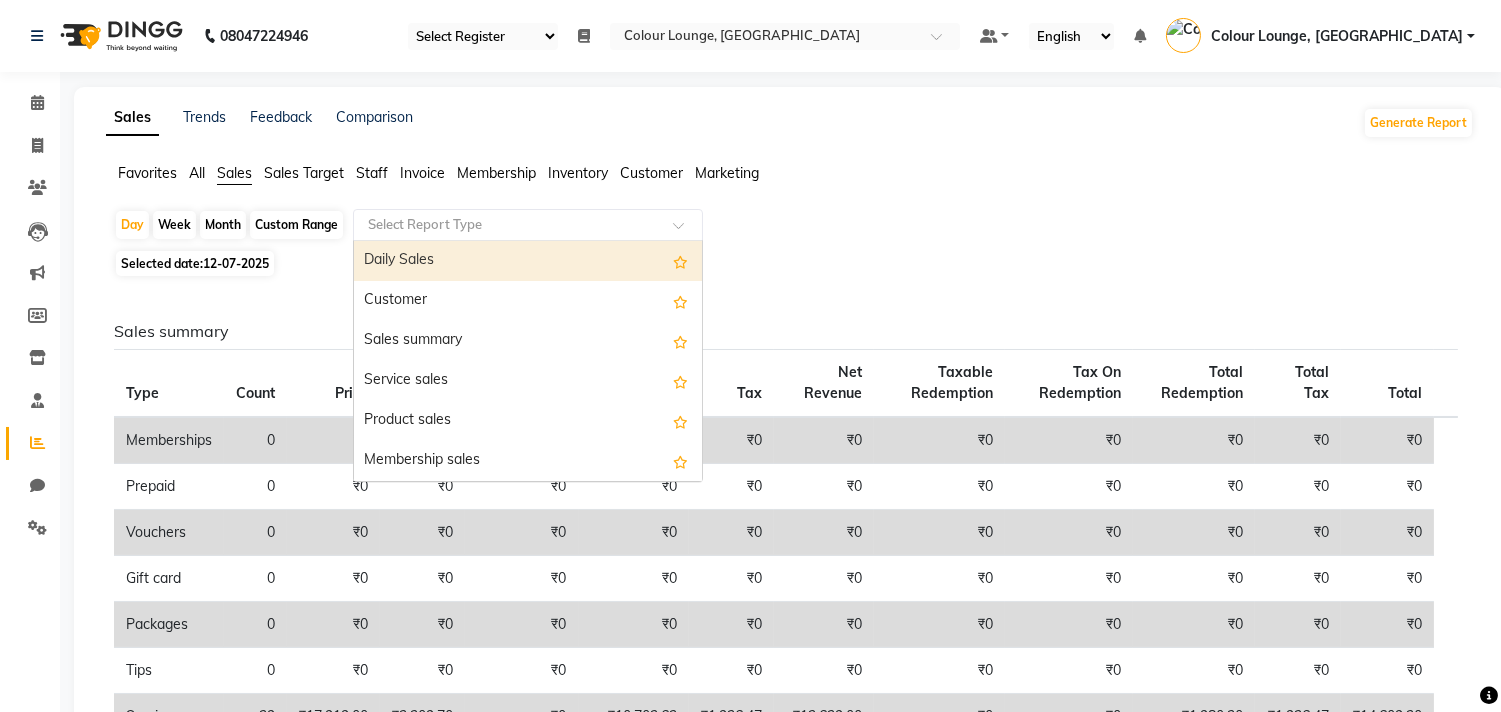 drag, startPoint x: 247, startPoint y: 260, endPoint x: 245, endPoint y: 276, distance: 16.124516 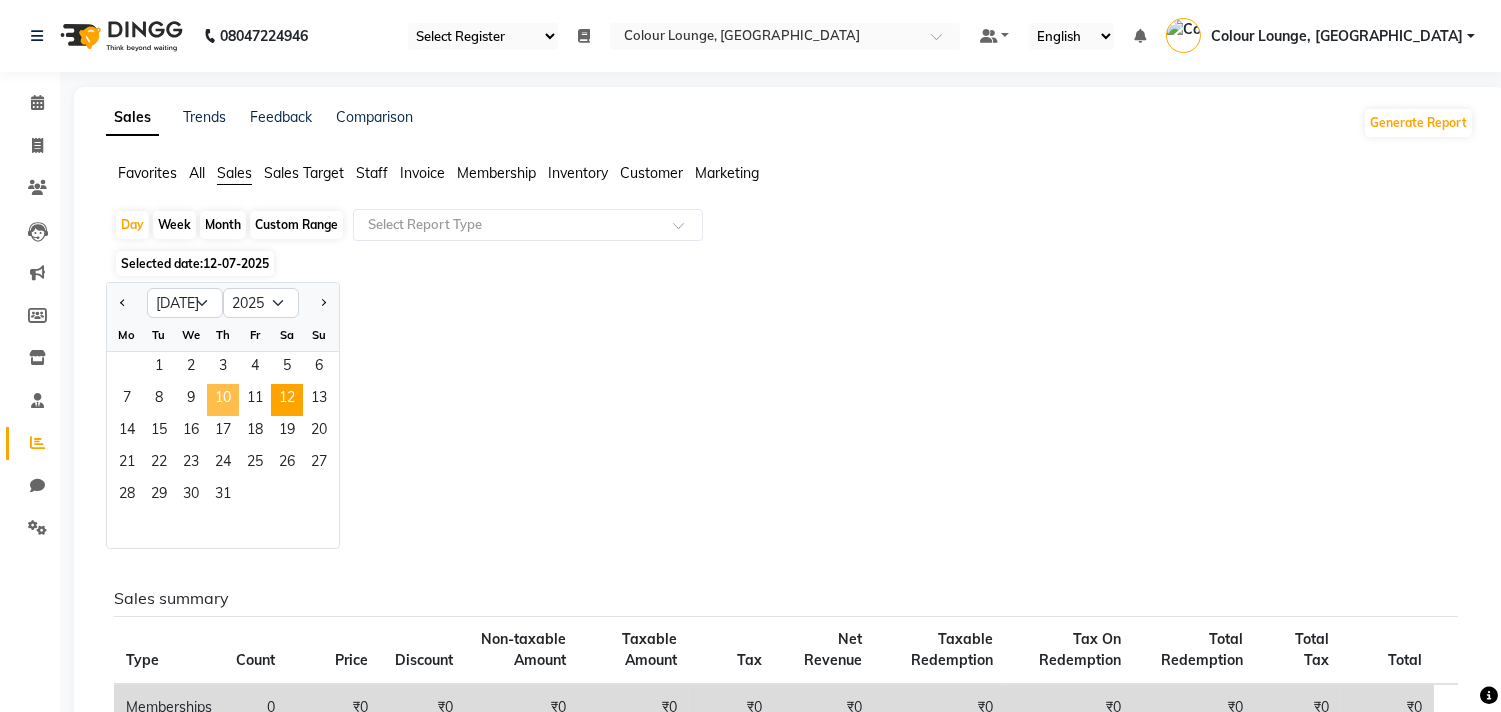 click on "10" 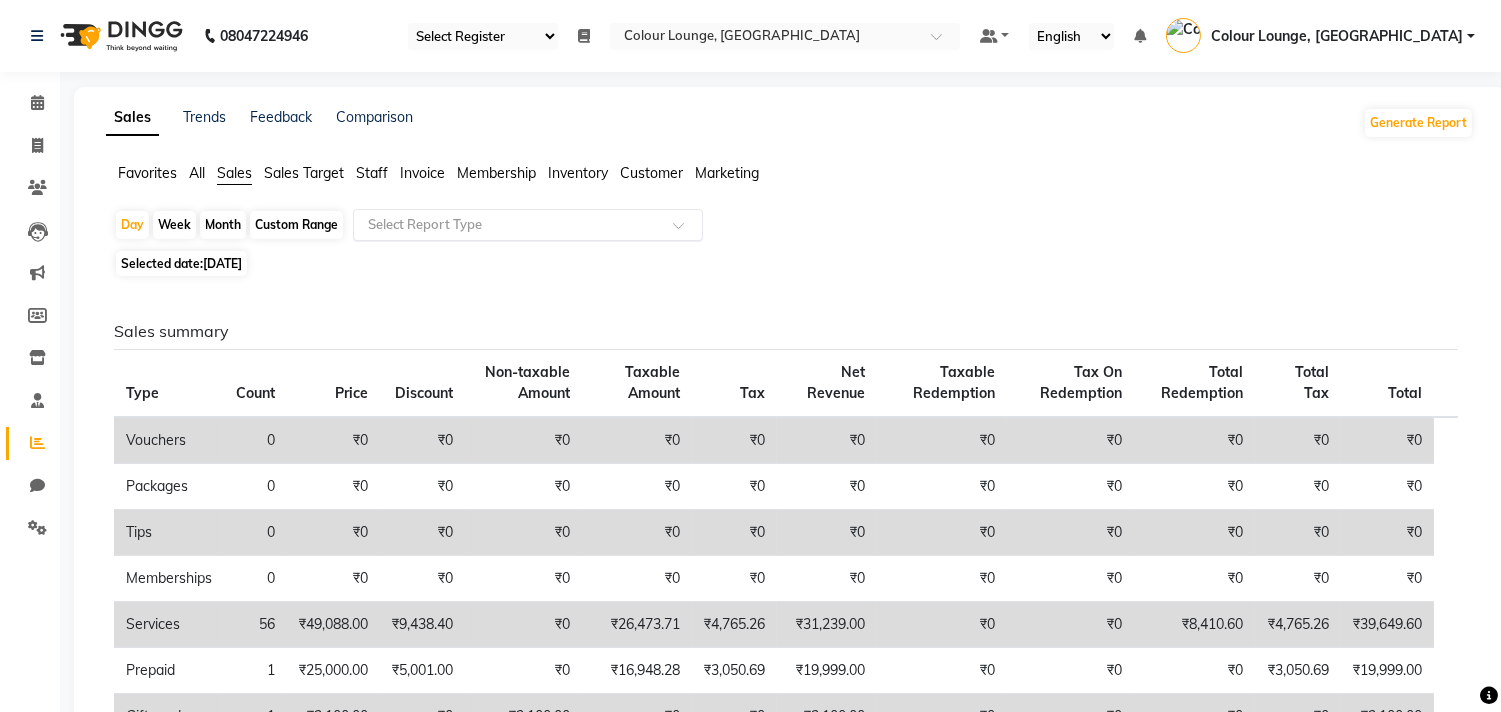 click 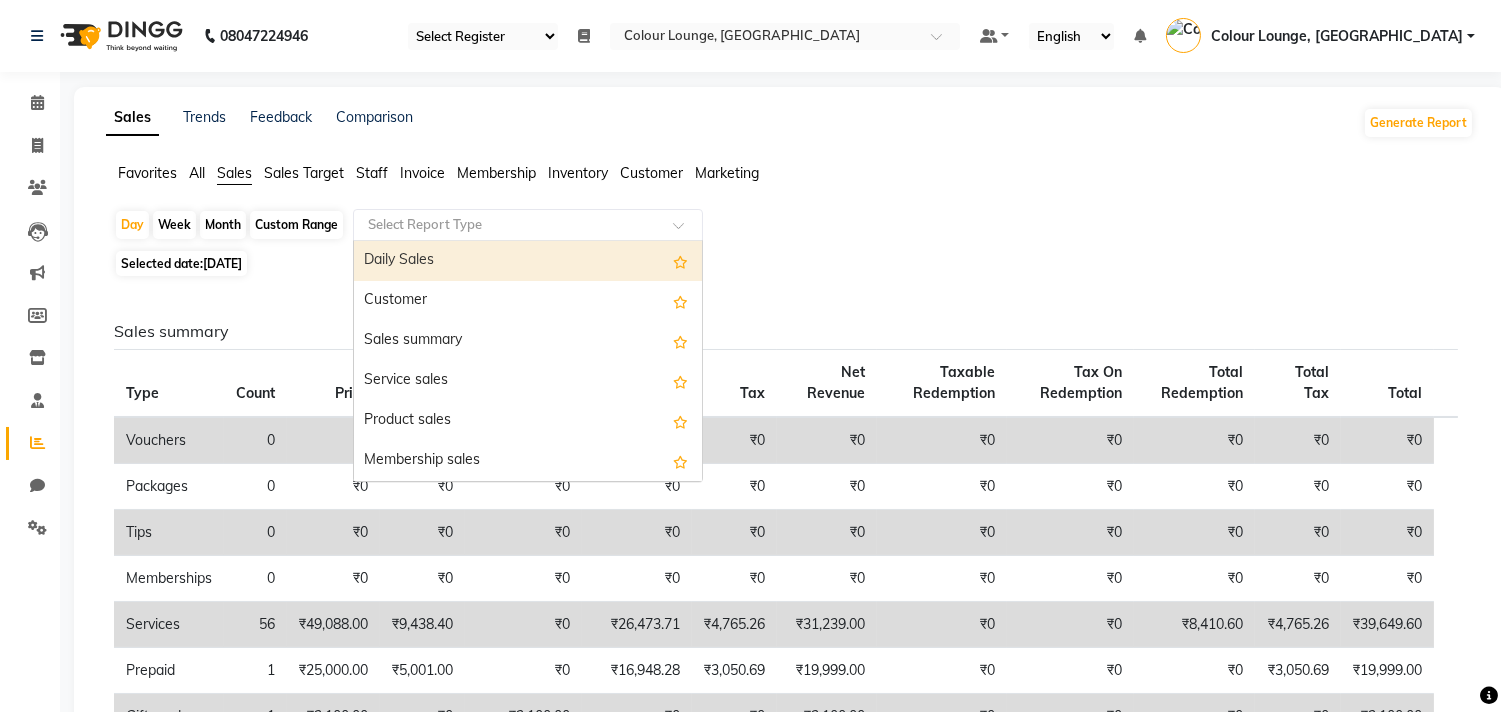 click on "Daily Sales" at bounding box center [528, 261] 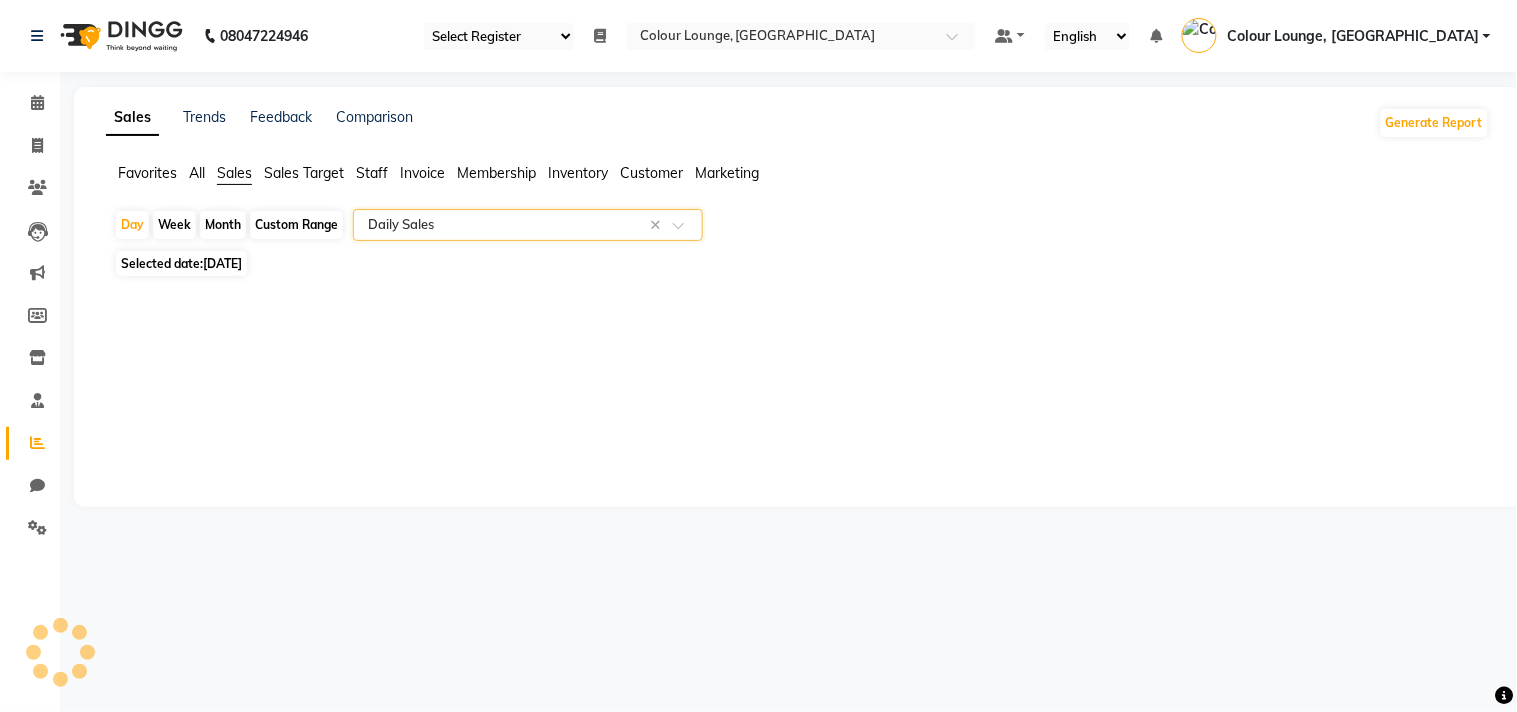 select on "filtered_report" 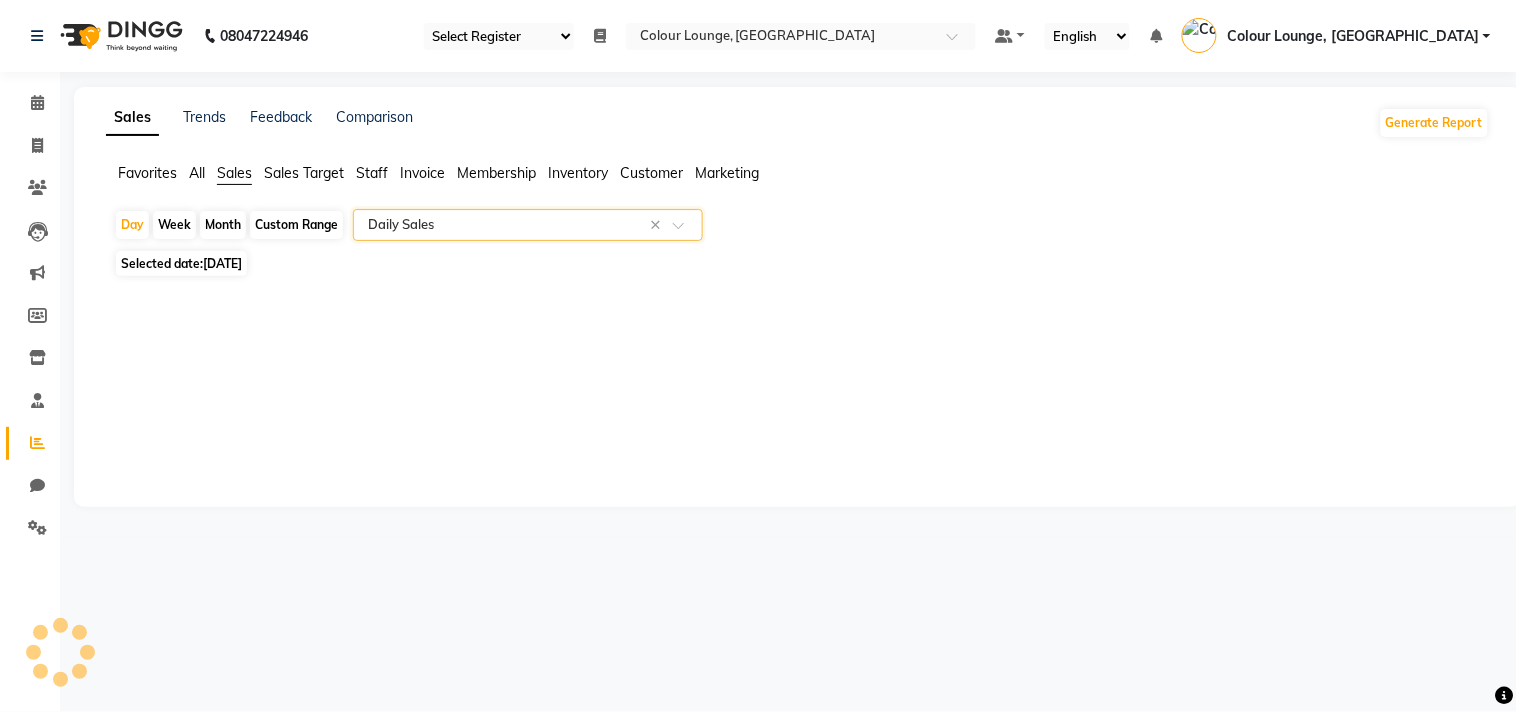 select on "csv" 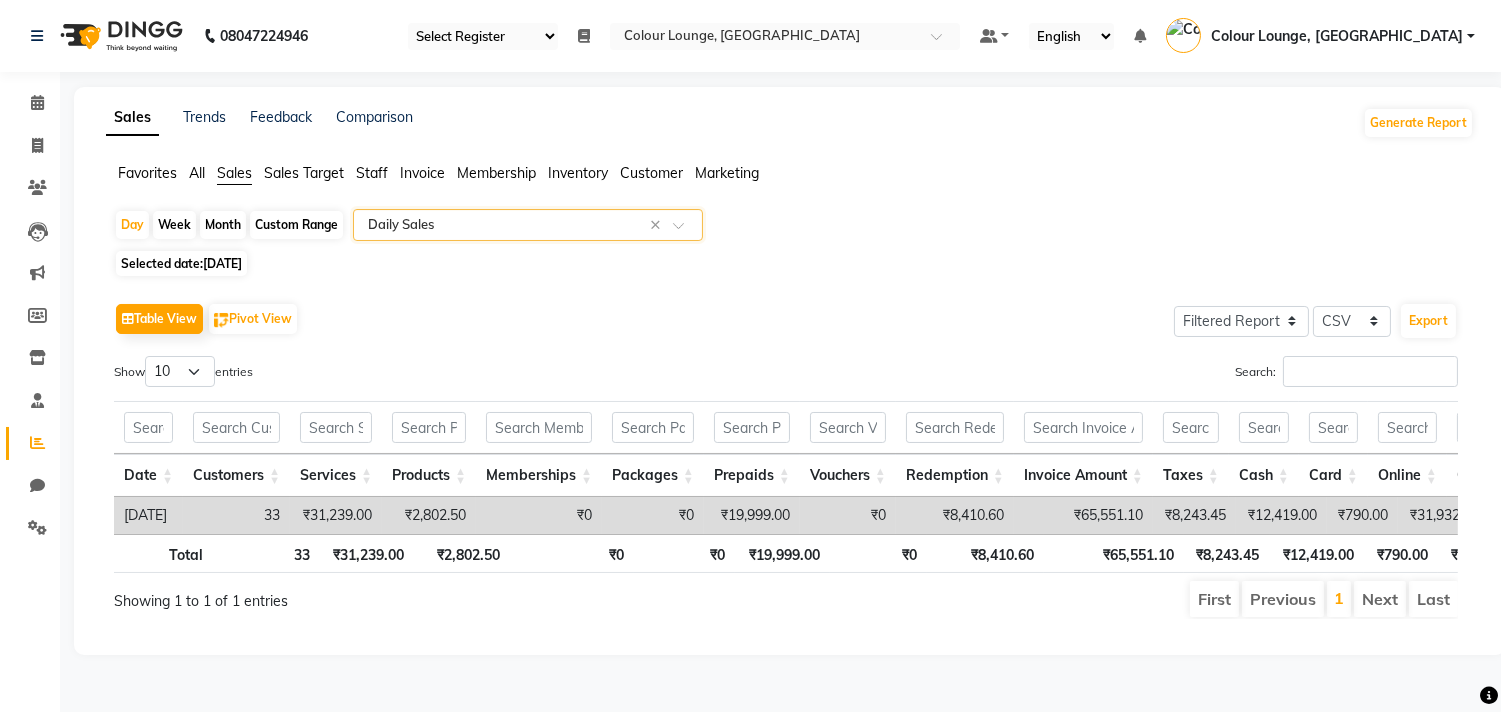 scroll, scrollTop: 0, scrollLeft: 75, axis: horizontal 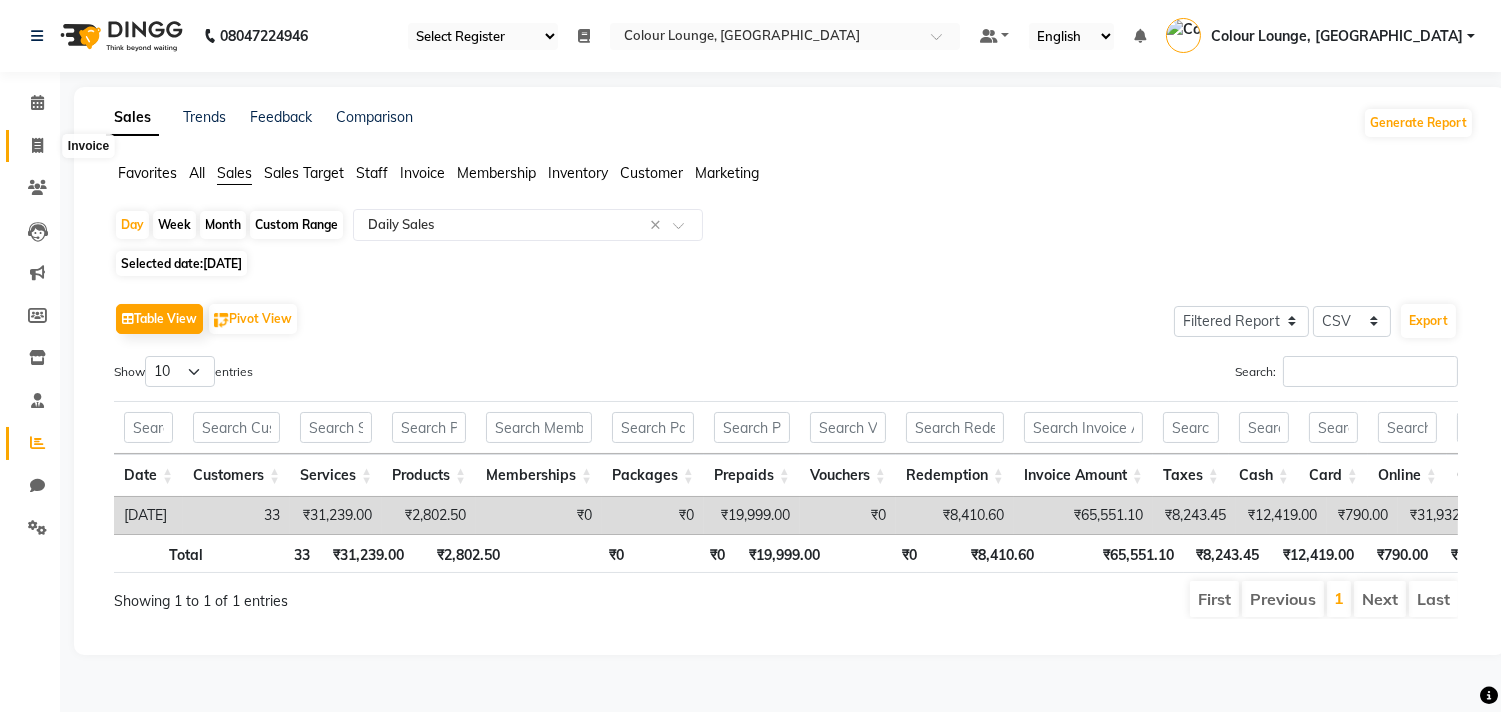 click 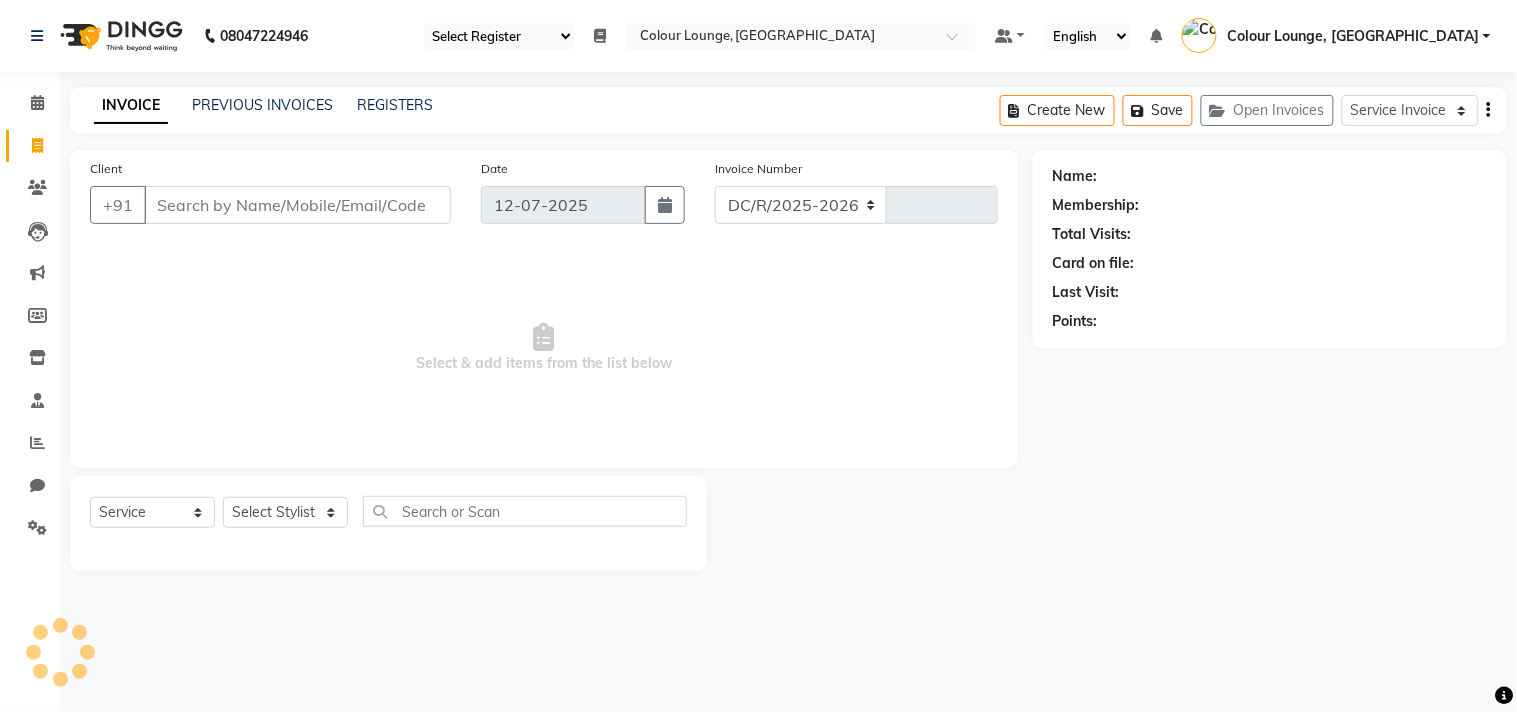 select on "8013" 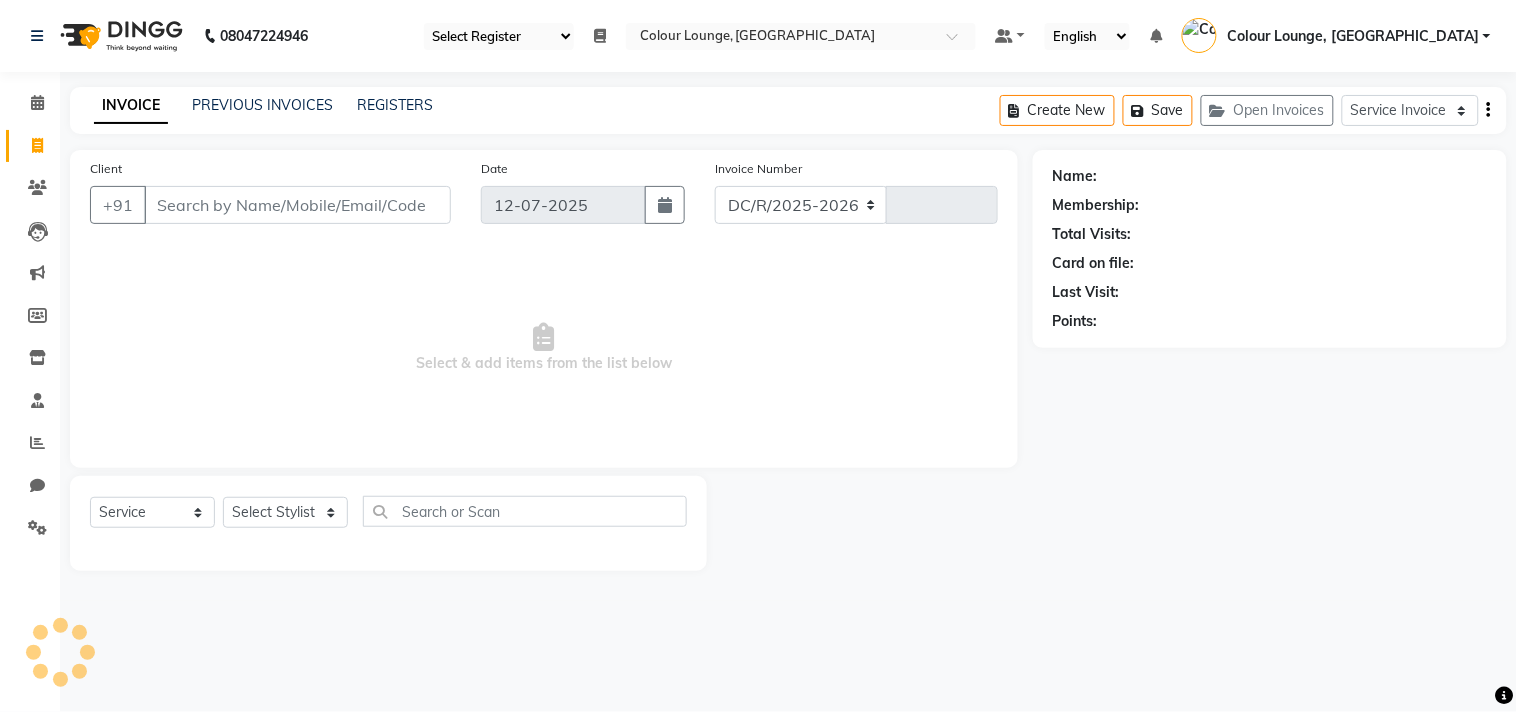 type on "4353" 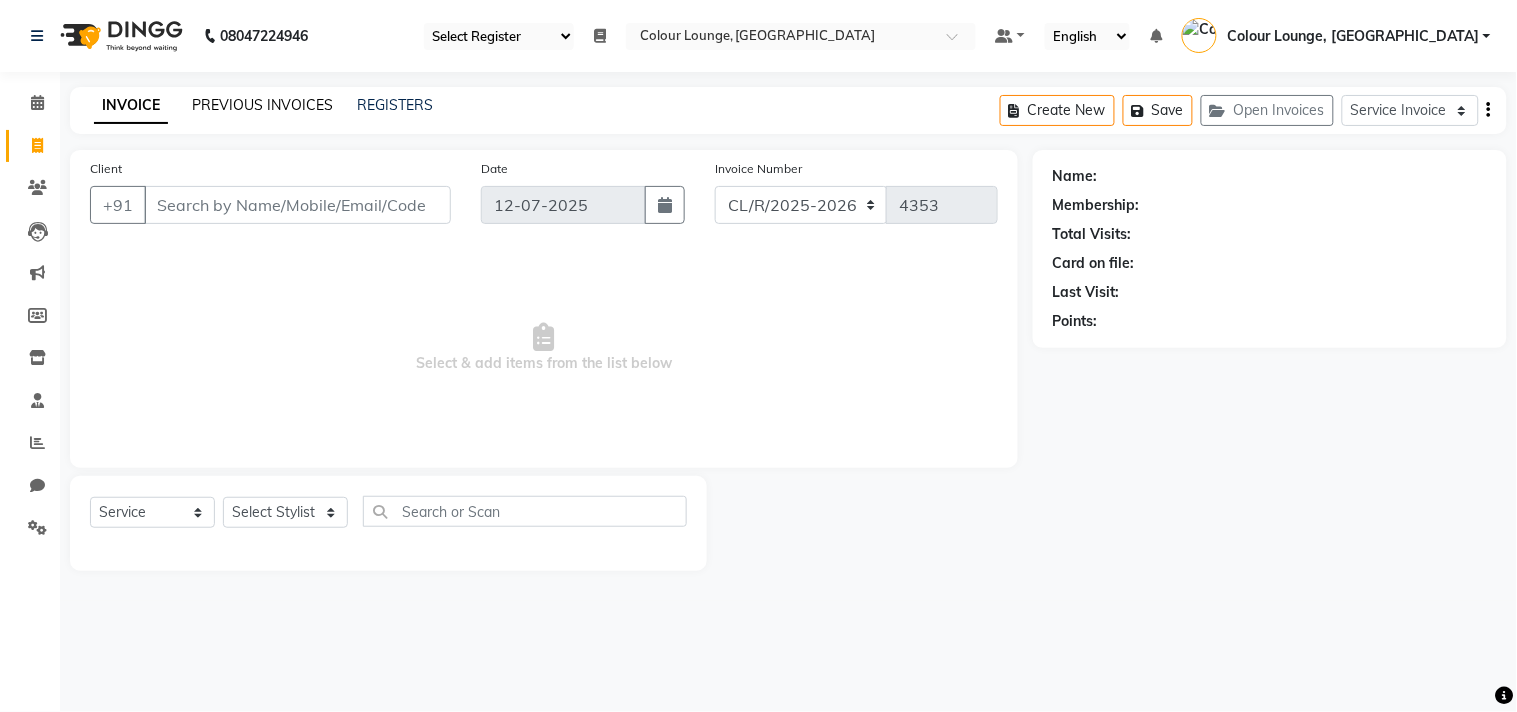 click on "PREVIOUS INVOICES" 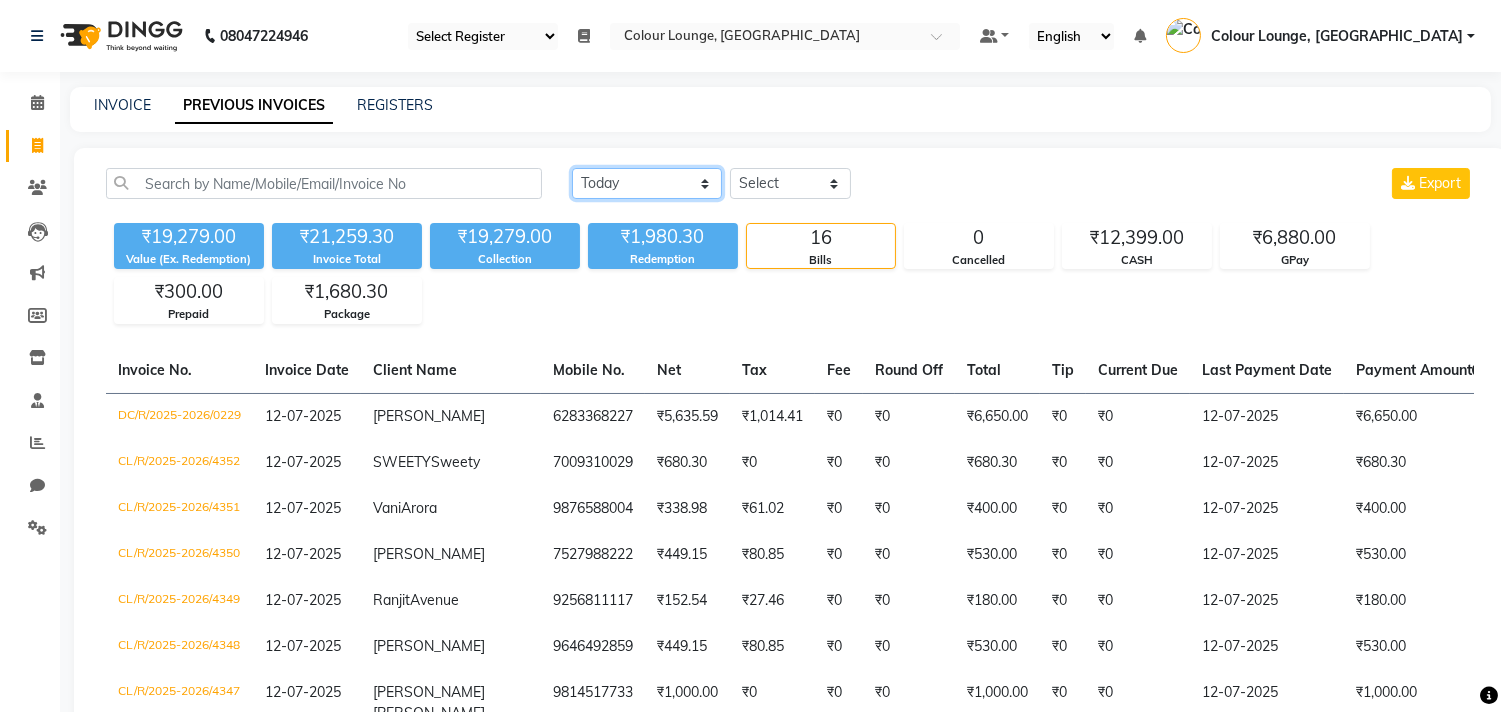 drag, startPoint x: 678, startPoint y: 183, endPoint x: 682, endPoint y: 197, distance: 14.56022 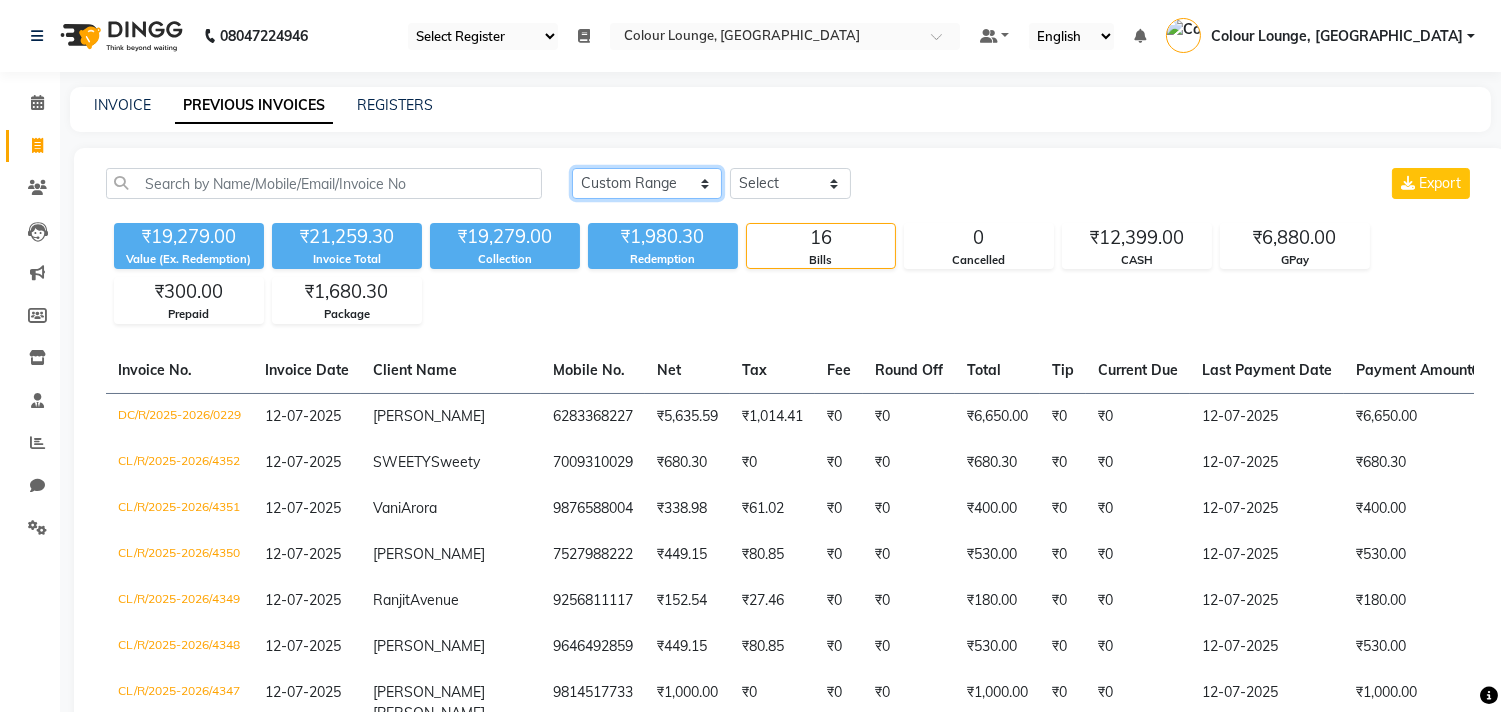 click on "Today Yesterday Custom Range" 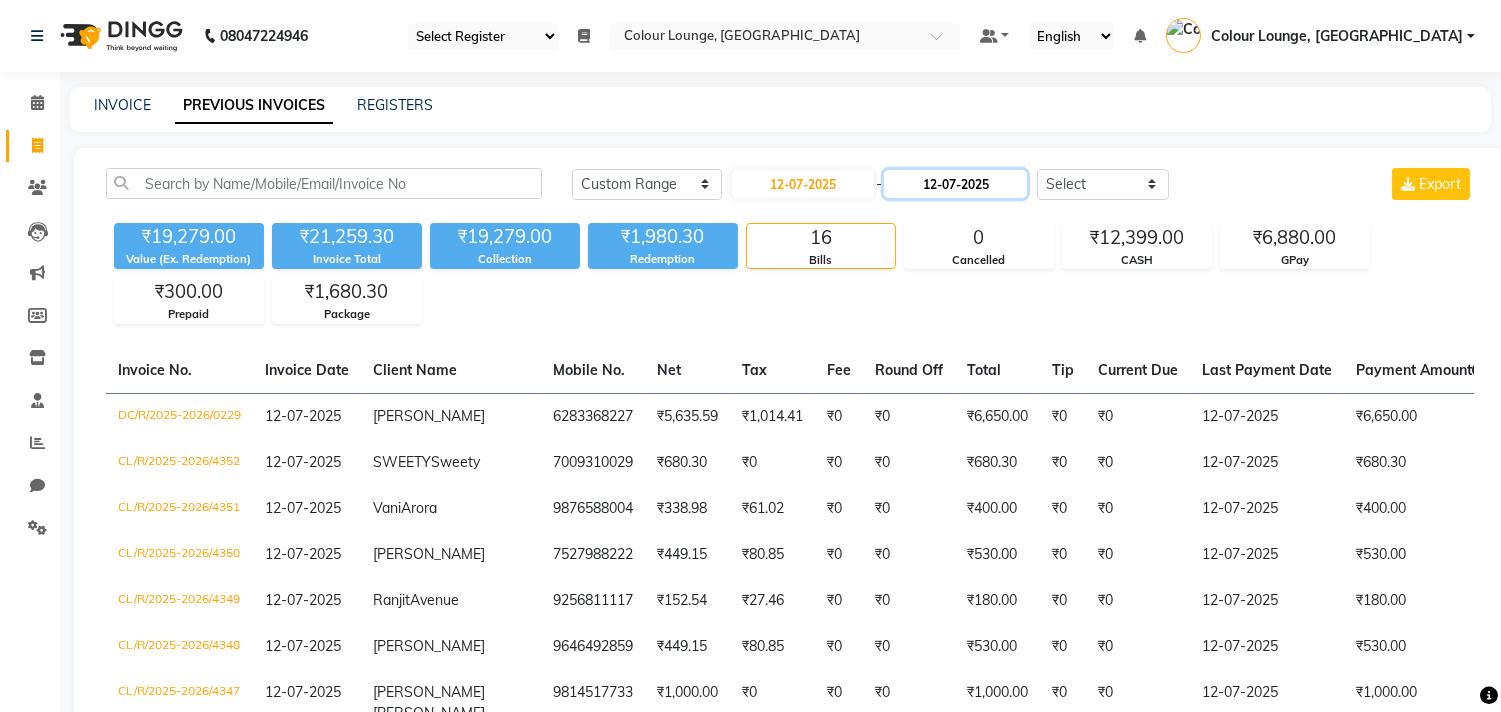 click on "12-07-2025" 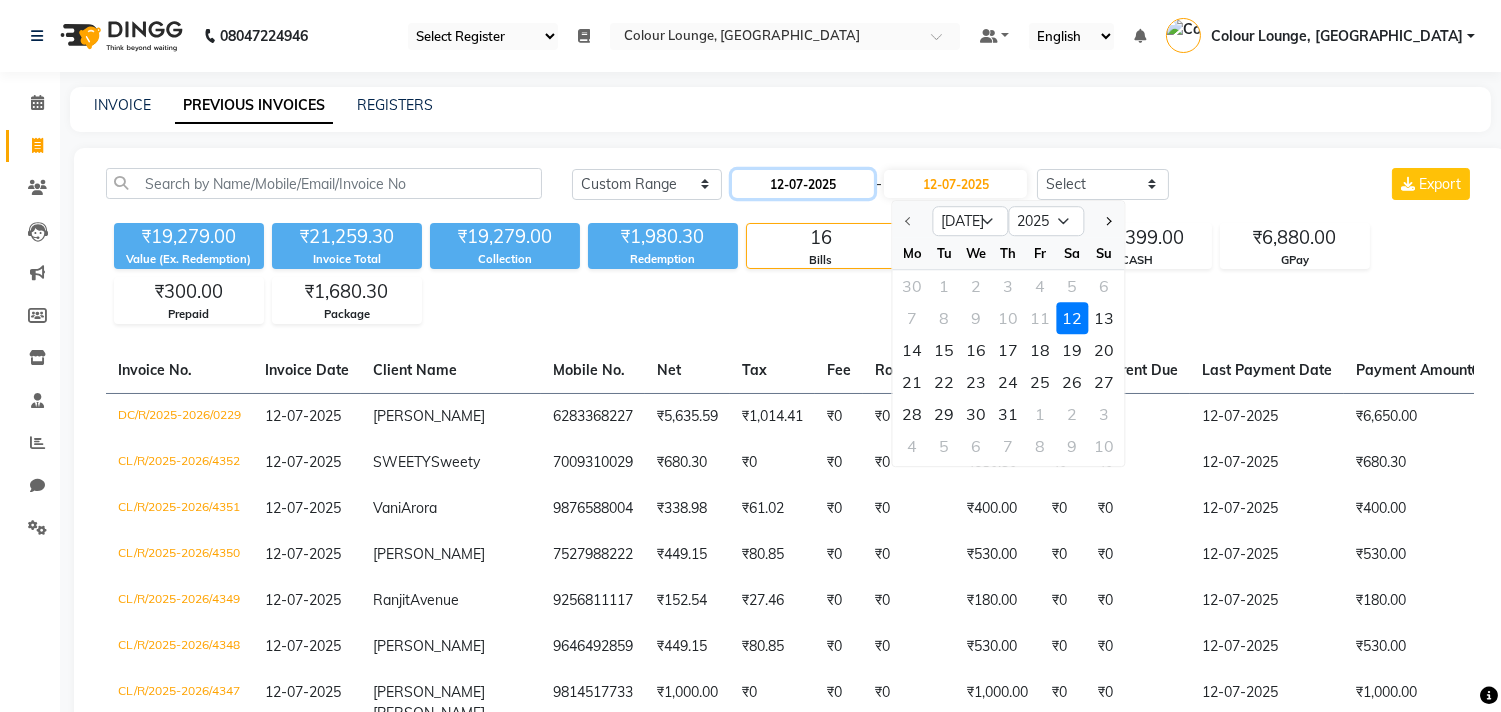 click on "12-07-2025" 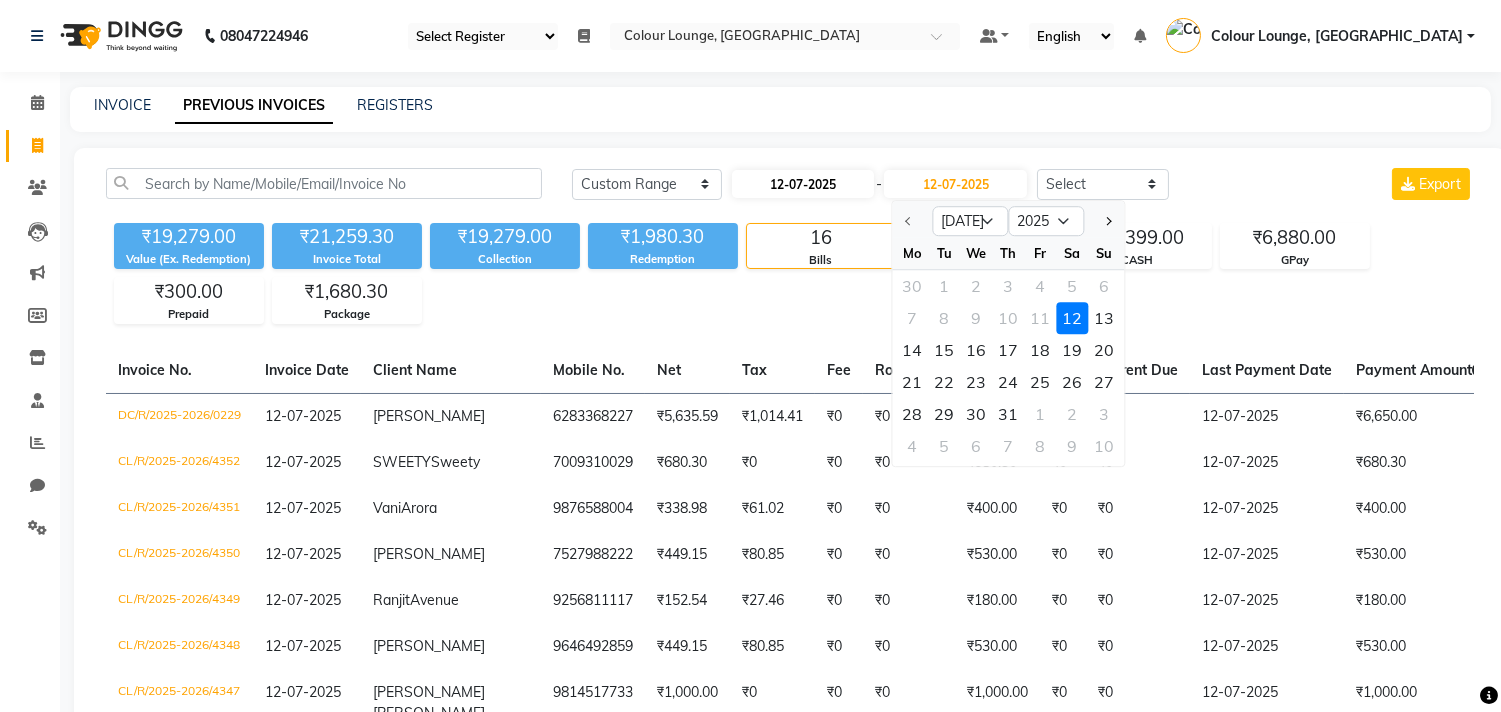 select on "7" 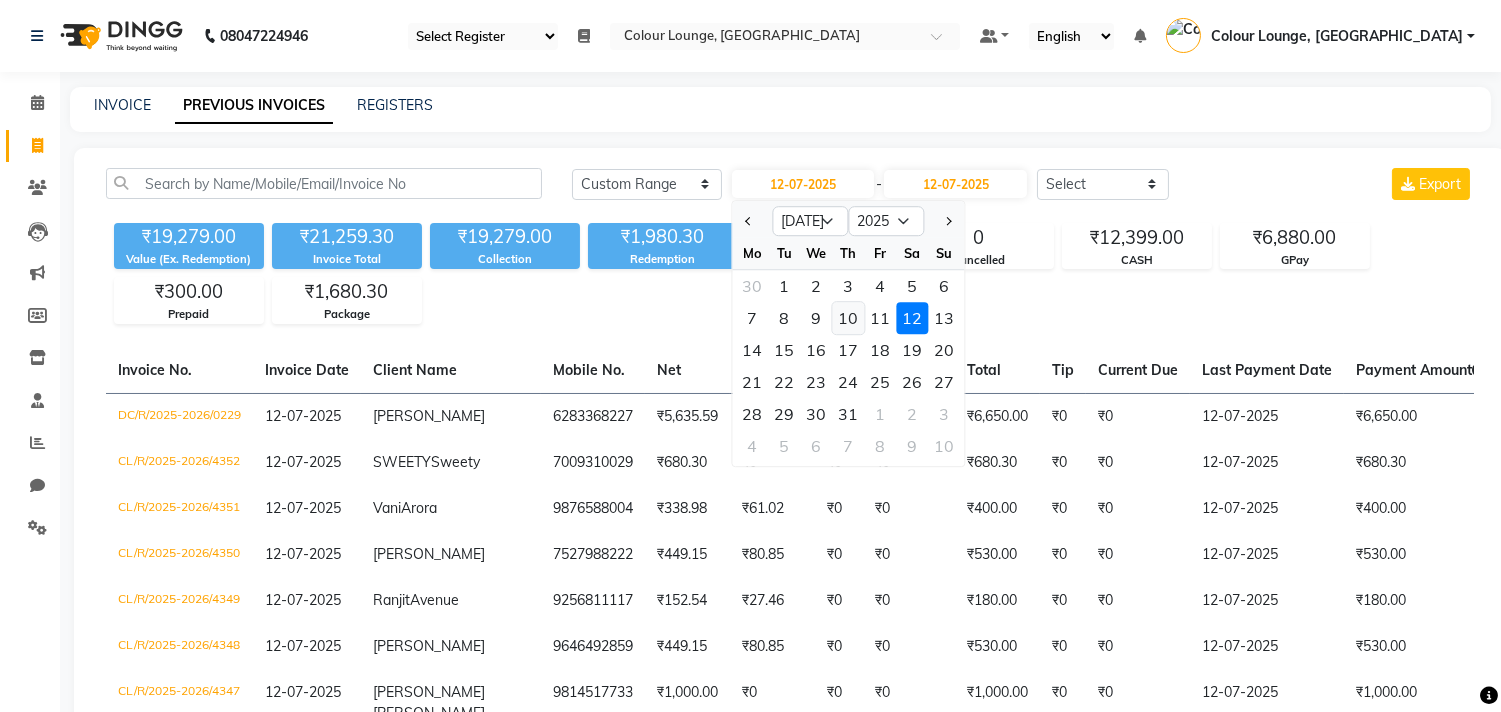 click on "10" 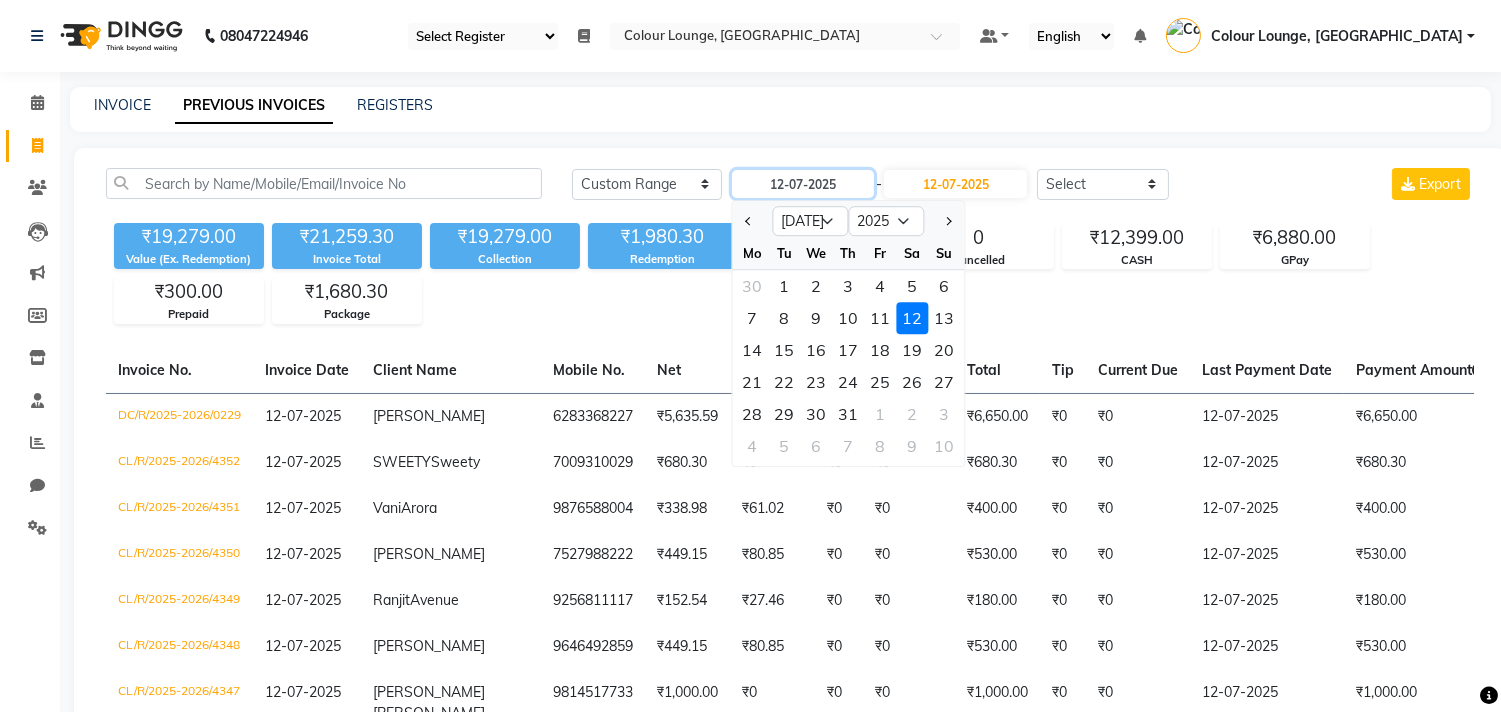 type on "[DATE]" 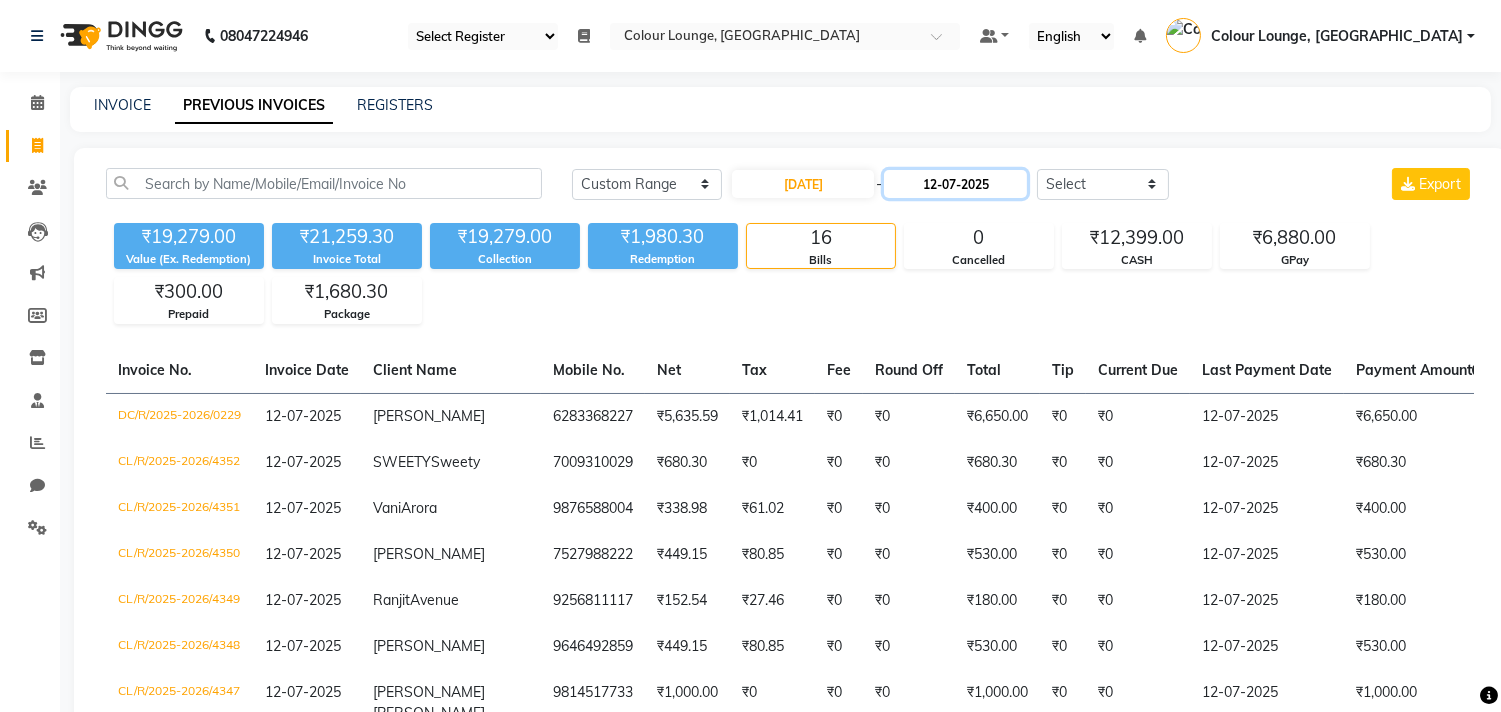 click on "12-07-2025" 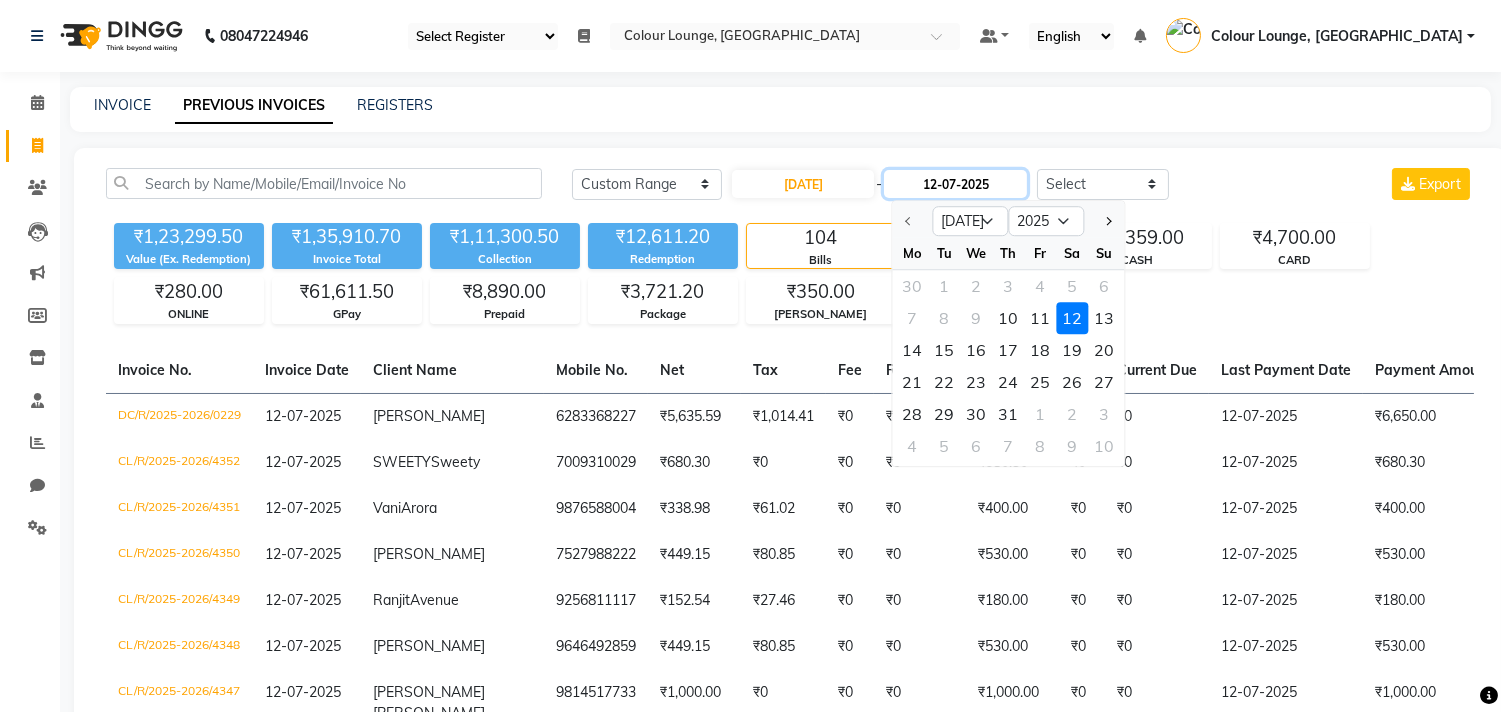 click on "12-07-2025" 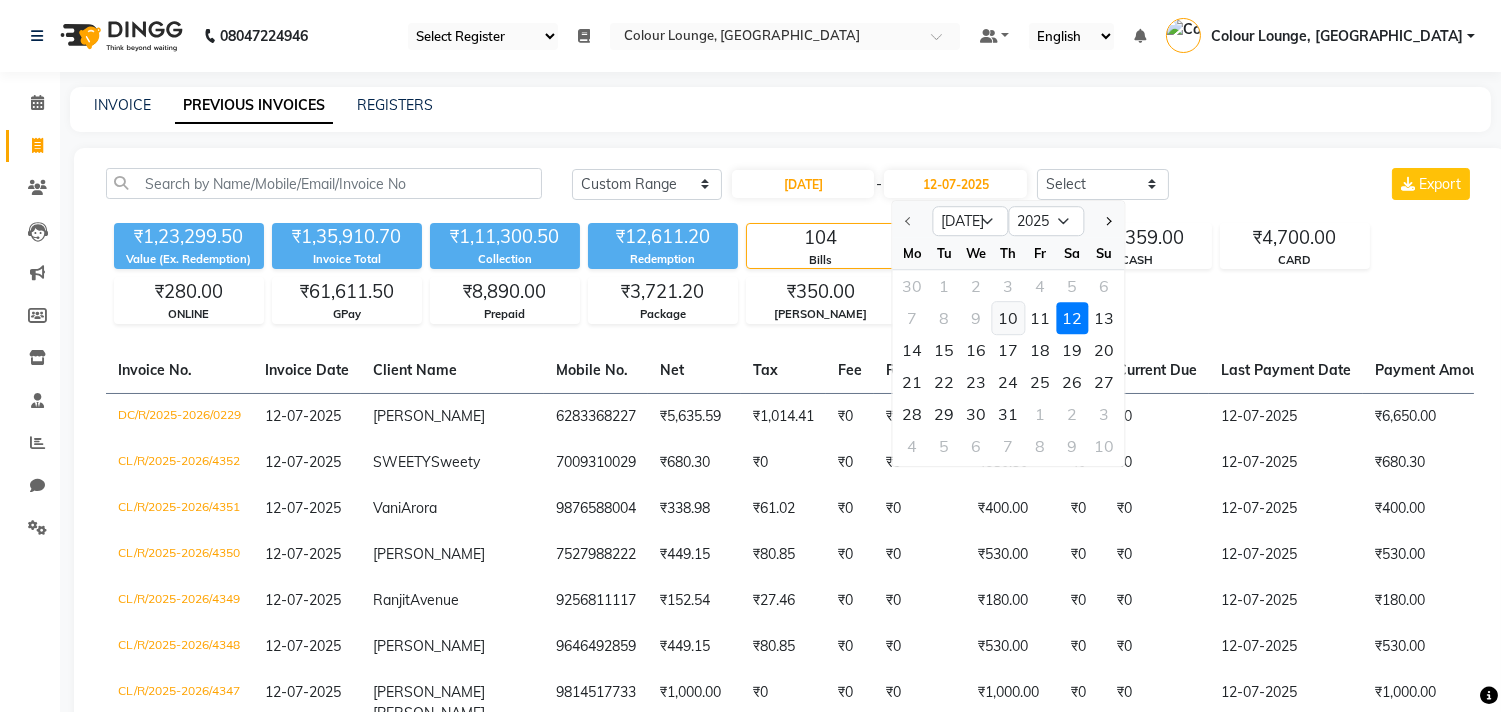 click on "10" 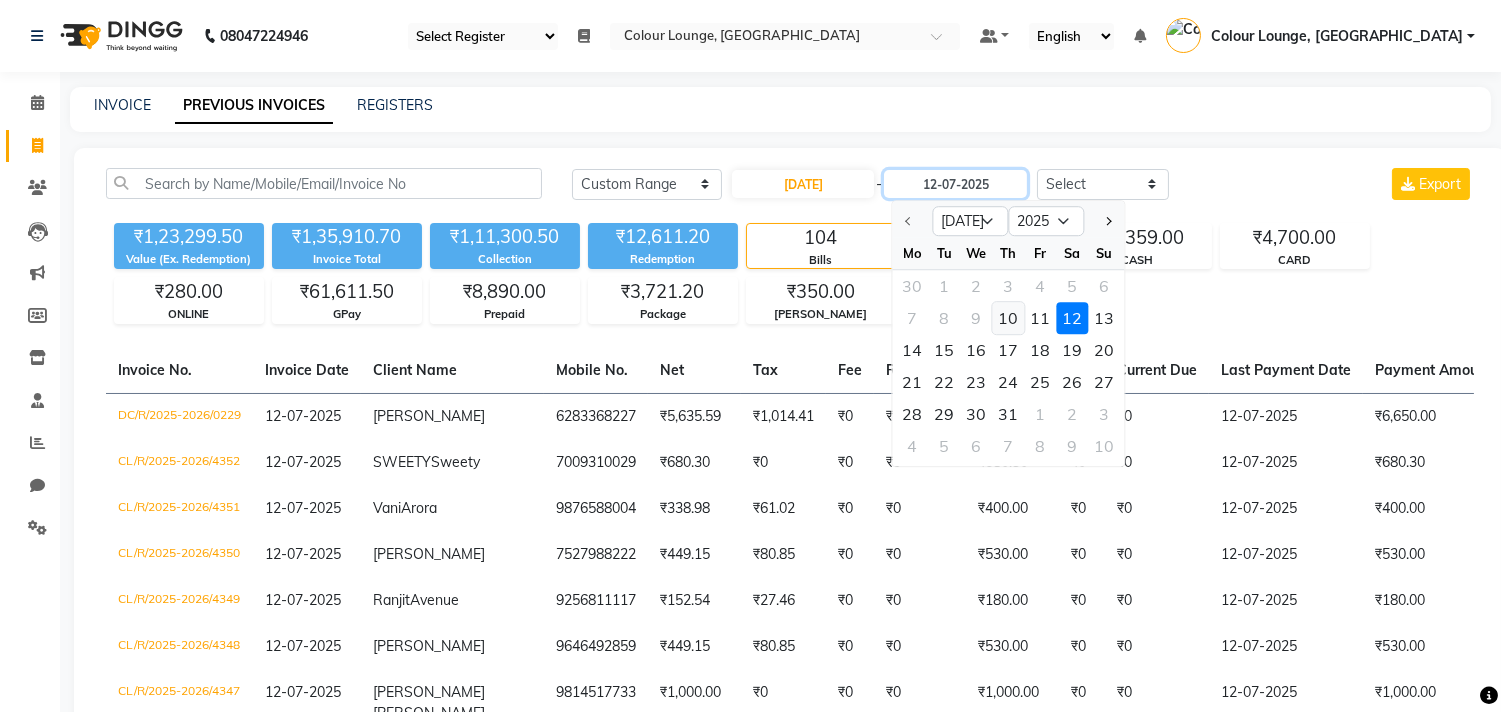type on "[DATE]" 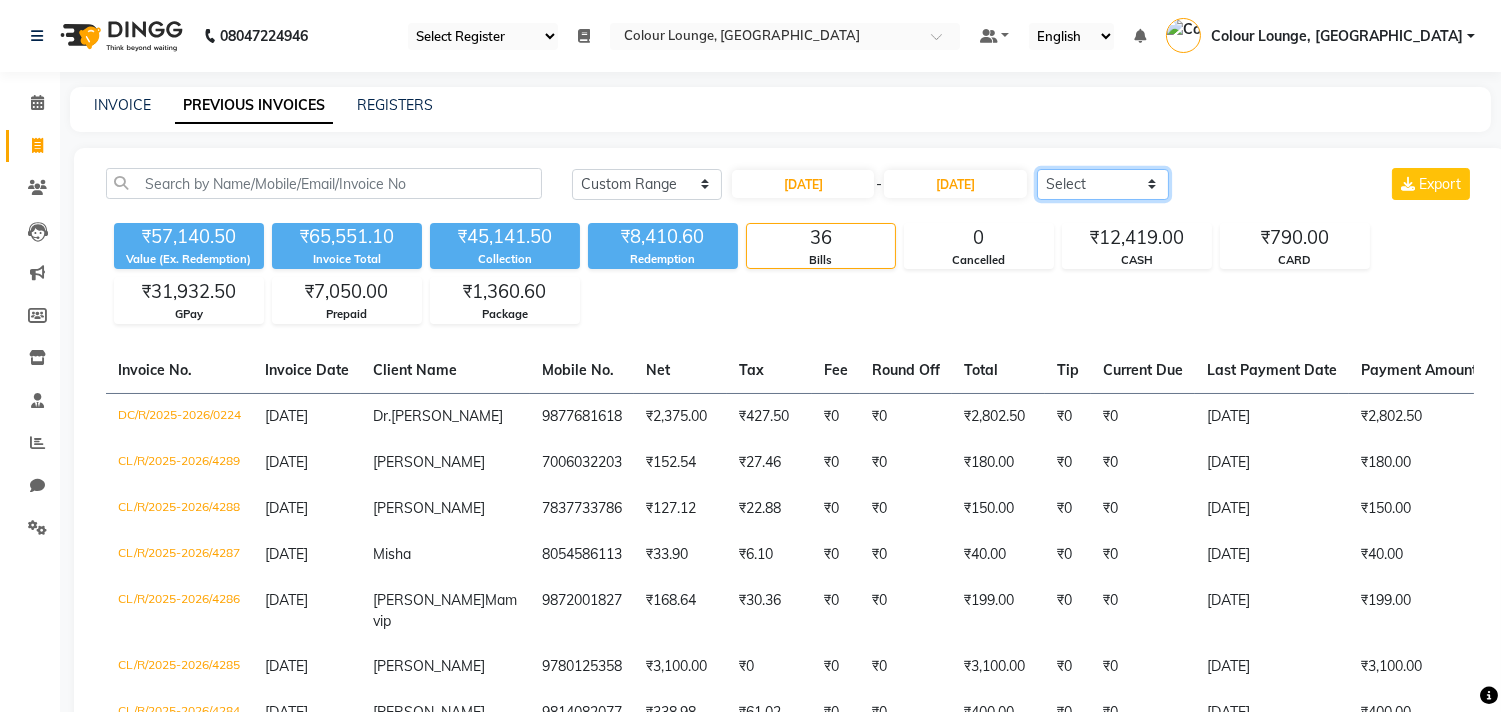 drag, startPoint x: 1155, startPoint y: 170, endPoint x: 1146, endPoint y: 195, distance: 26.57066 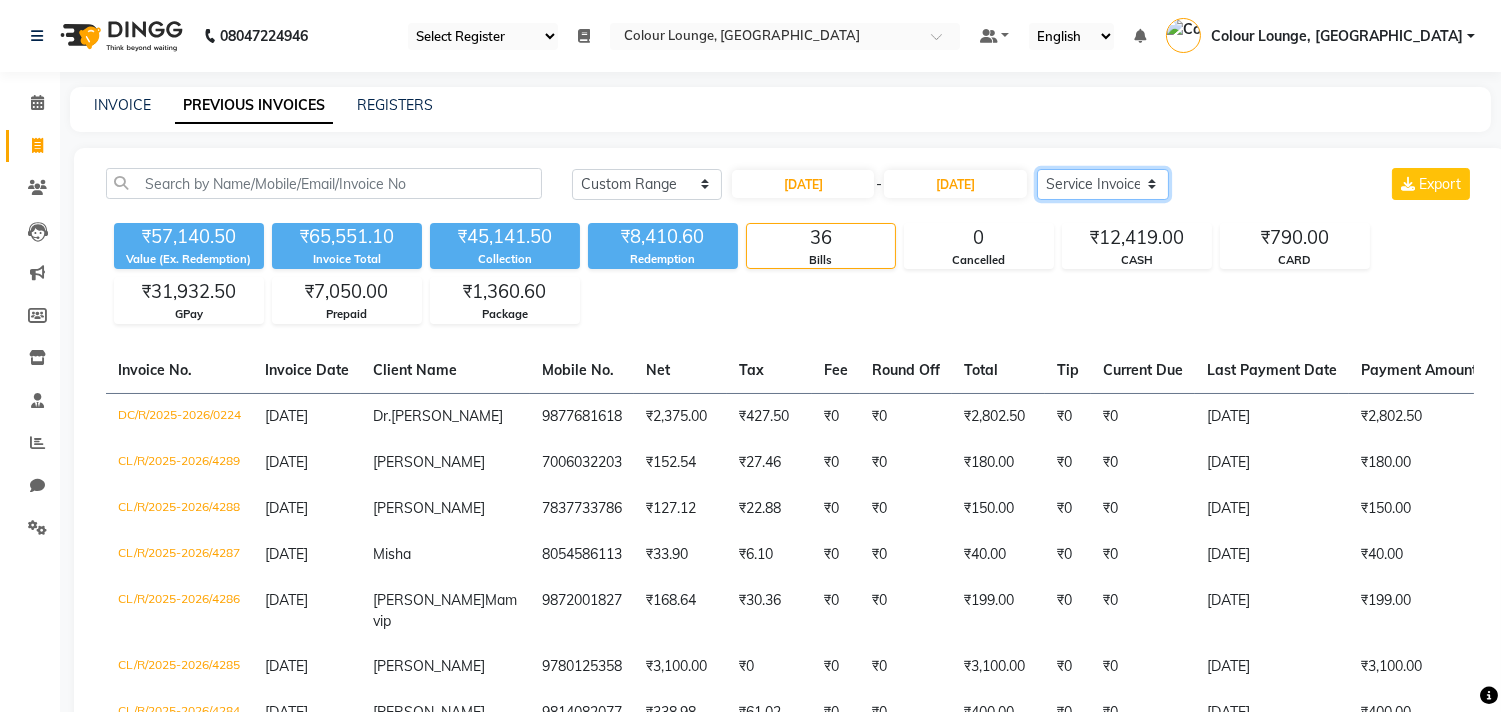 click on "Select Service Invoice Product Invoice" 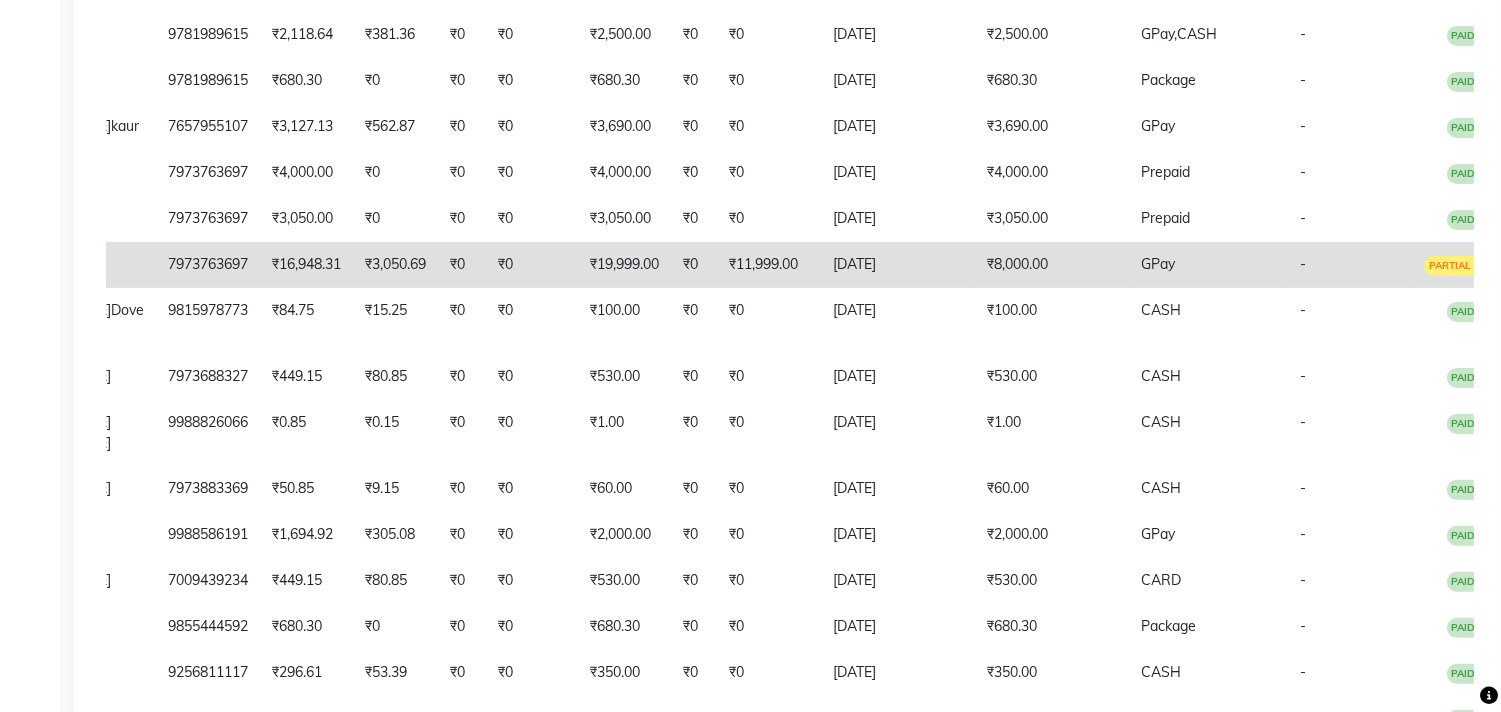click on "₹0" 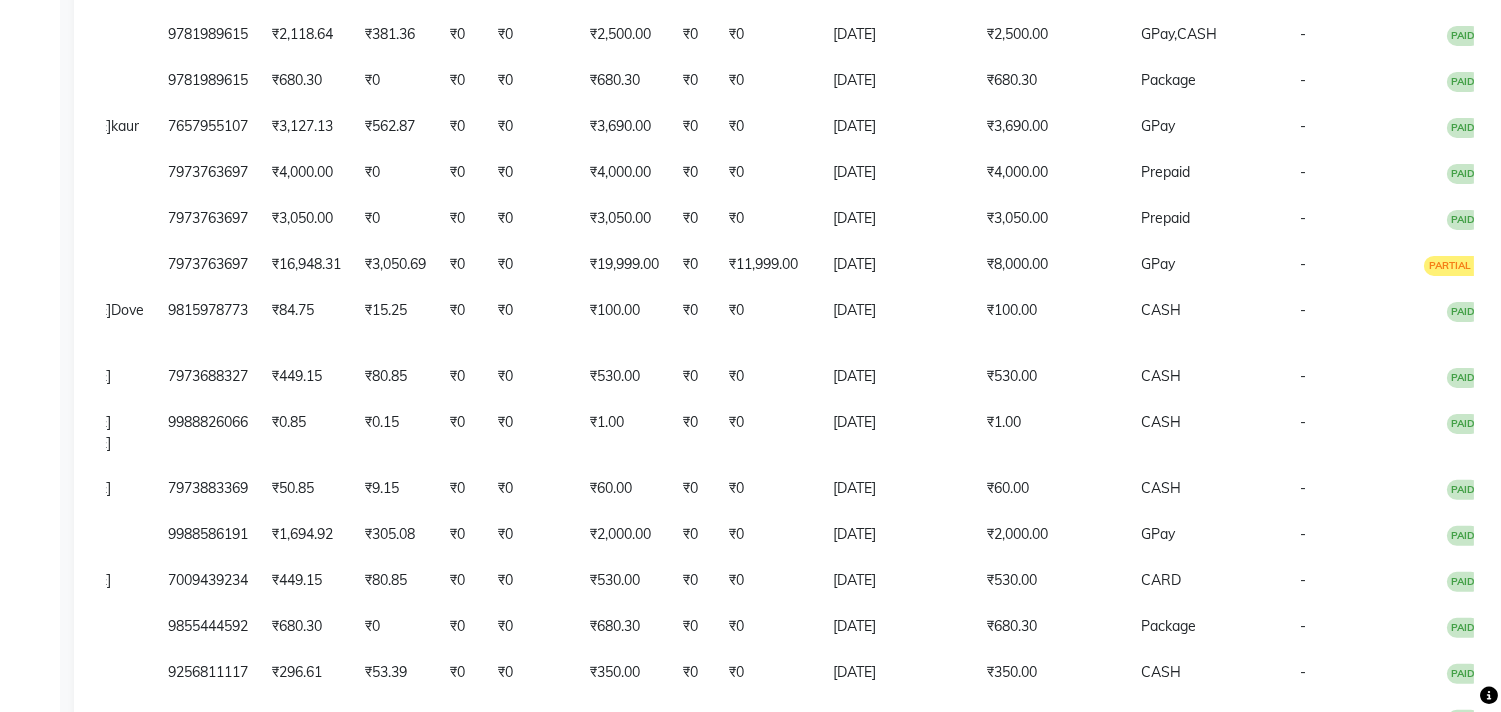 scroll, scrollTop: 0, scrollLeft: 0, axis: both 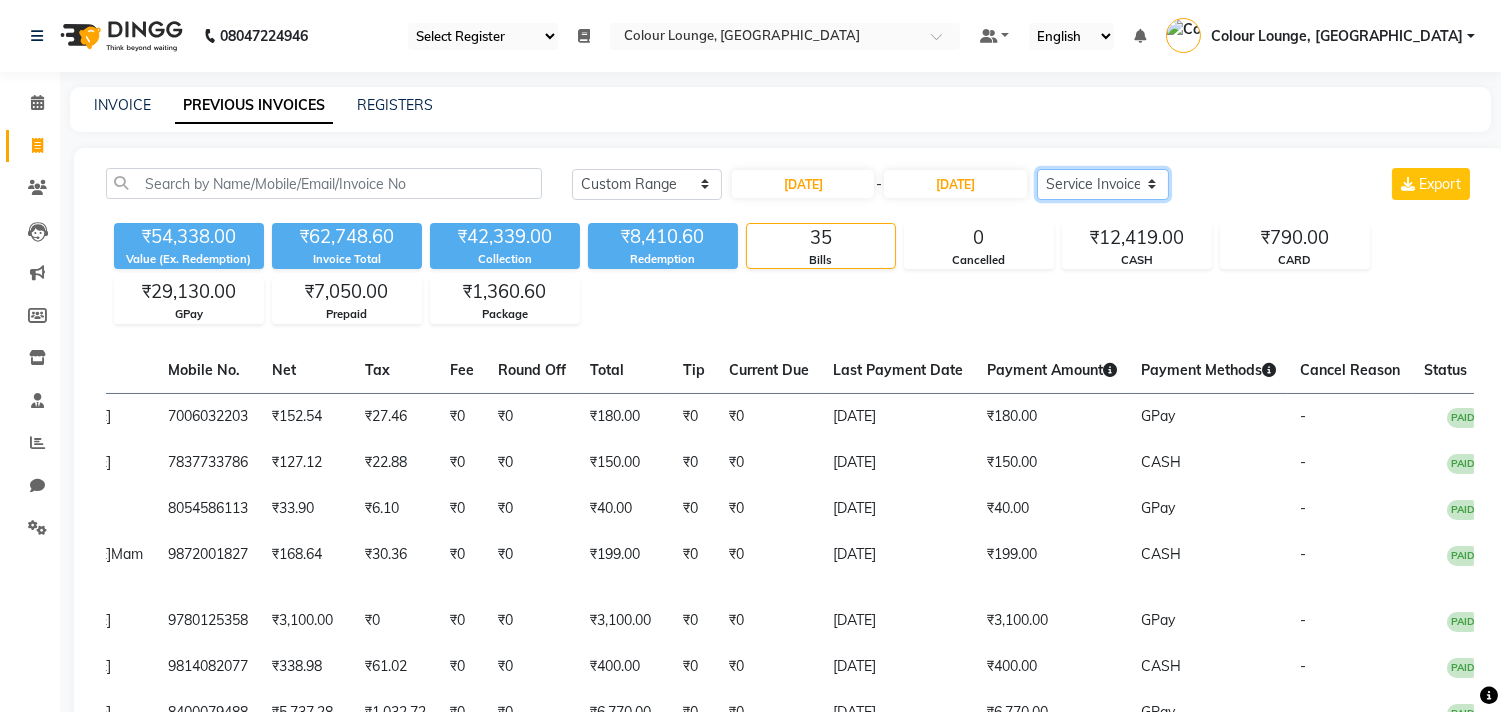 click on "Select Service Invoice Product Invoice" 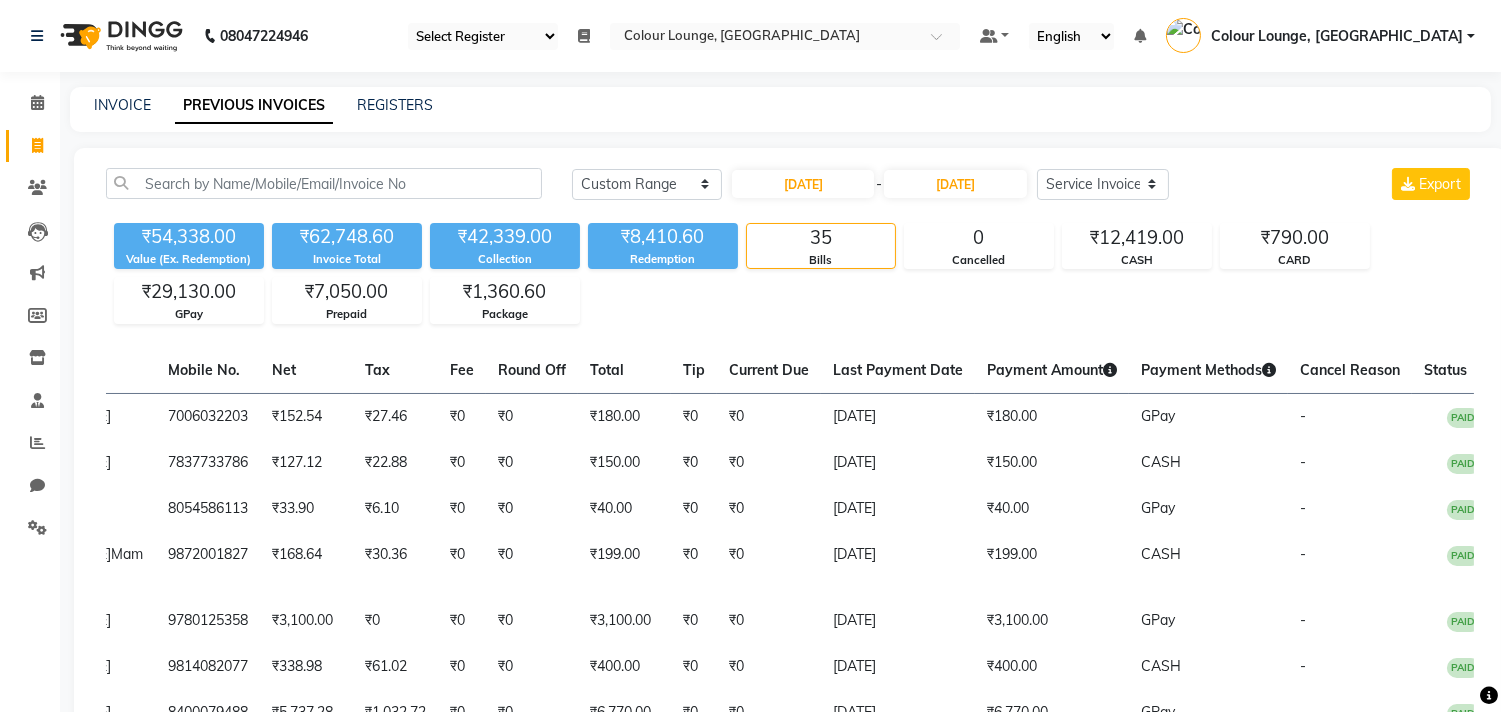 click on "INVOICE PREVIOUS INVOICES REGISTERS" 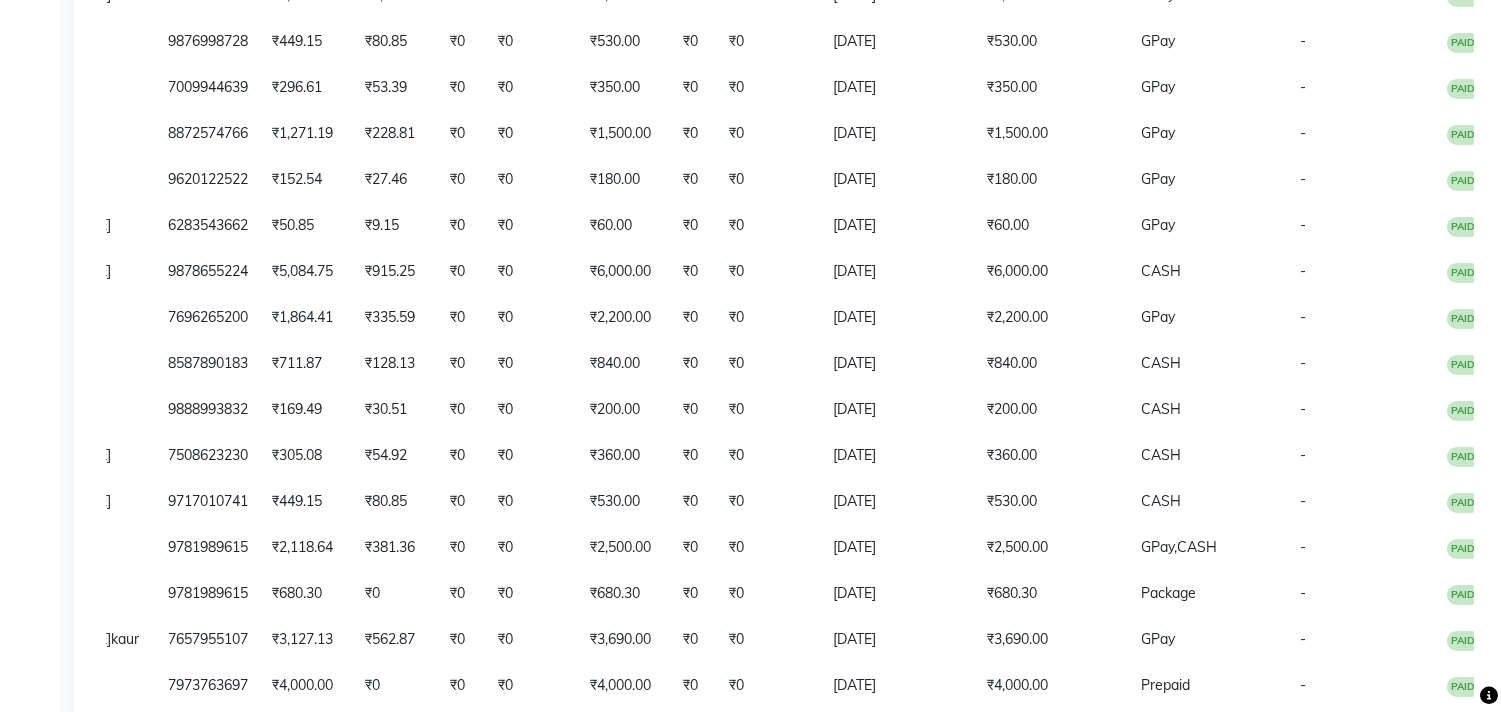 scroll, scrollTop: 725, scrollLeft: 0, axis: vertical 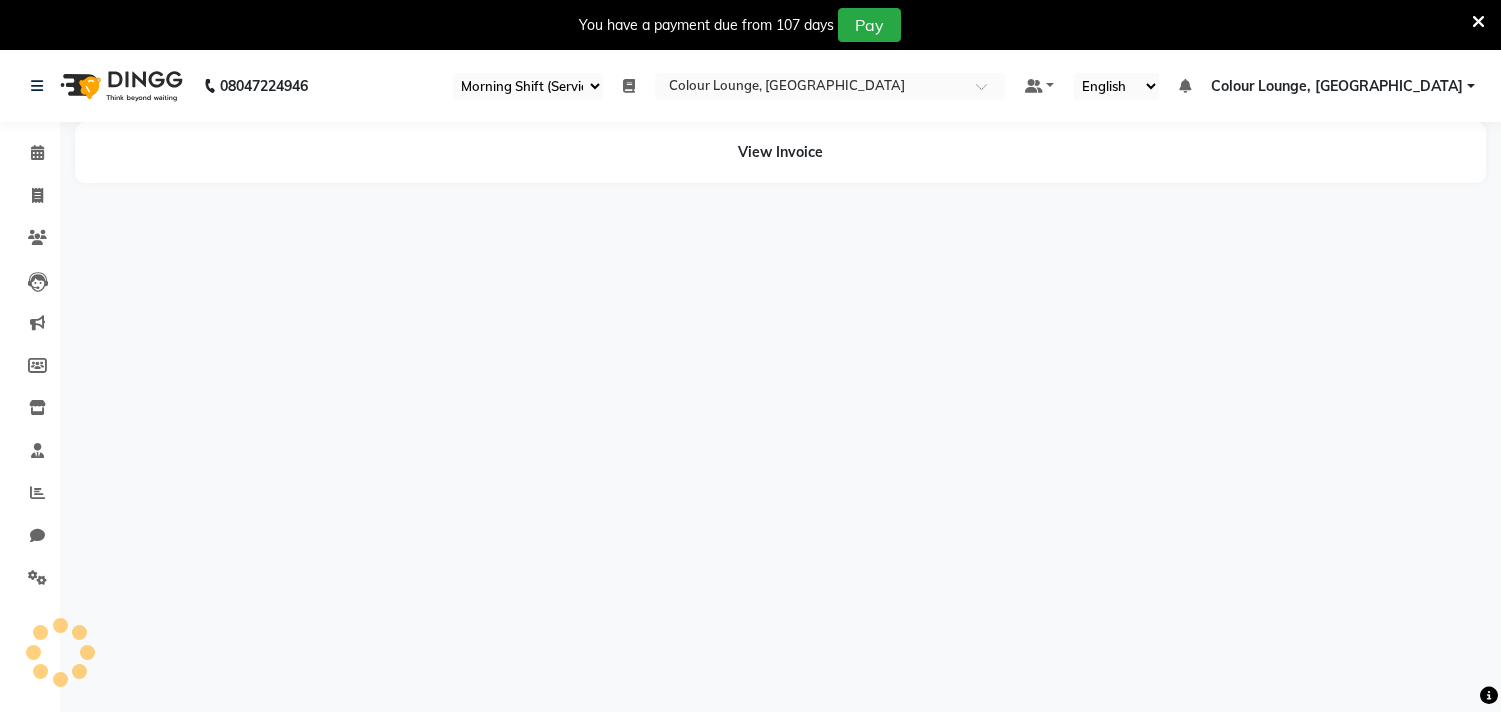 select on "83" 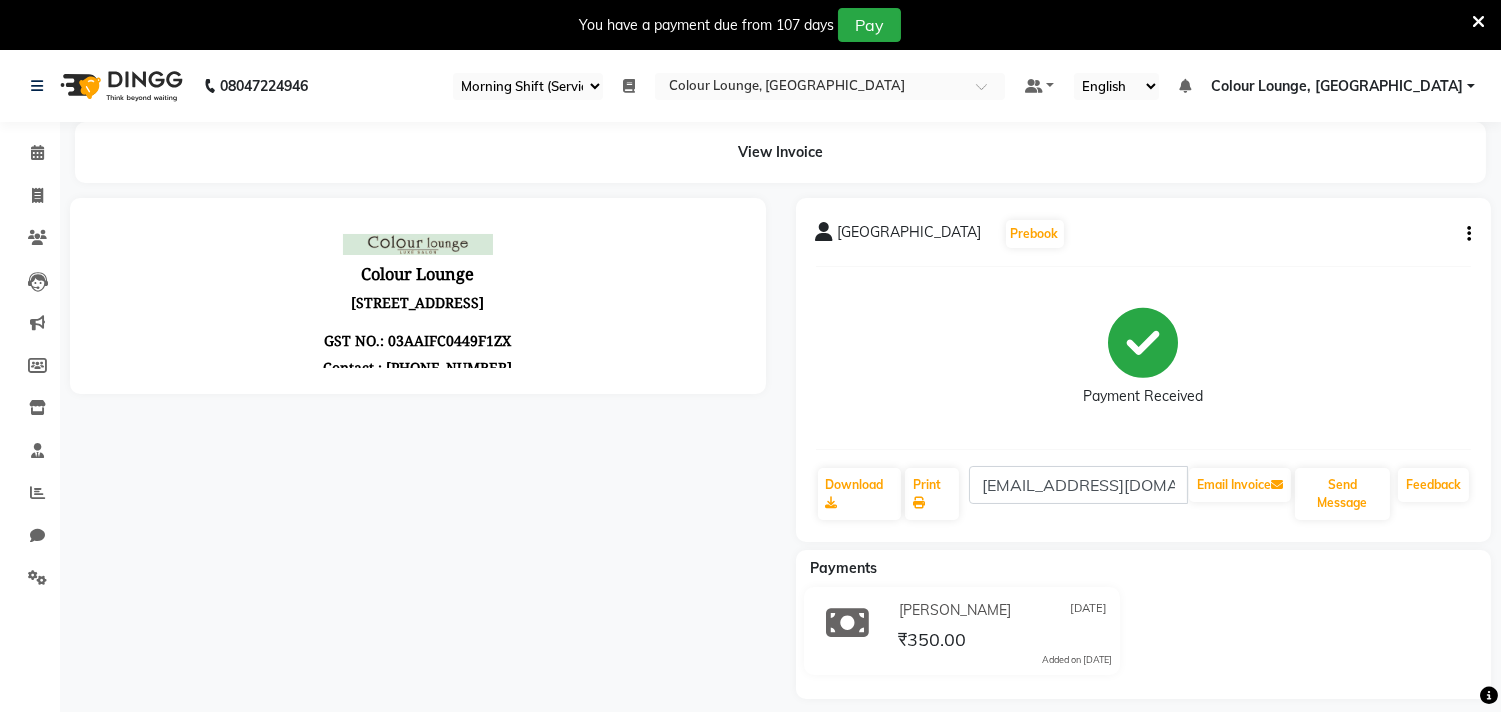 scroll, scrollTop: 0, scrollLeft: 0, axis: both 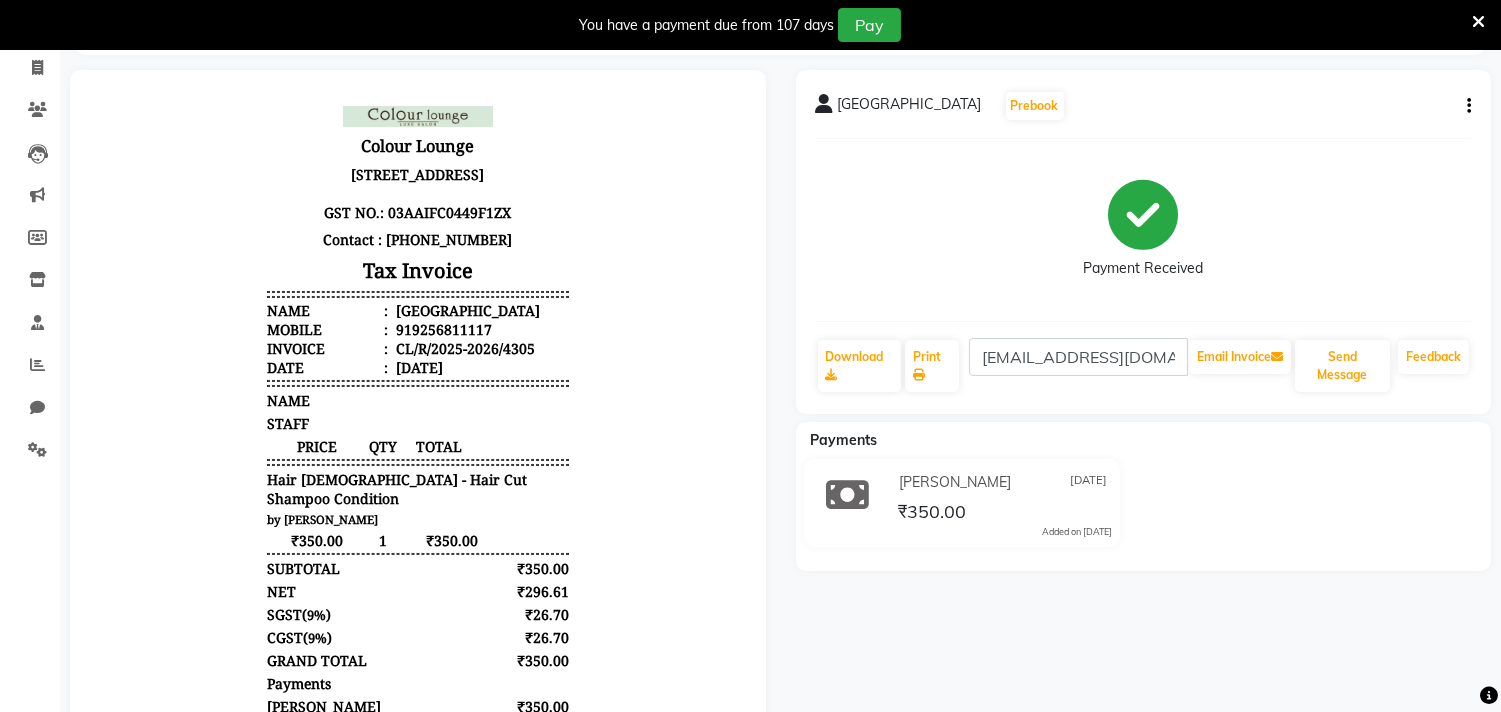 click at bounding box center (1478, 22) 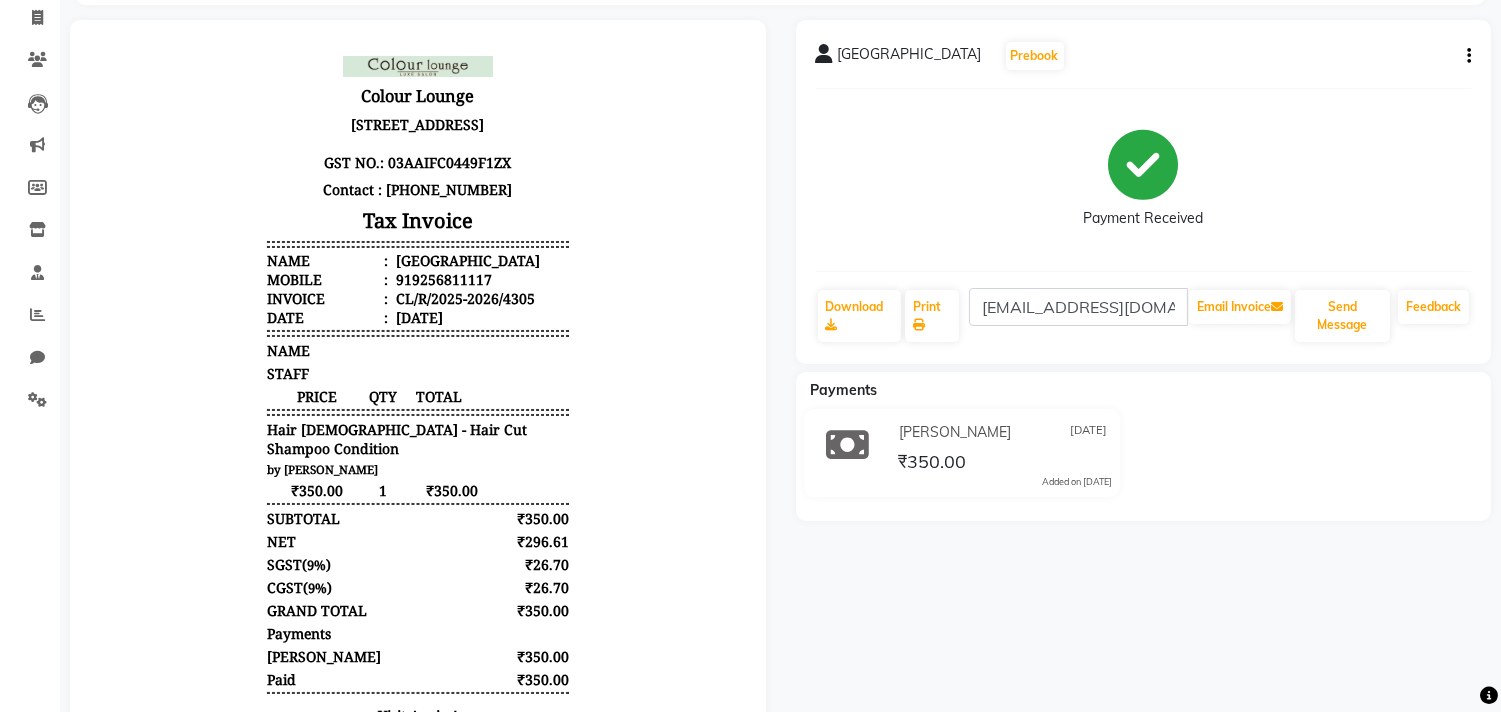 click on "08047224946 Select Register Morning Shift (Service)	 Evening Shift (Service) Daily Open Registers nothing to show Select Location × Colour Lounge, Ranjit Avenue Default Panel My Panel English ENGLISH Español العربية मराठी हिंदी ગુજરાતી தமிழ் 中文 Notifications nothing to show Colour Lounge, Ranjit Avenue Manage Profile Change Password Sign out  Version:3.15.4  ☀ Colour Lounge, Ranjit Avenue  Calendar  Invoice  Clients  Leads   Marketing  Members  Inventory  Staff  Reports  Chat  Settings Completed InProgress Upcoming Dropped Tentative Check-In Confirm Bookings Generate Report Segments Page Builder  View Invoice      Ranjit Avenue  Prebook   Payment Received  Download  Print  ranjitavenue@colourlounge.co.in  Email Invoice   Send Message Feedback  Payments Bajaj Finserv 11-07-2025 ₹350.00  Added on 11-07-2025
You have a payment due from 107 days   Pay" at bounding box center [750, 228] 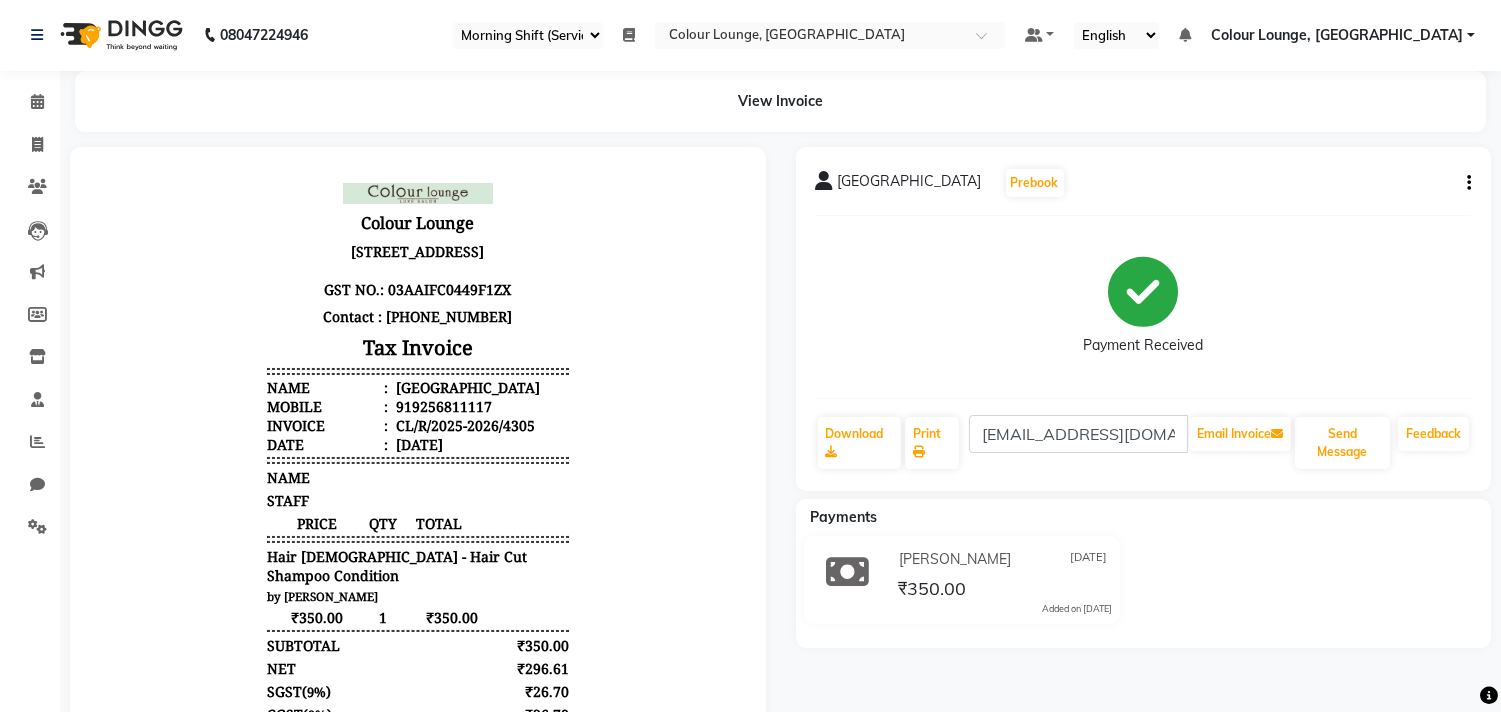 scroll, scrollTop: 0, scrollLeft: 0, axis: both 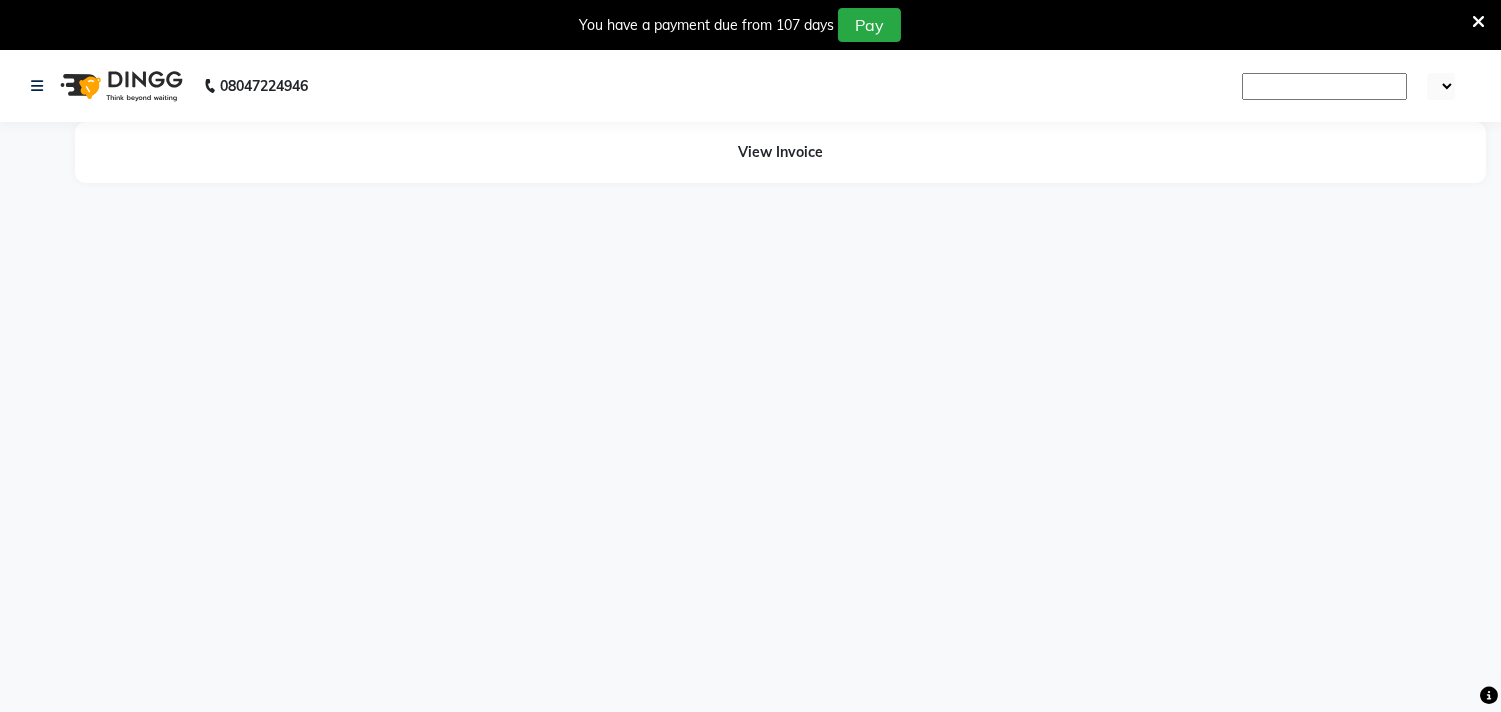 click at bounding box center [1478, 22] 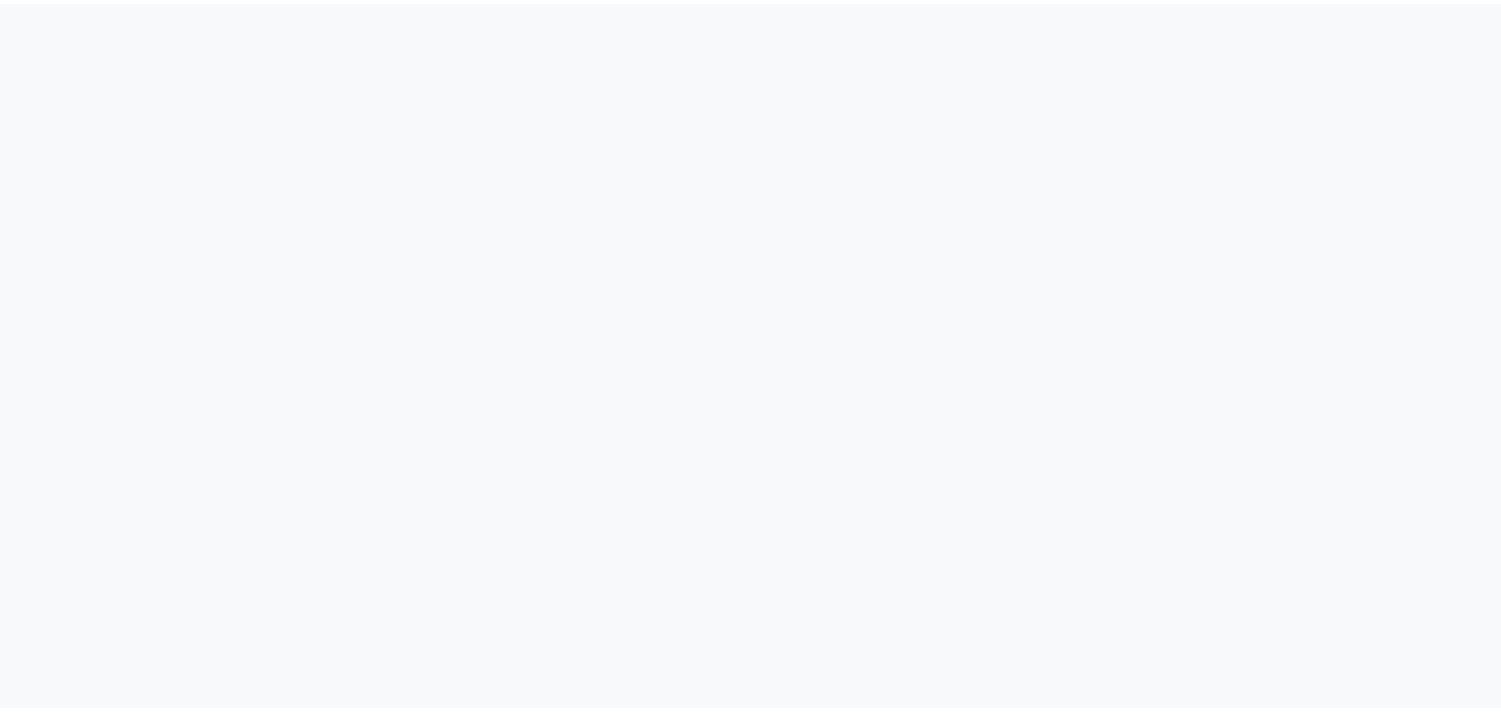 scroll, scrollTop: 0, scrollLeft: 0, axis: both 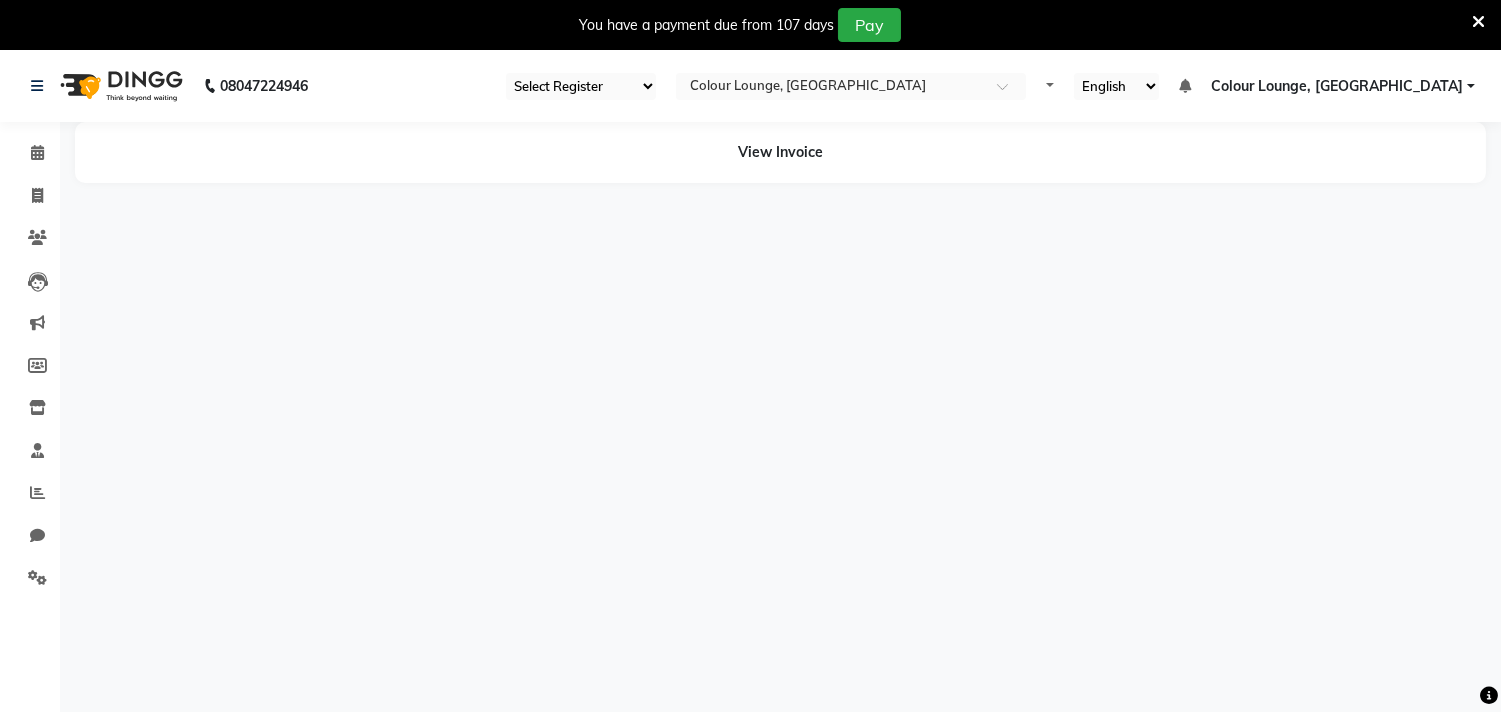 select on "83" 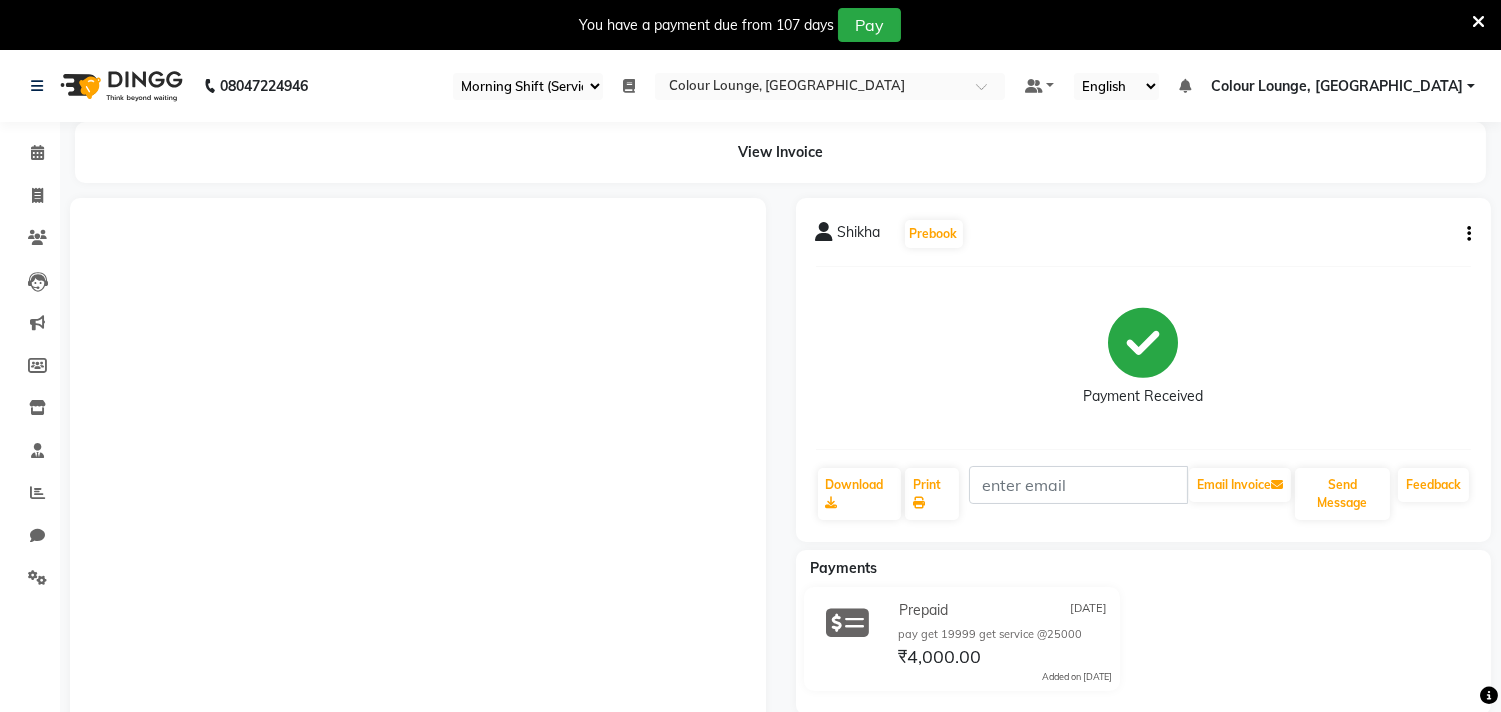 click at bounding box center (1478, 22) 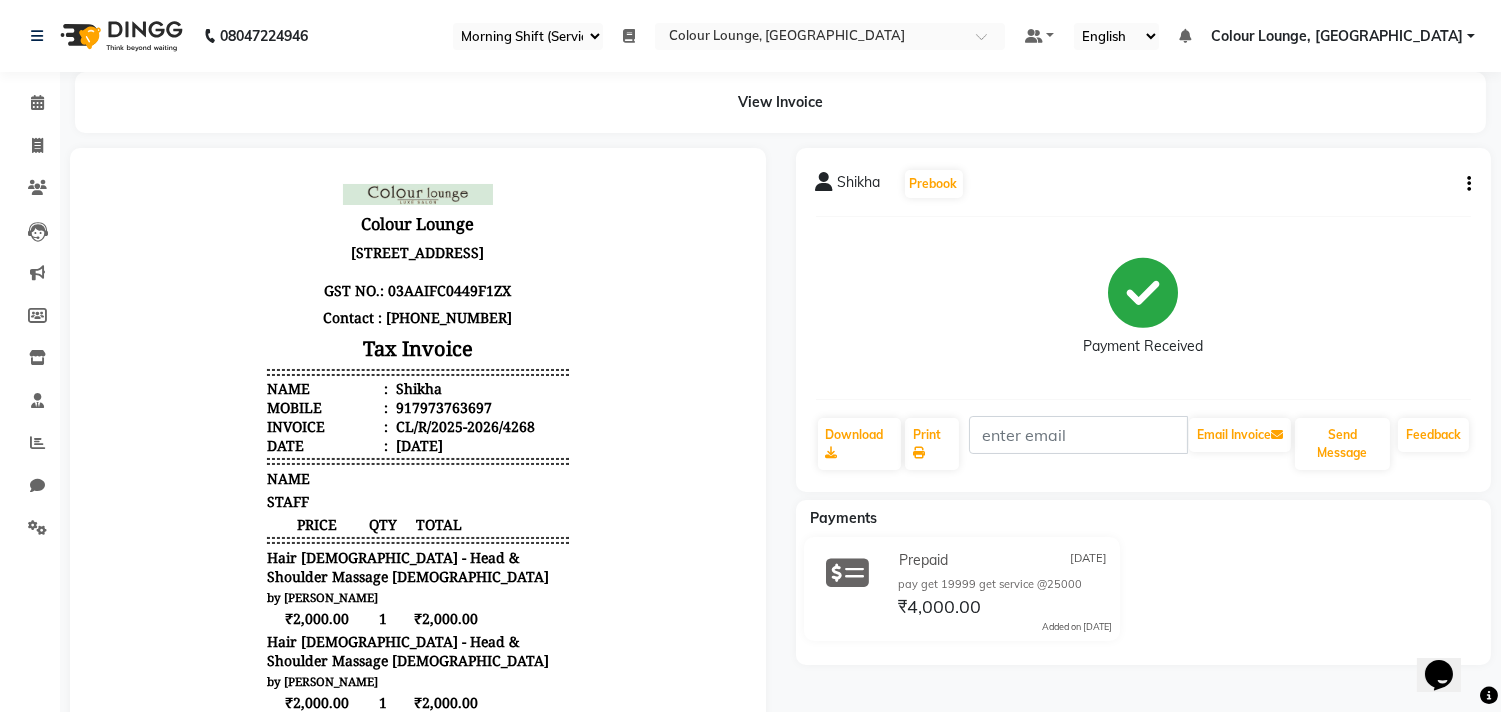 scroll, scrollTop: 0, scrollLeft: 0, axis: both 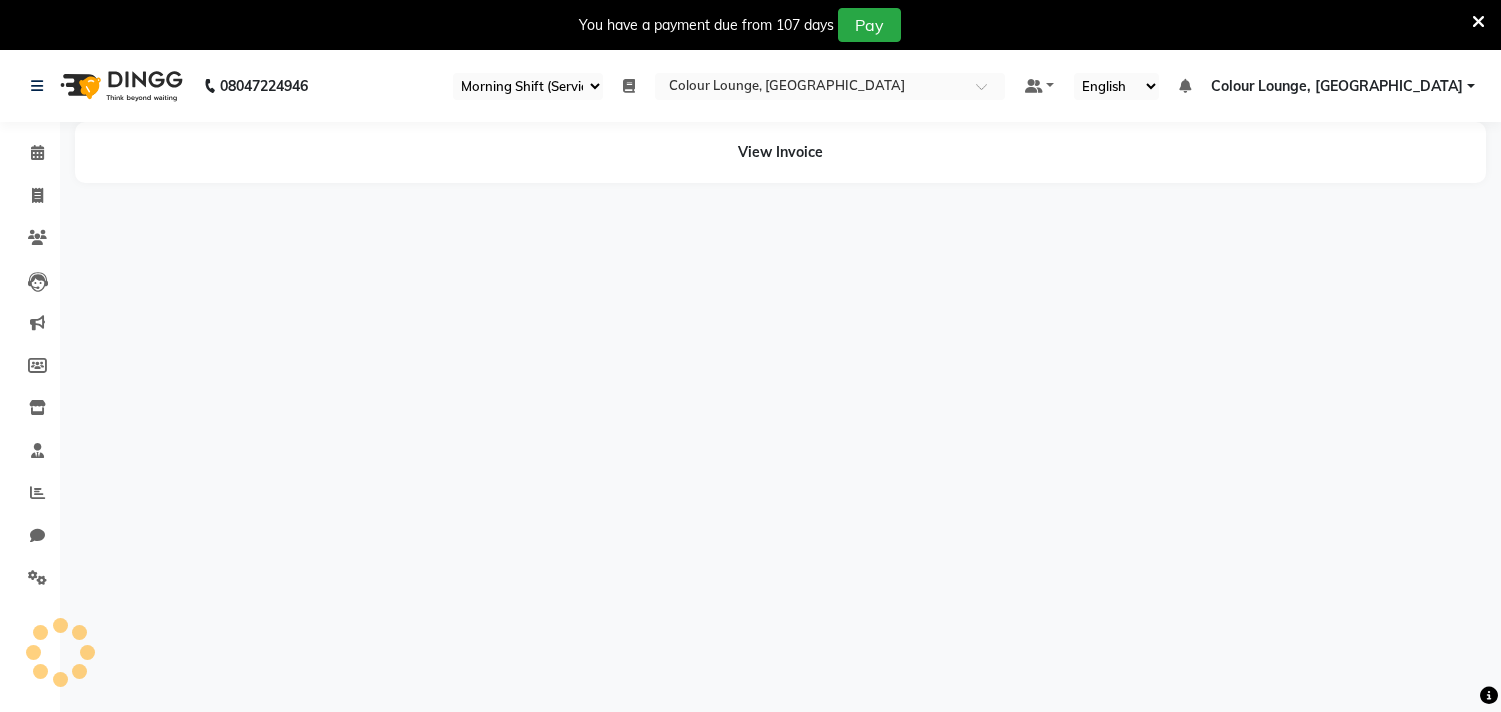 select on "83" 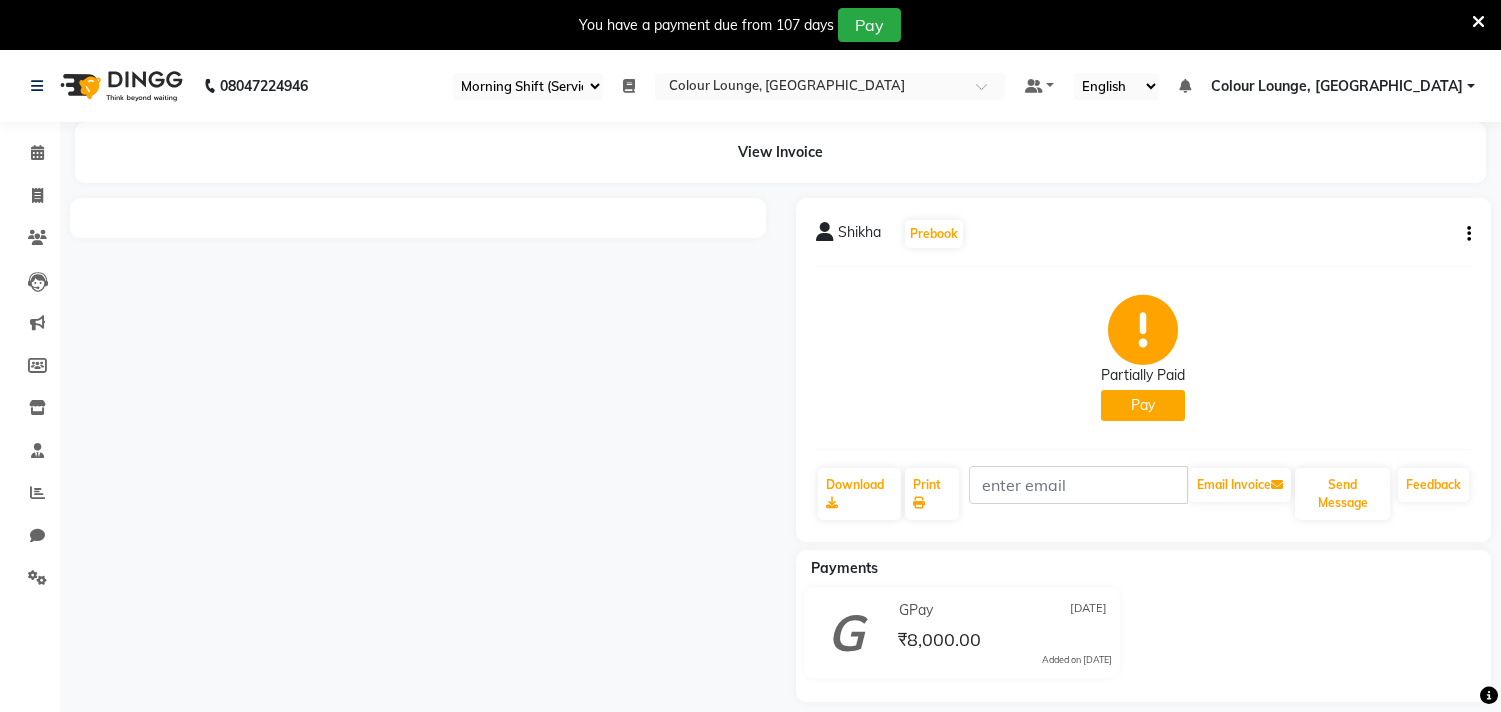 scroll, scrollTop: 0, scrollLeft: 0, axis: both 